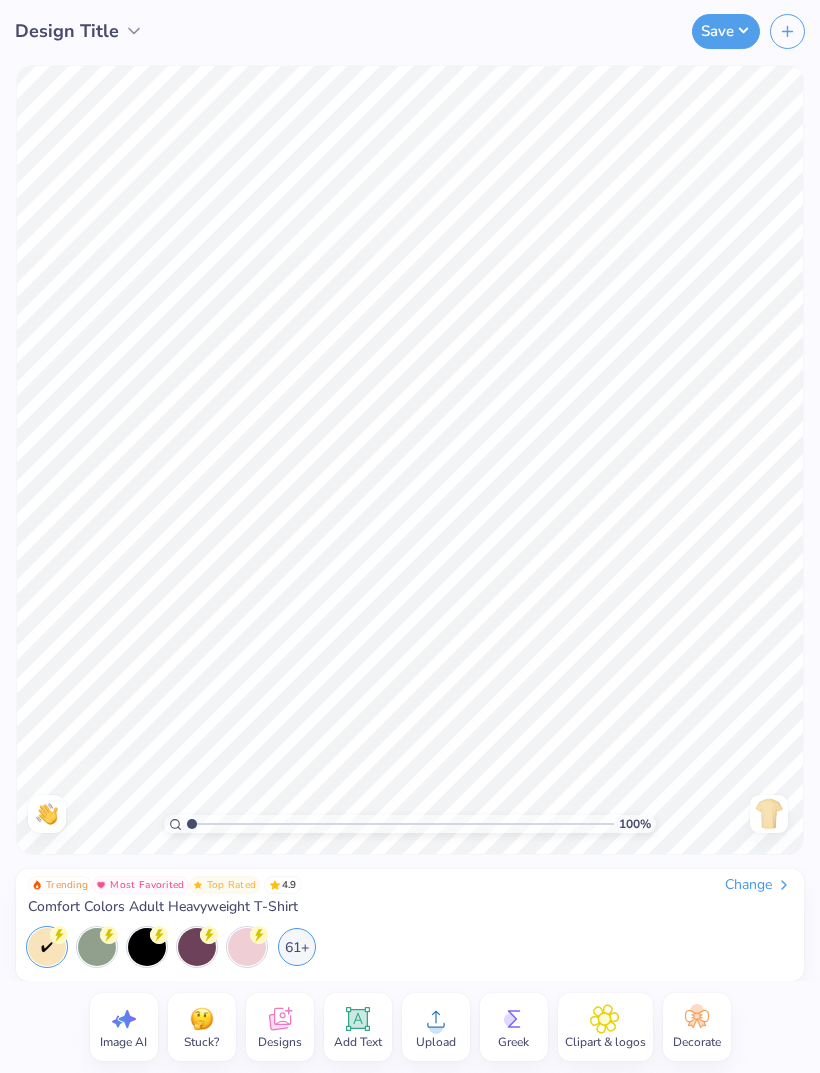 scroll, scrollTop: 0, scrollLeft: 0, axis: both 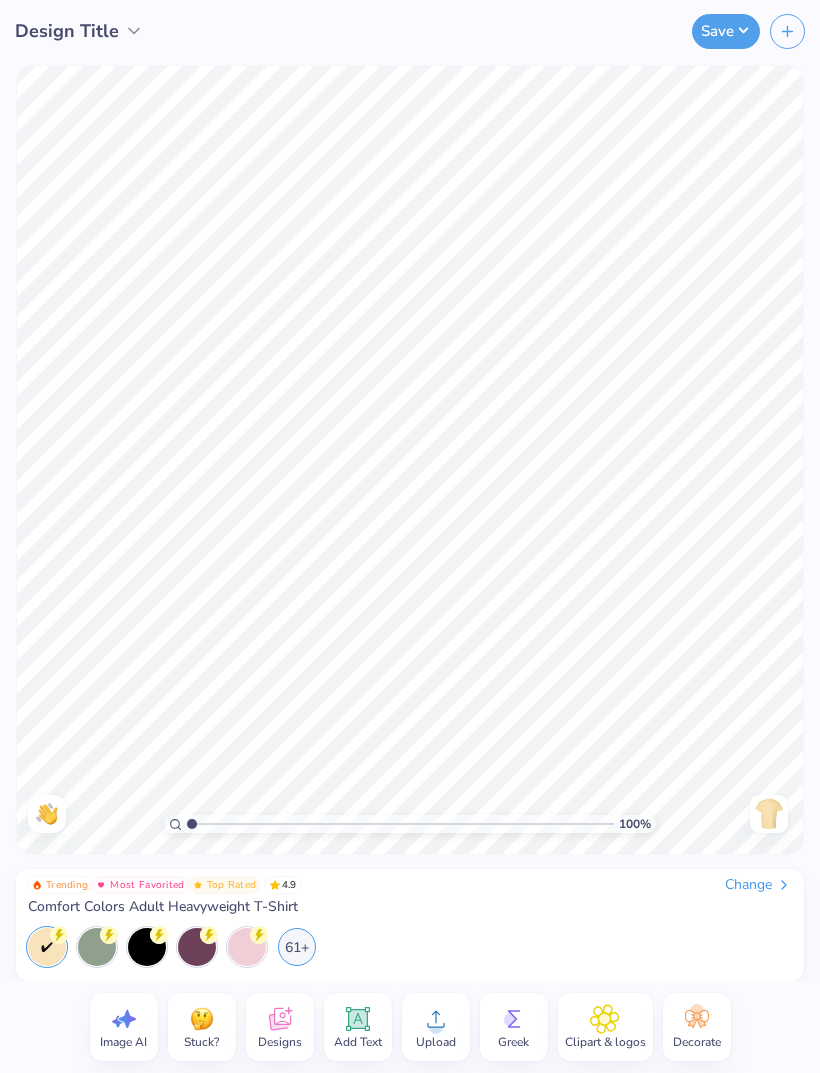 click on "Save" at bounding box center (726, 31) 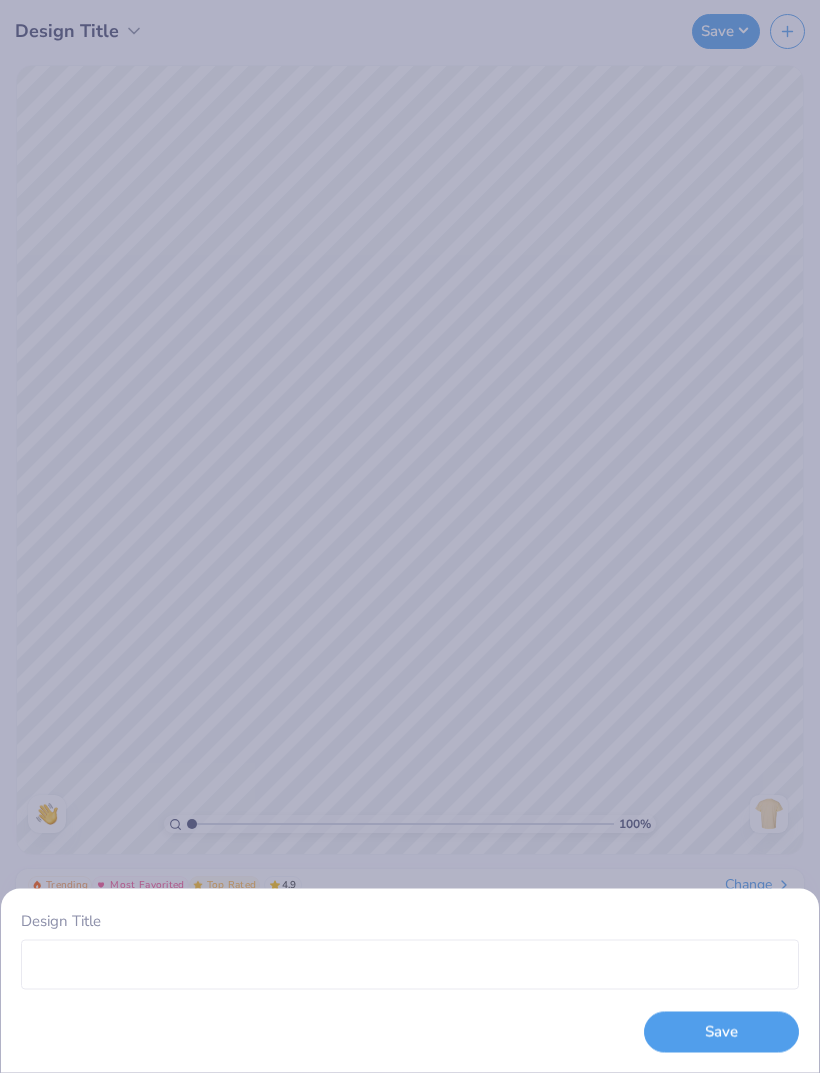 click on "Design Title Save" at bounding box center [410, 536] 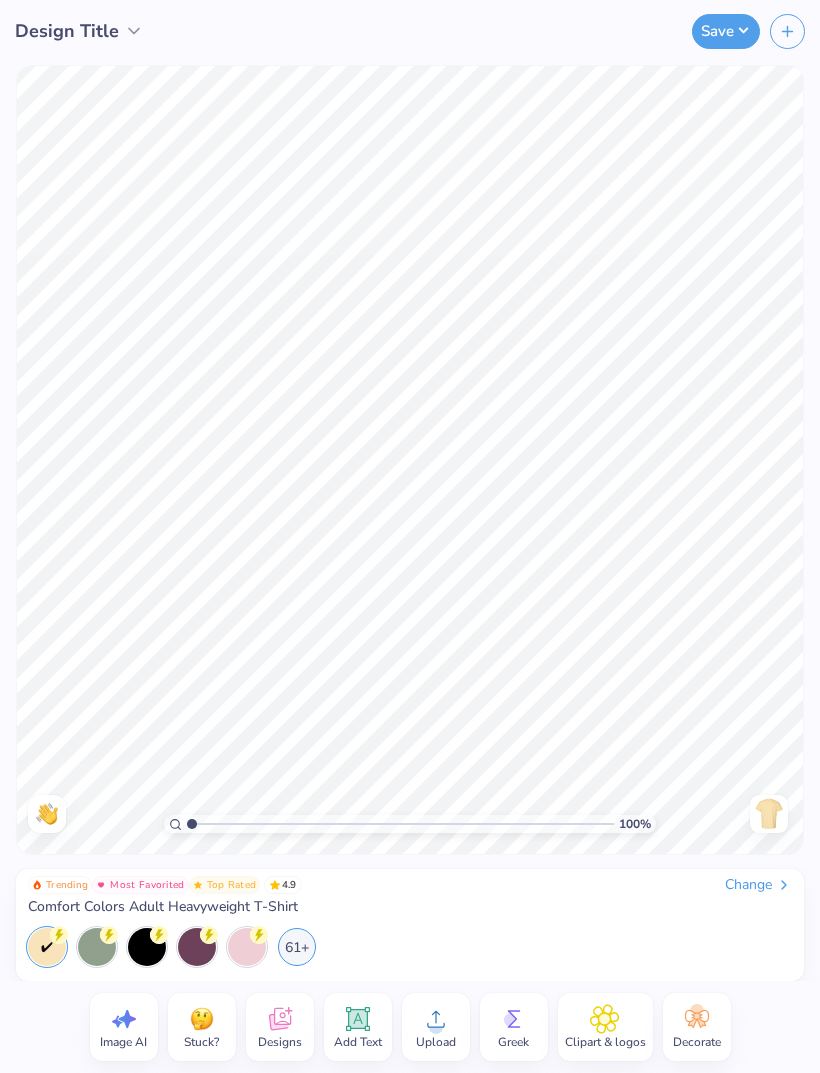 click on "Greek" at bounding box center [513, 1042] 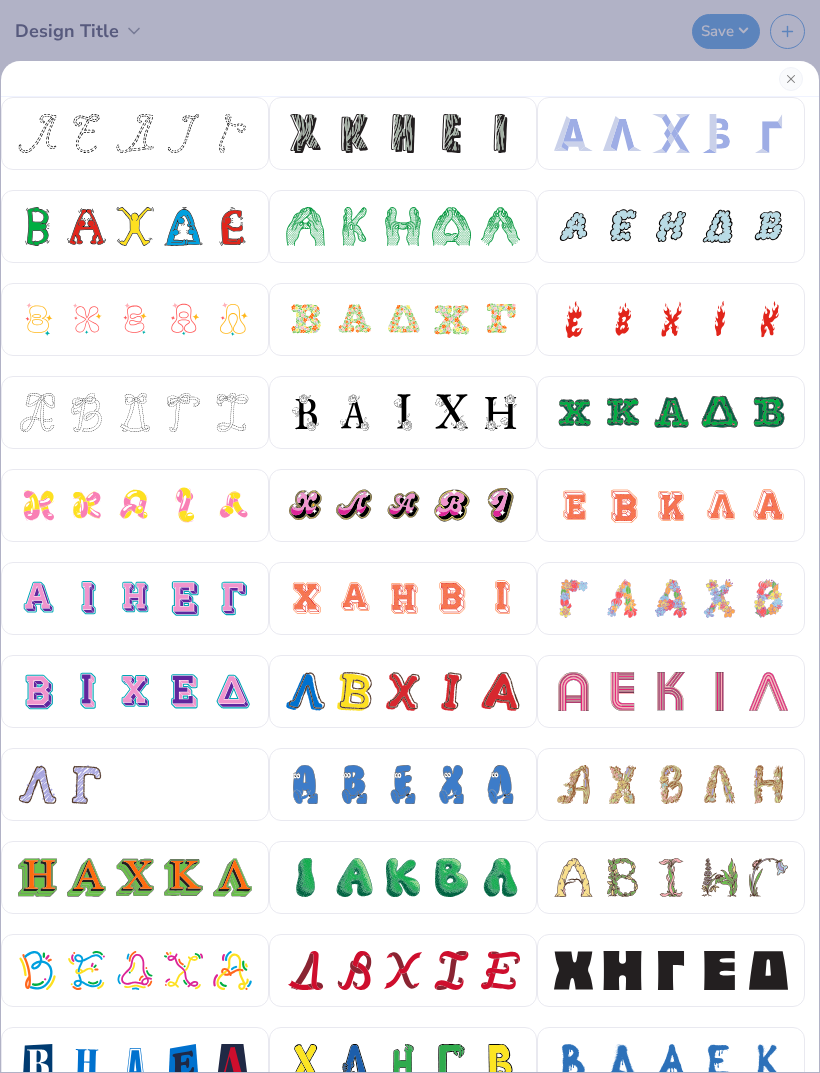 scroll, scrollTop: 0, scrollLeft: 0, axis: both 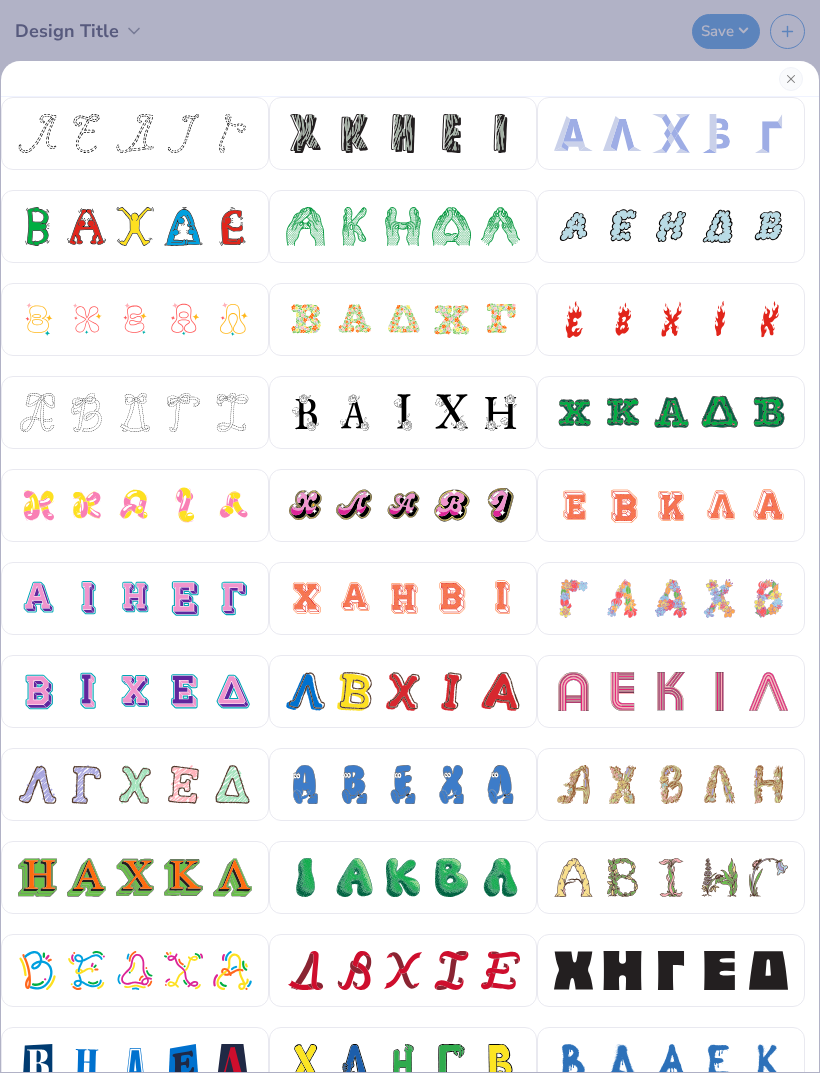 click at bounding box center [622, 598] 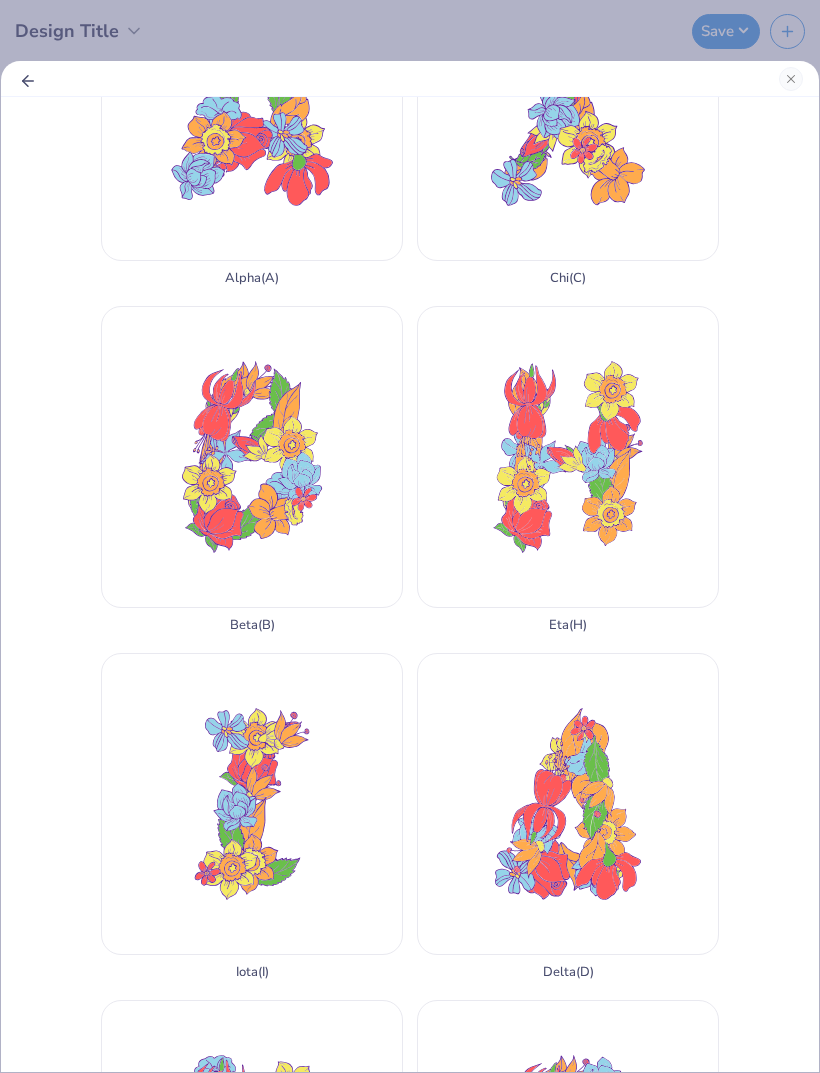 scroll, scrollTop: 520, scrollLeft: 0, axis: vertical 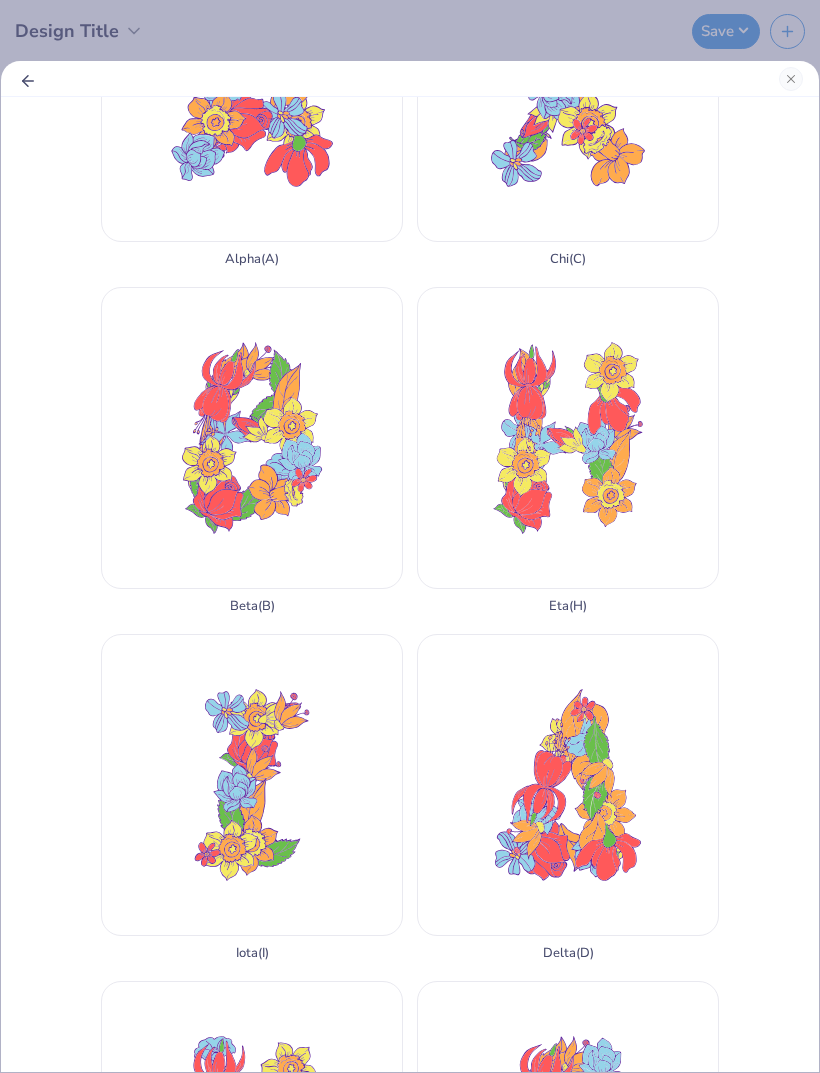 click on "Delta  ( D )" at bounding box center [568, 797] 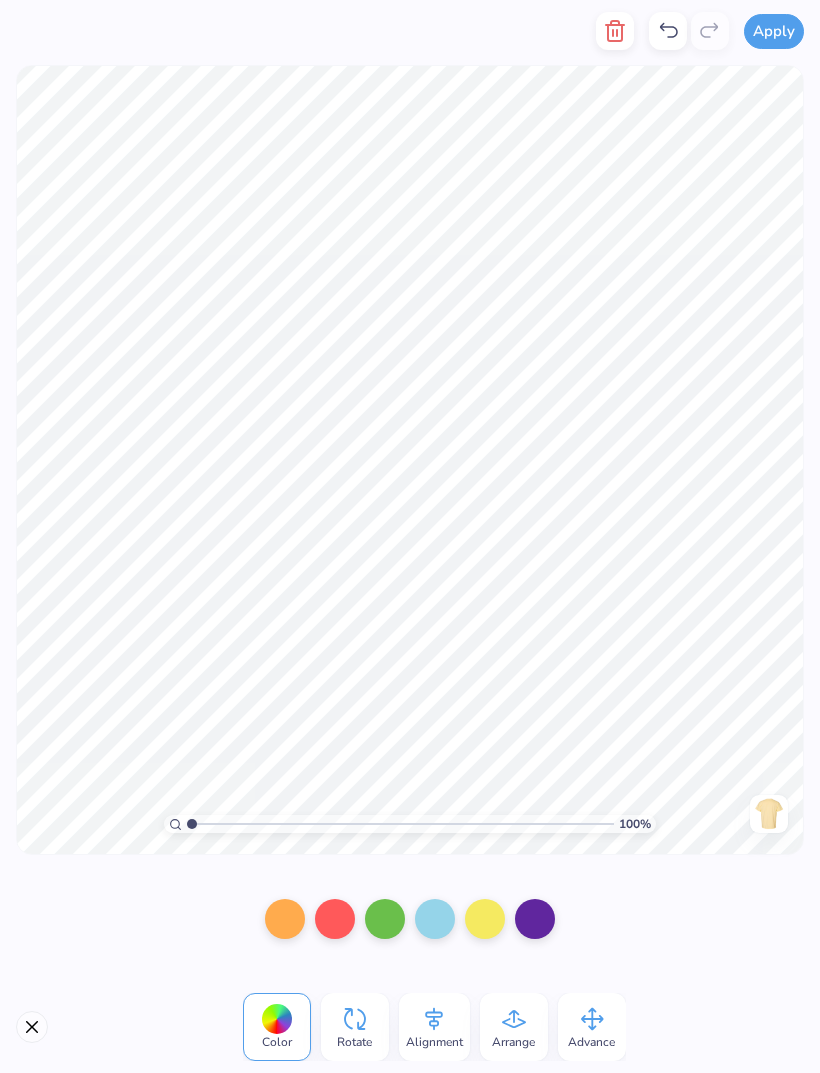 click at bounding box center (285, 919) 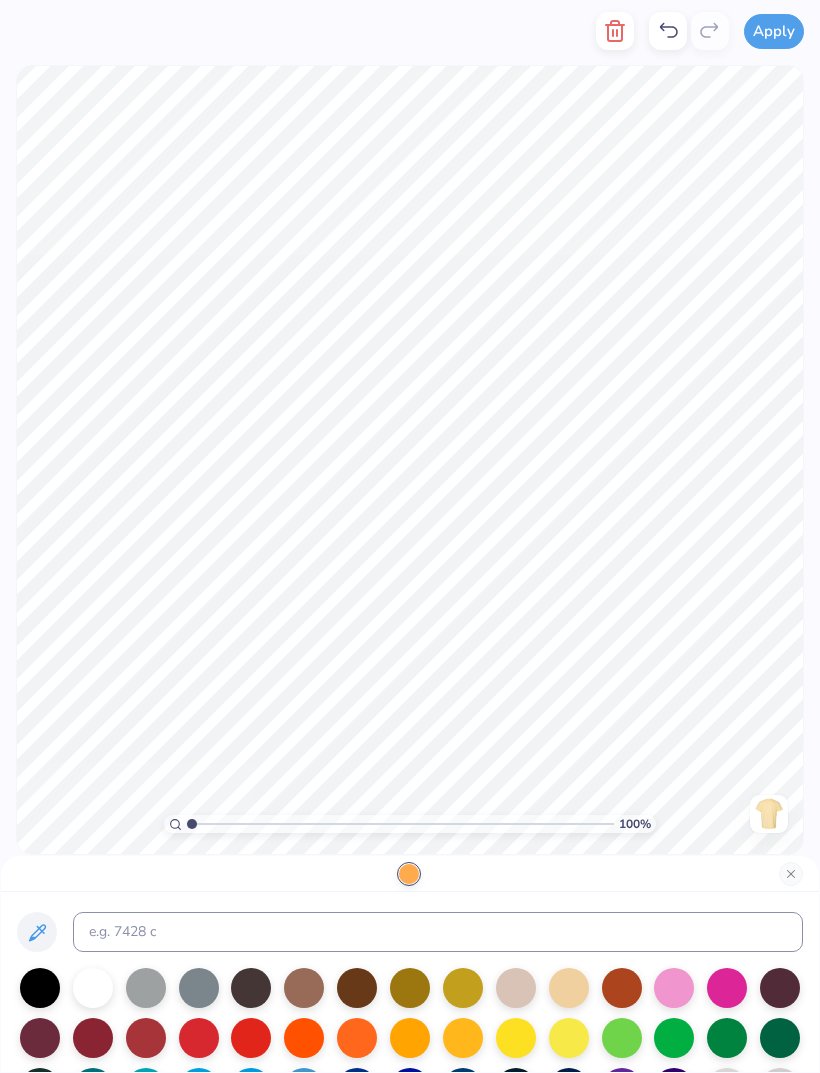 click at bounding box center [727, 988] 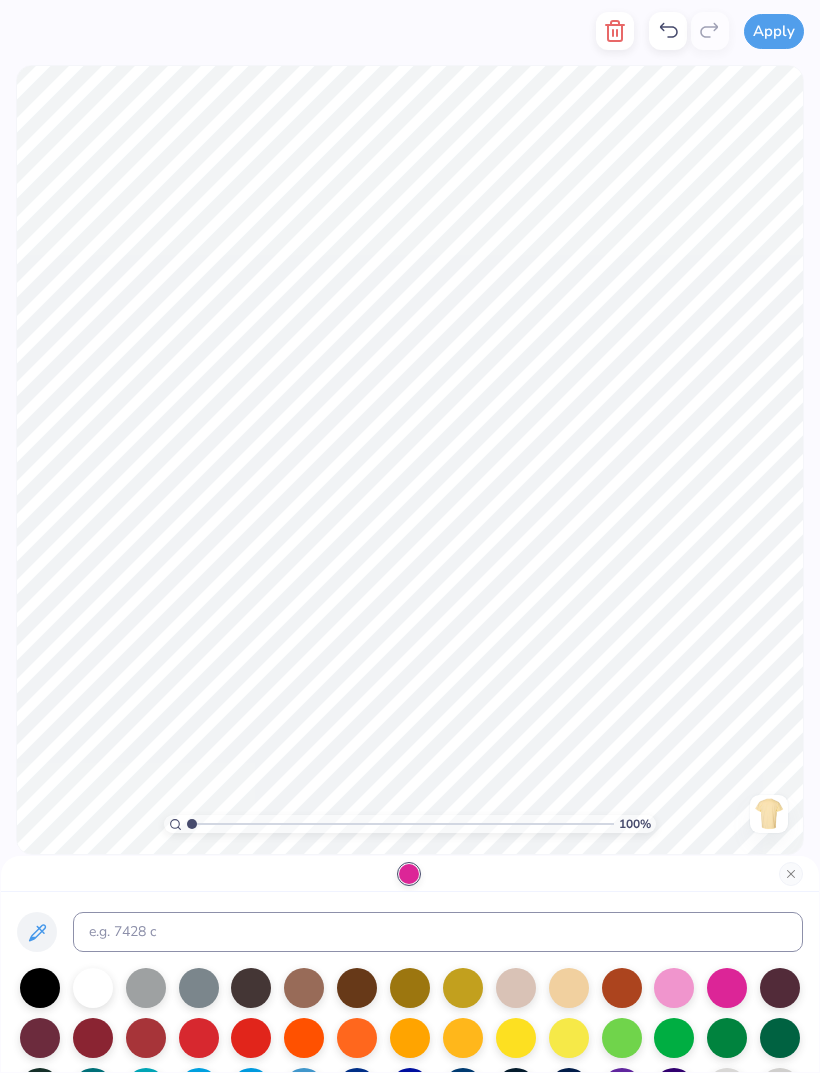 click at bounding box center (674, 988) 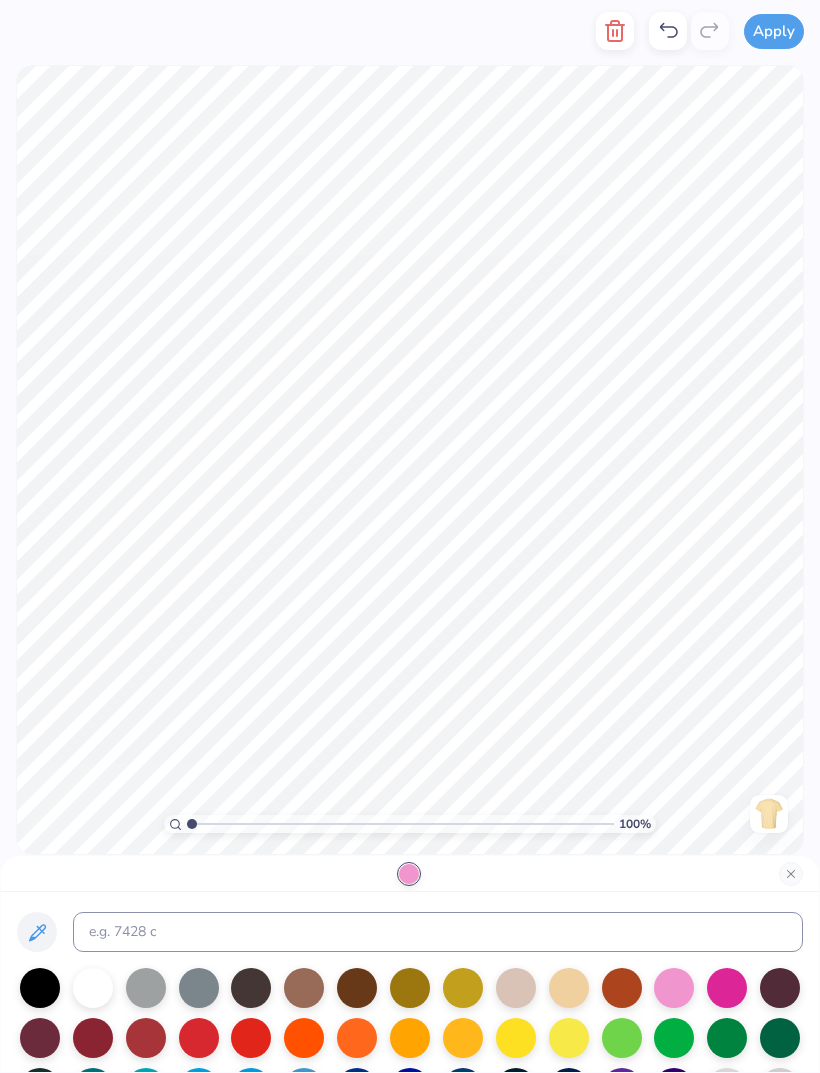 click at bounding box center (791, 874) 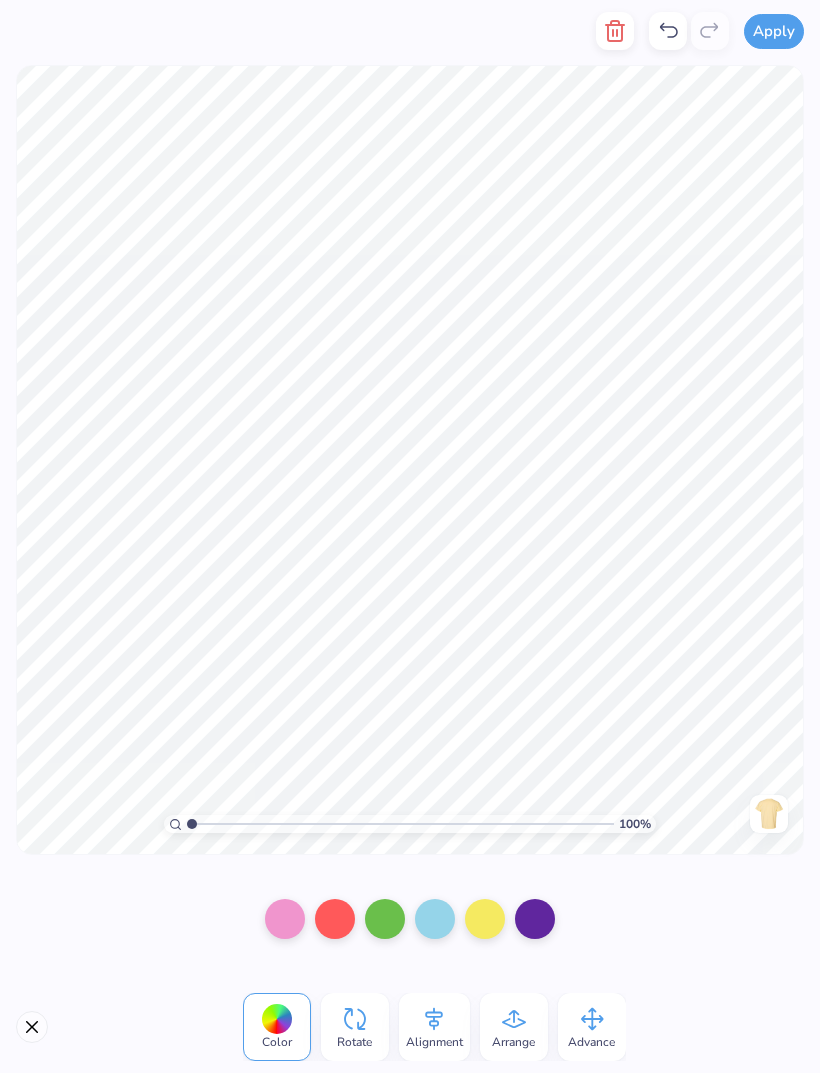 click at bounding box center [335, 919] 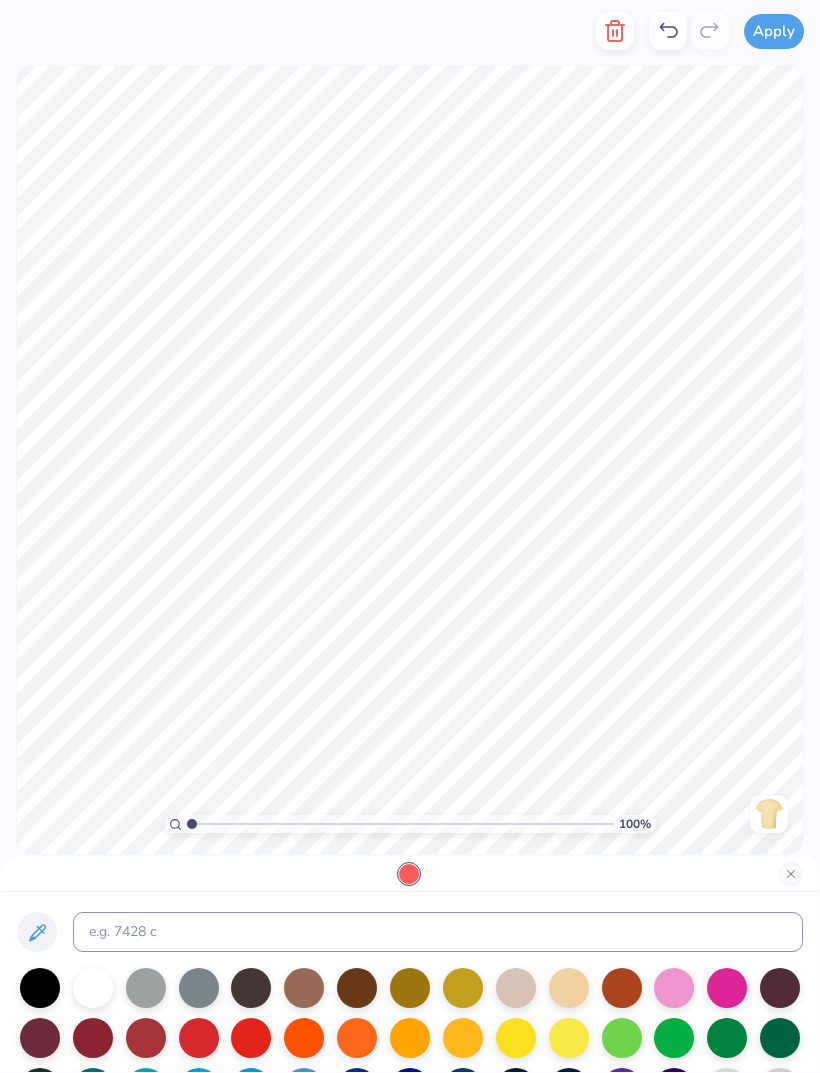 click at bounding box center (727, 988) 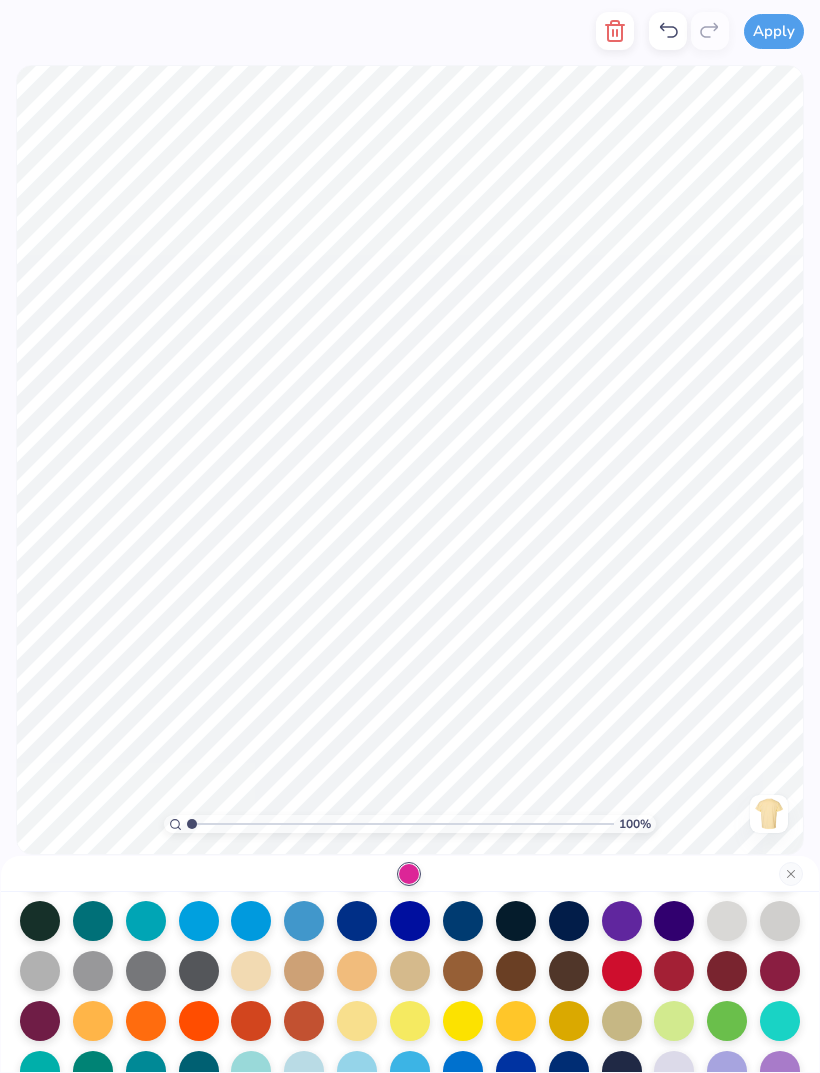 scroll, scrollTop: 167, scrollLeft: 0, axis: vertical 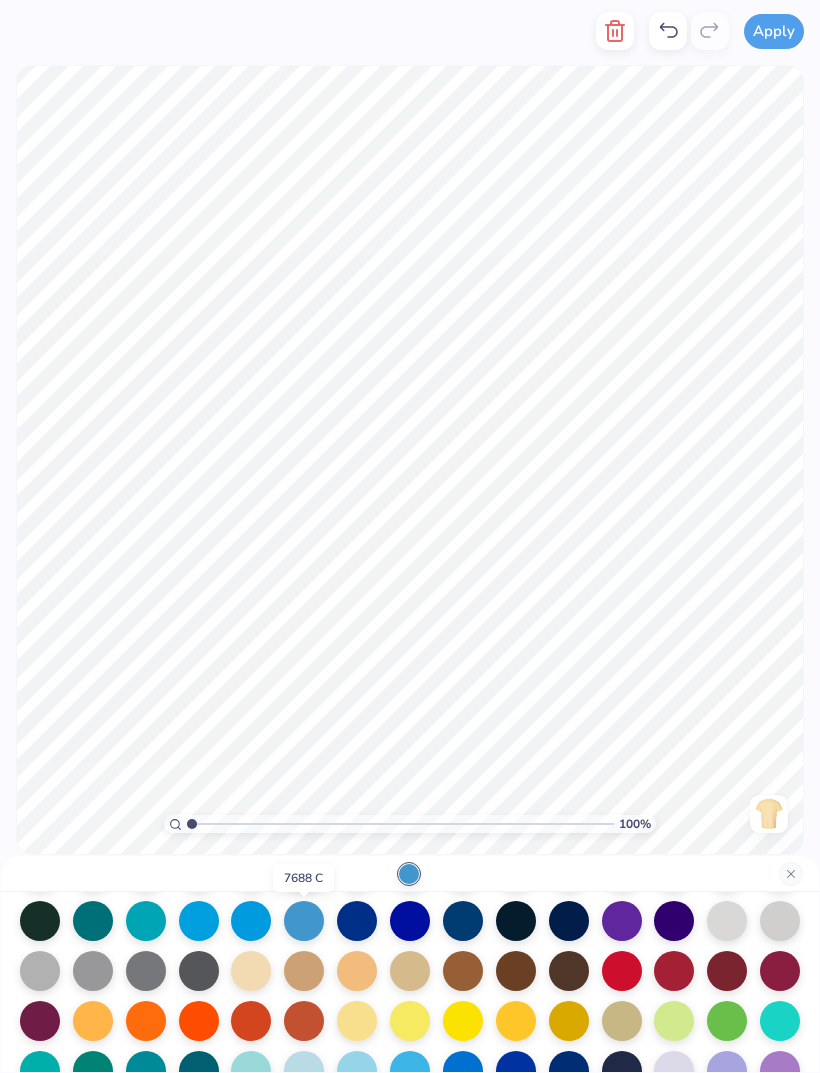 click at bounding box center [251, 921] 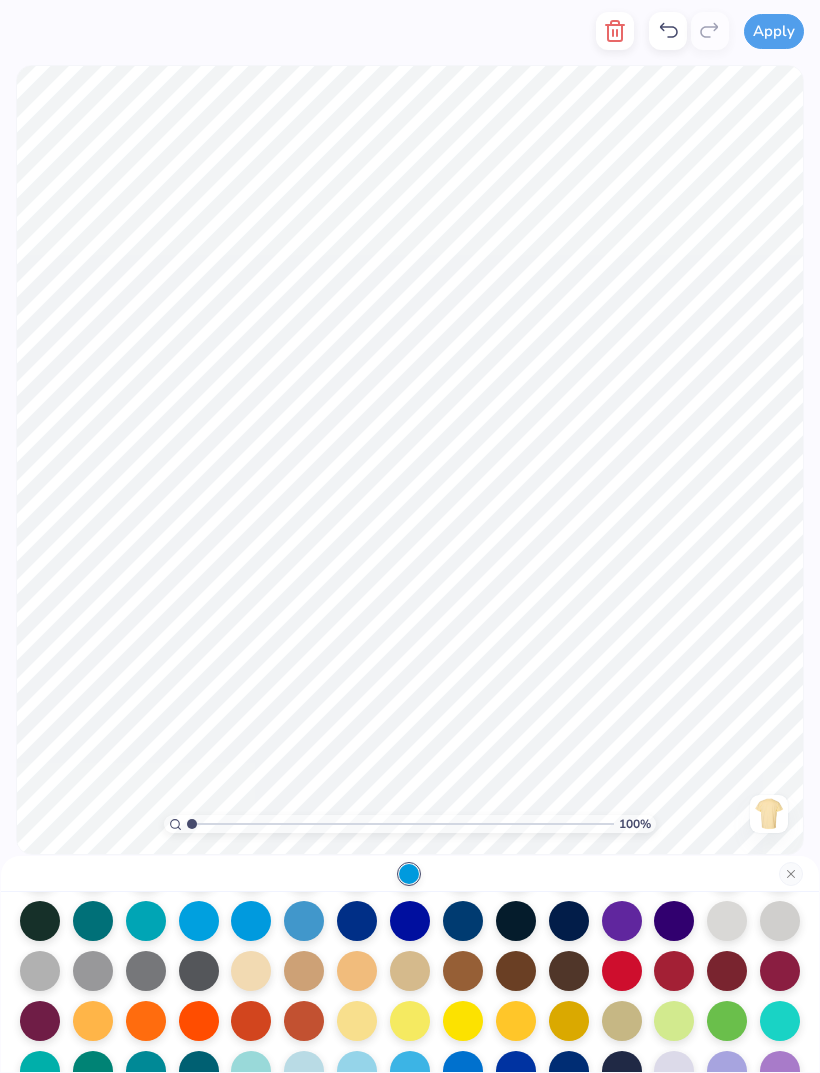 click at bounding box center (791, 874) 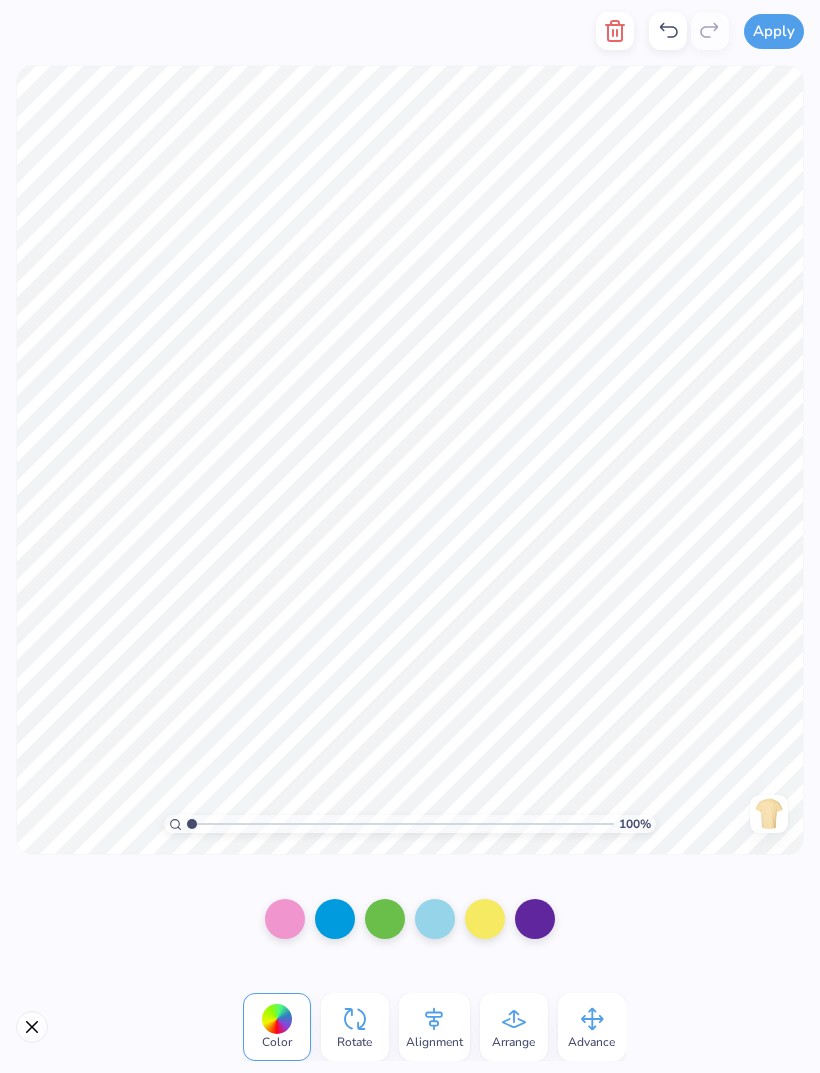 click at bounding box center [385, 919] 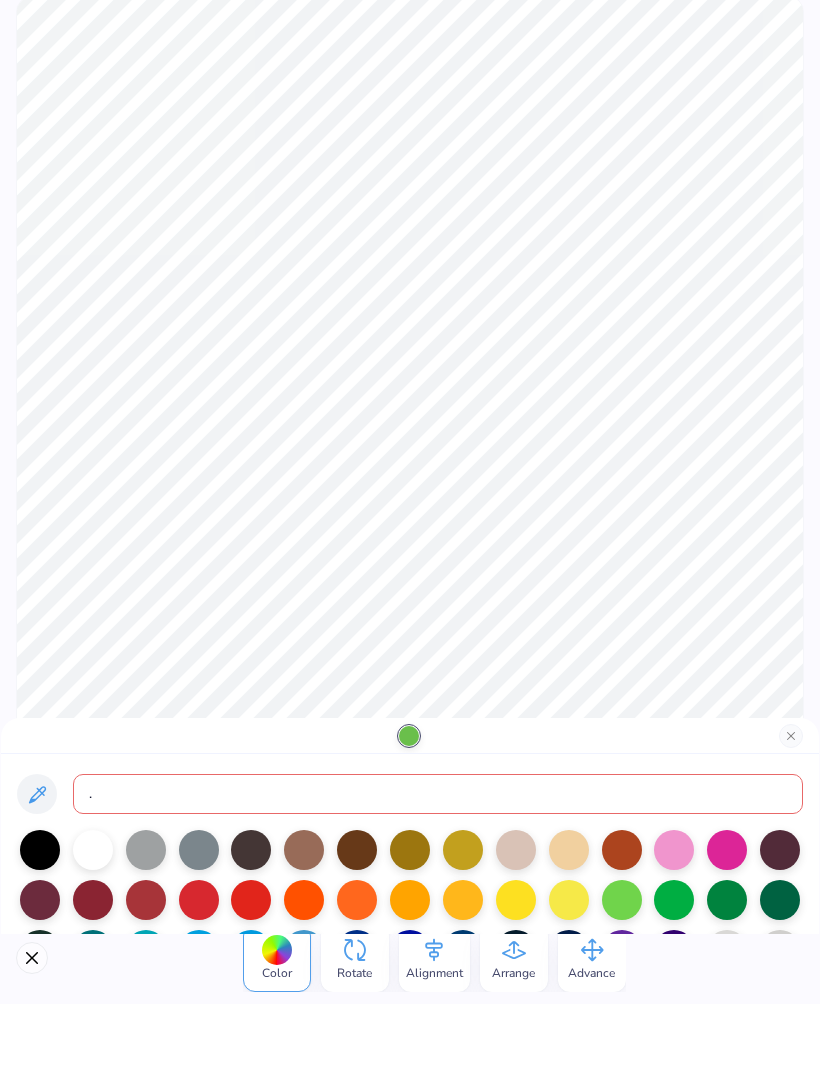 type on "." 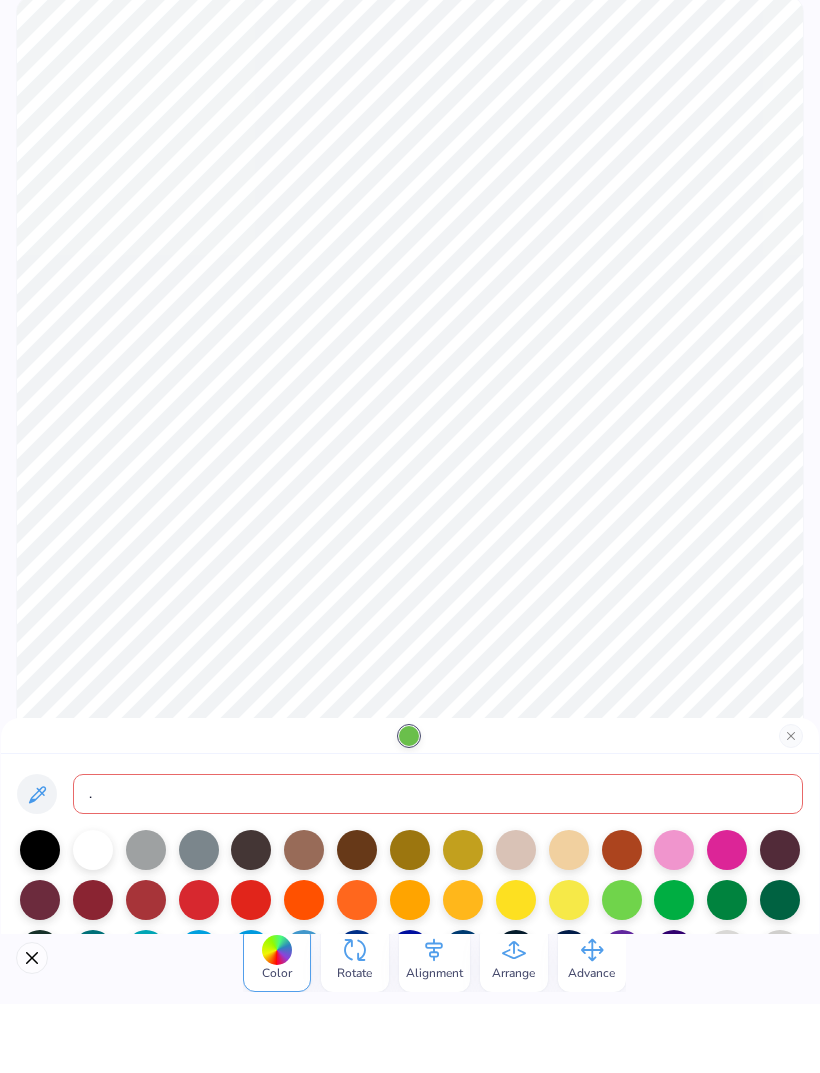 click at bounding box center [727, 969] 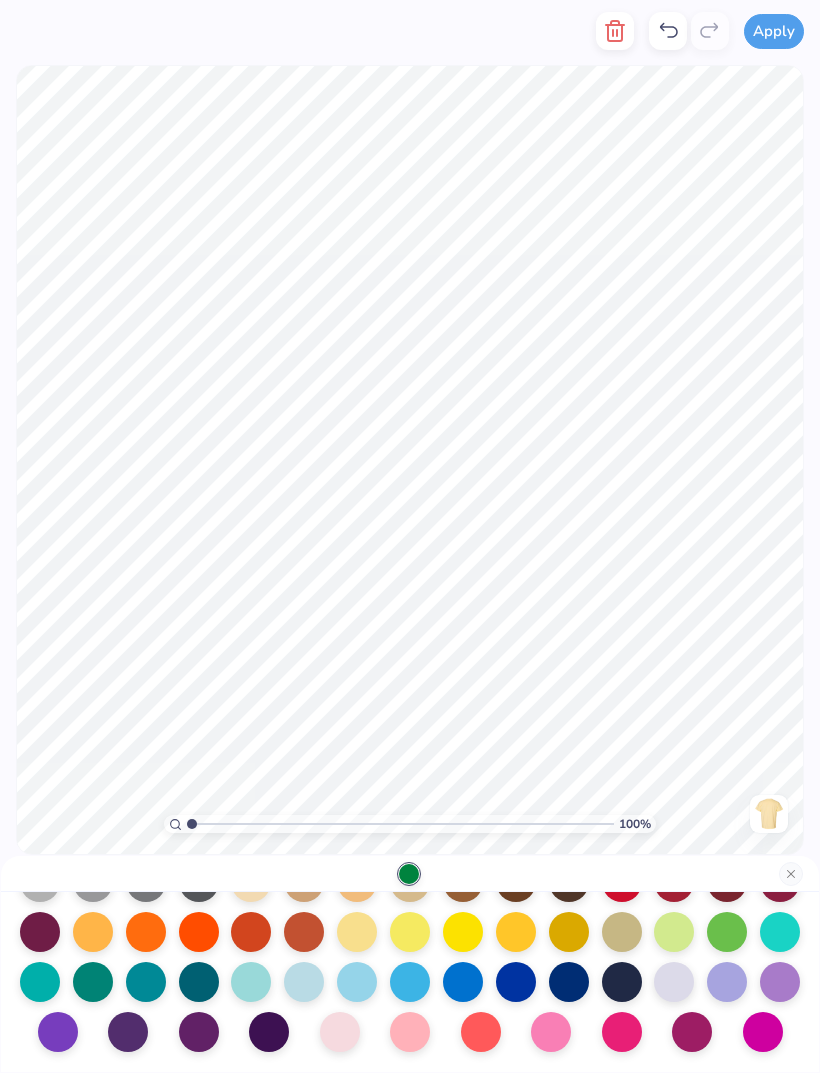 scroll, scrollTop: 260, scrollLeft: 0, axis: vertical 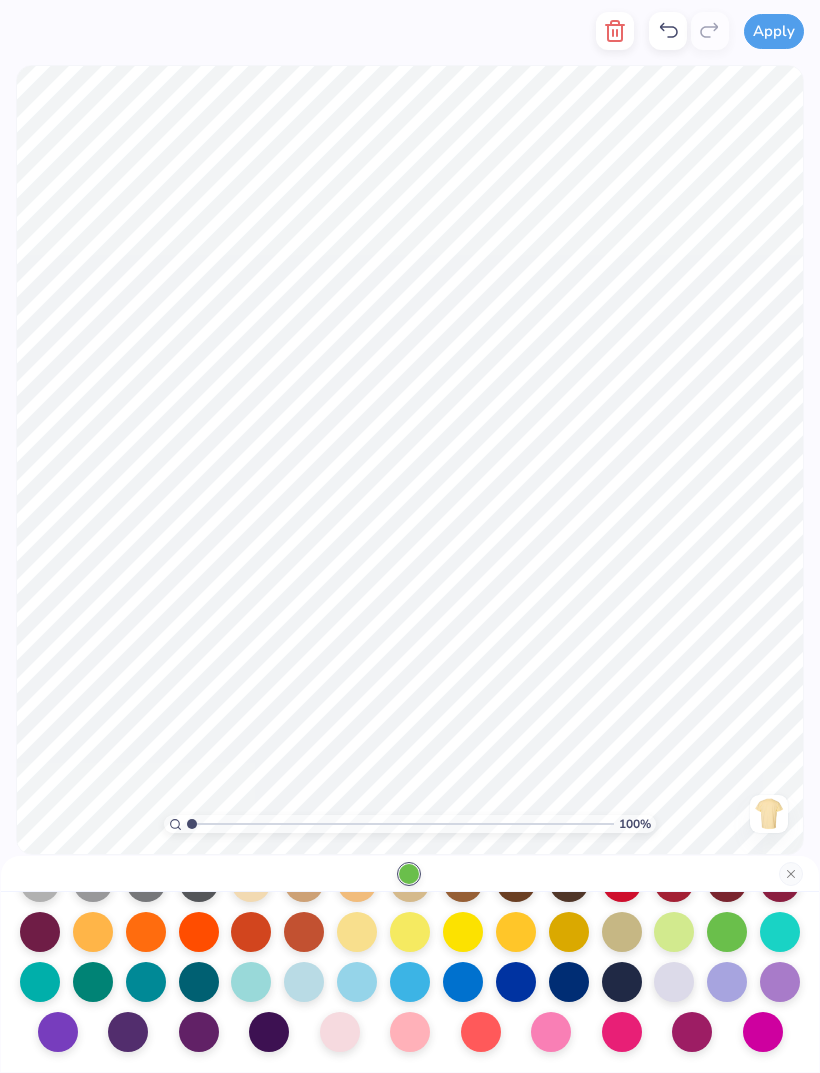 click at bounding box center [791, 874] 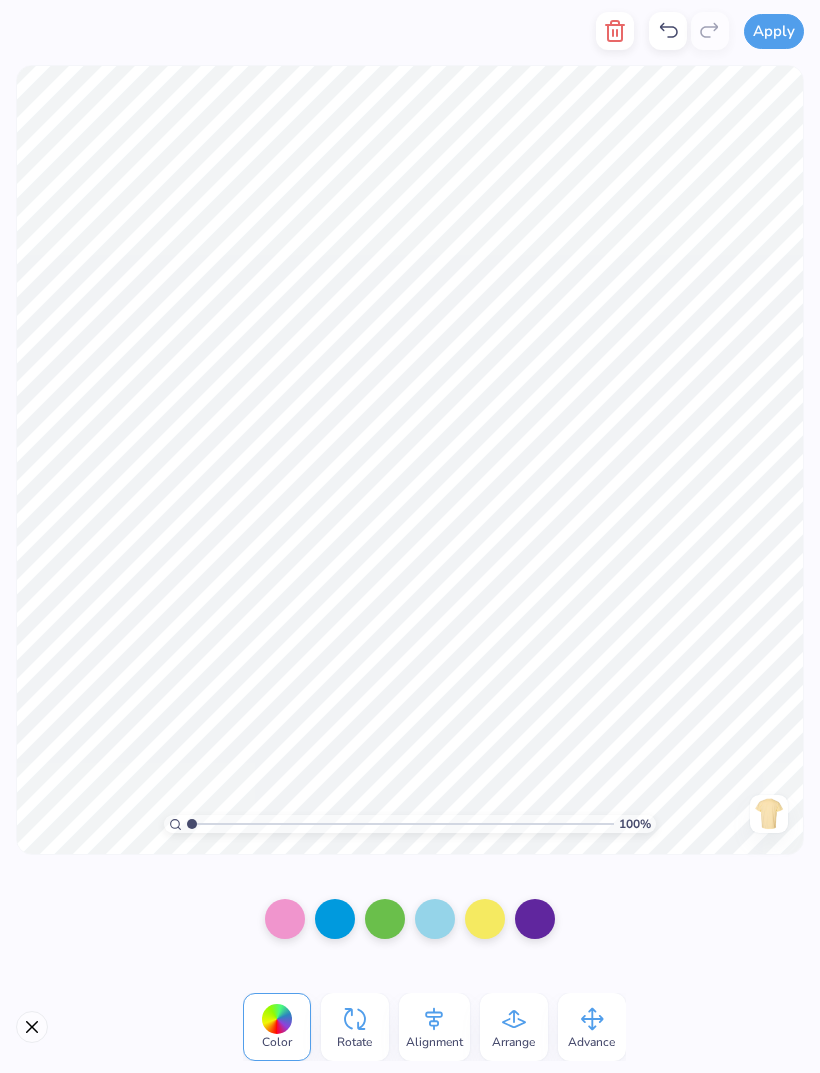 click at bounding box center [435, 919] 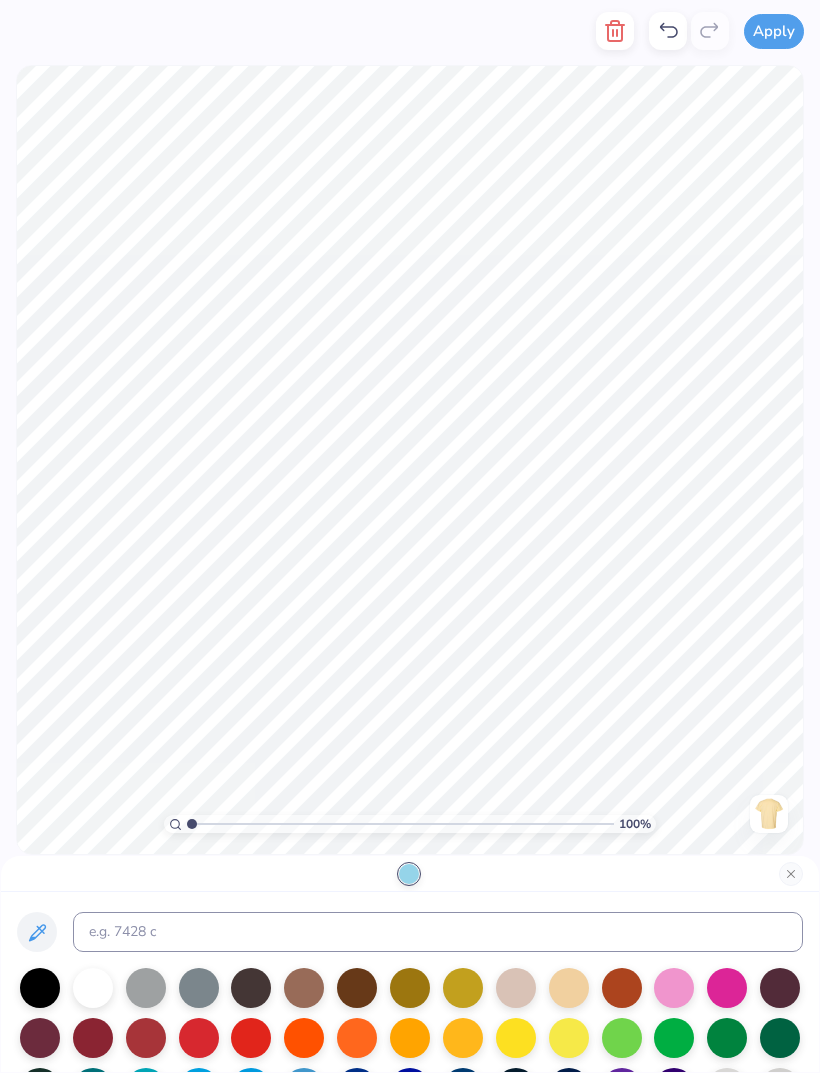 click at bounding box center [791, 874] 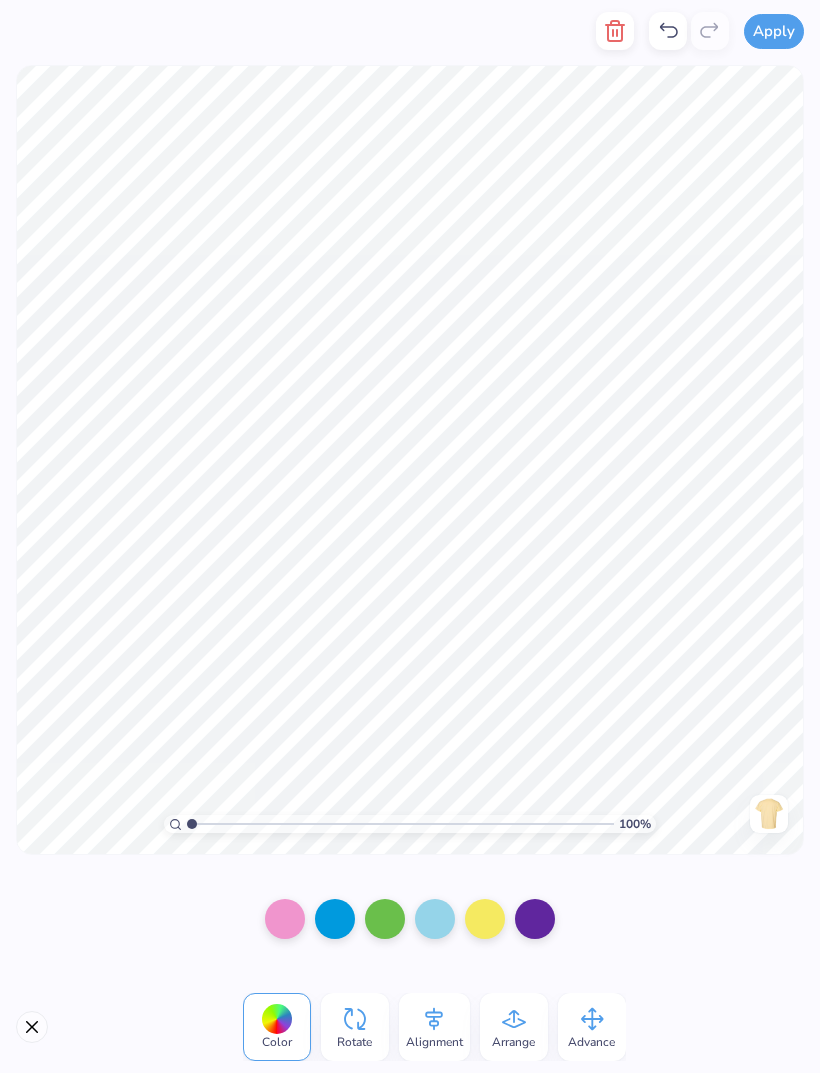 click at bounding box center (485, 919) 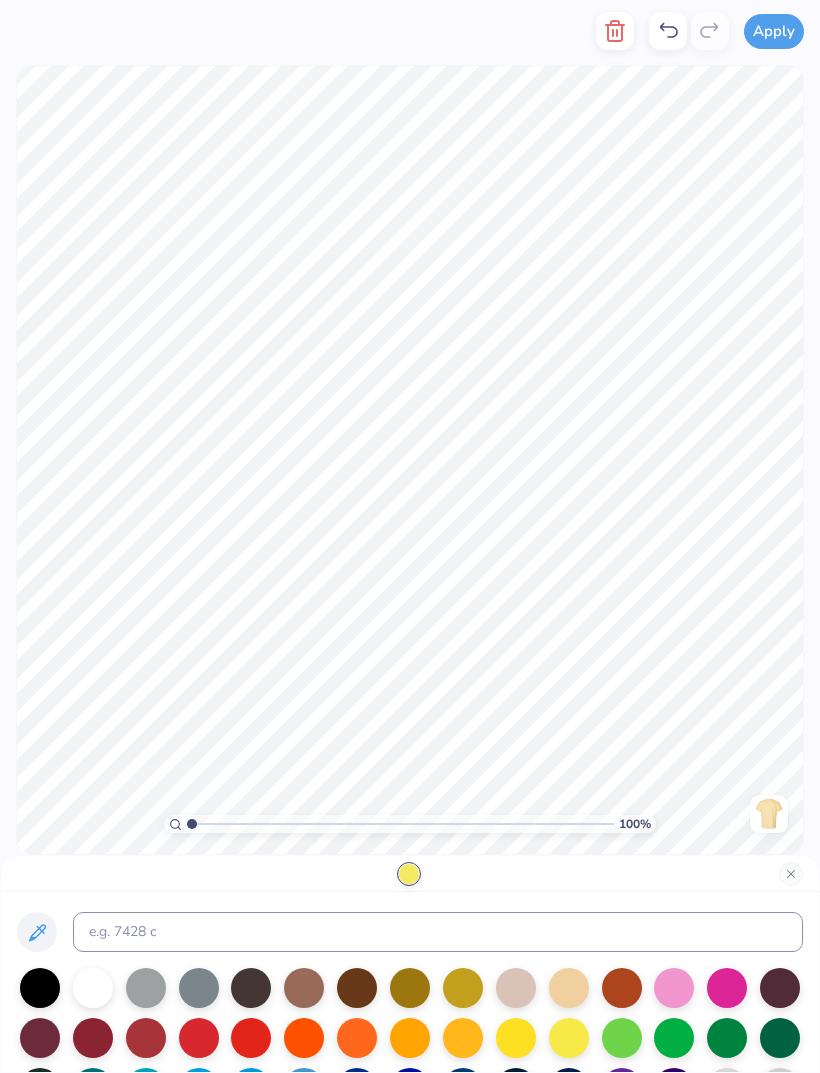 click at bounding box center [727, 988] 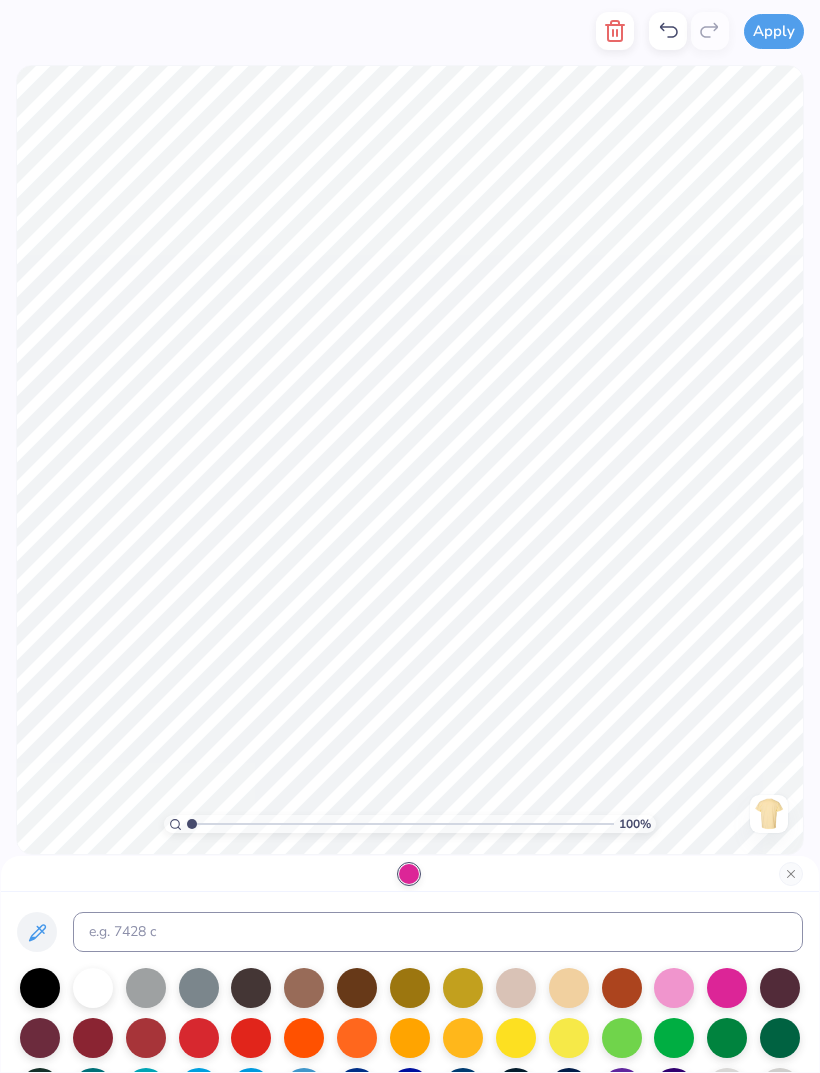click at bounding box center (791, 874) 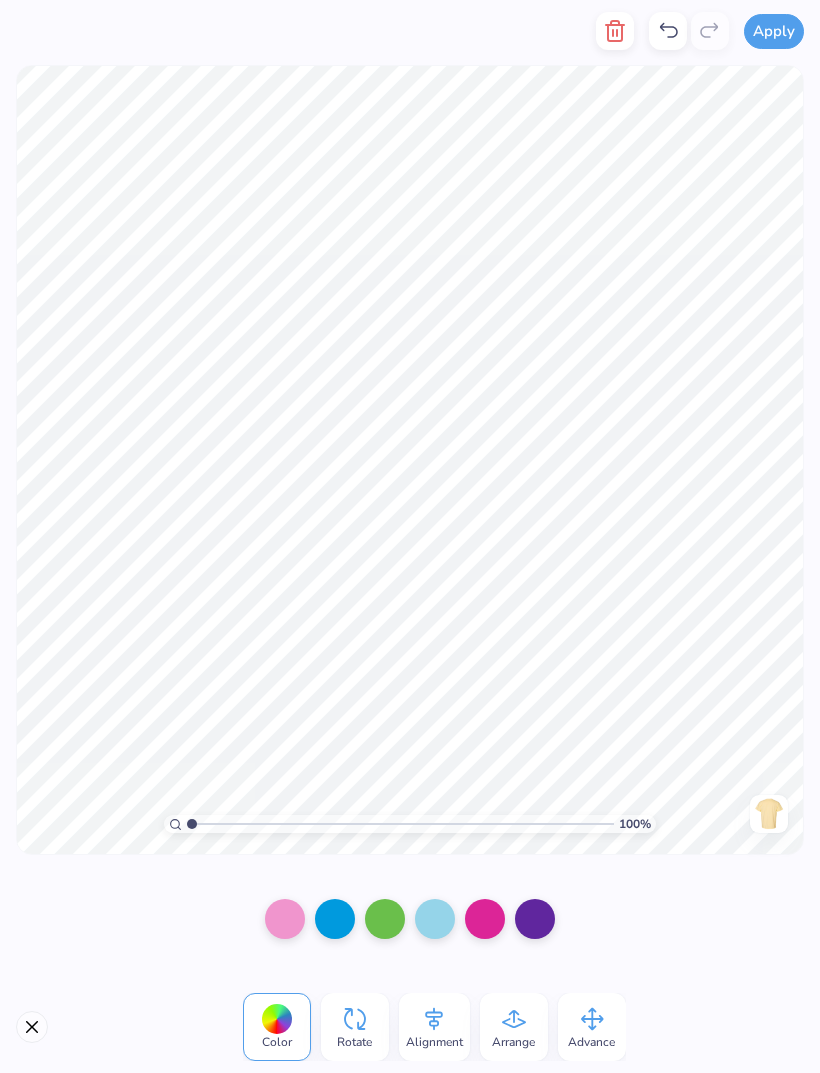 click at bounding box center (535, 919) 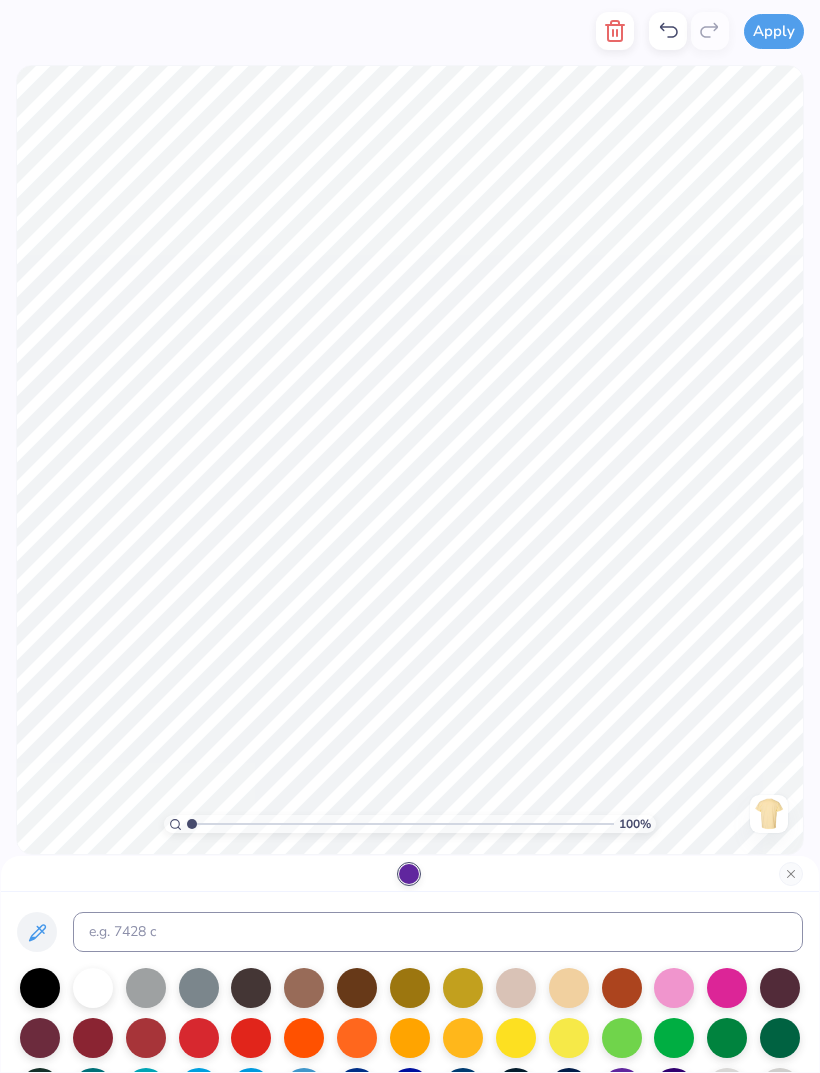 click at bounding box center (410, 1138) 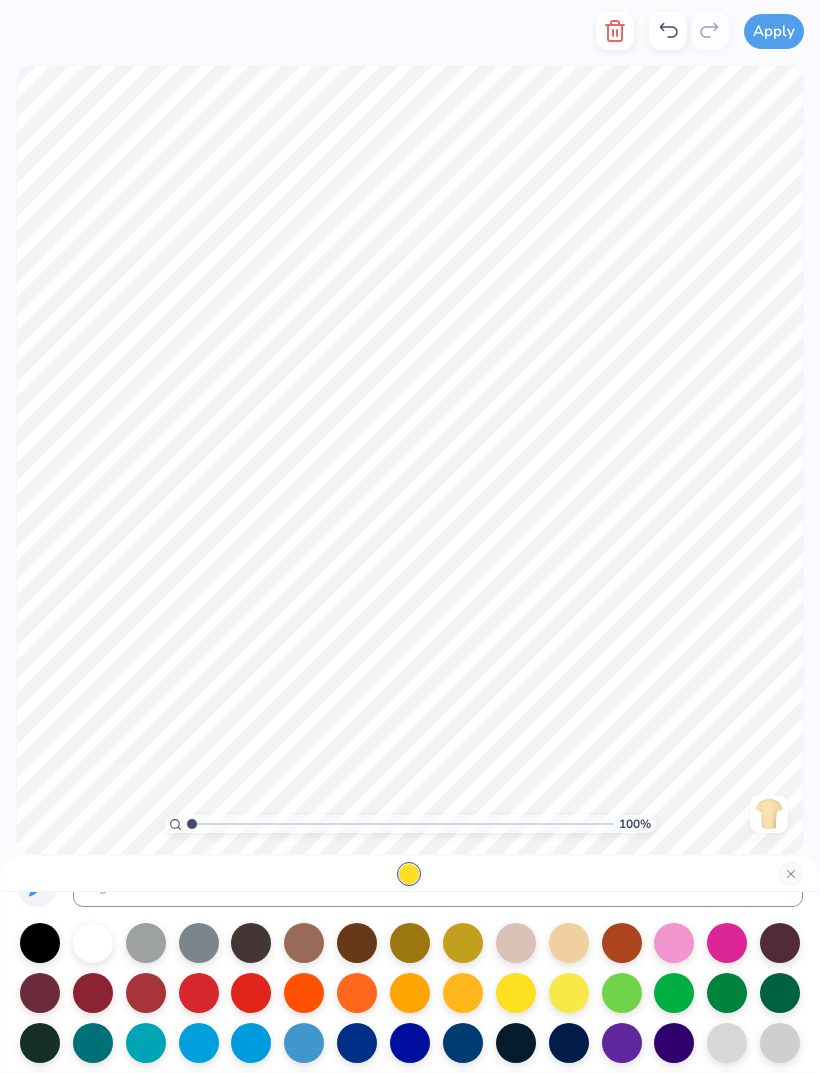scroll, scrollTop: 44, scrollLeft: 0, axis: vertical 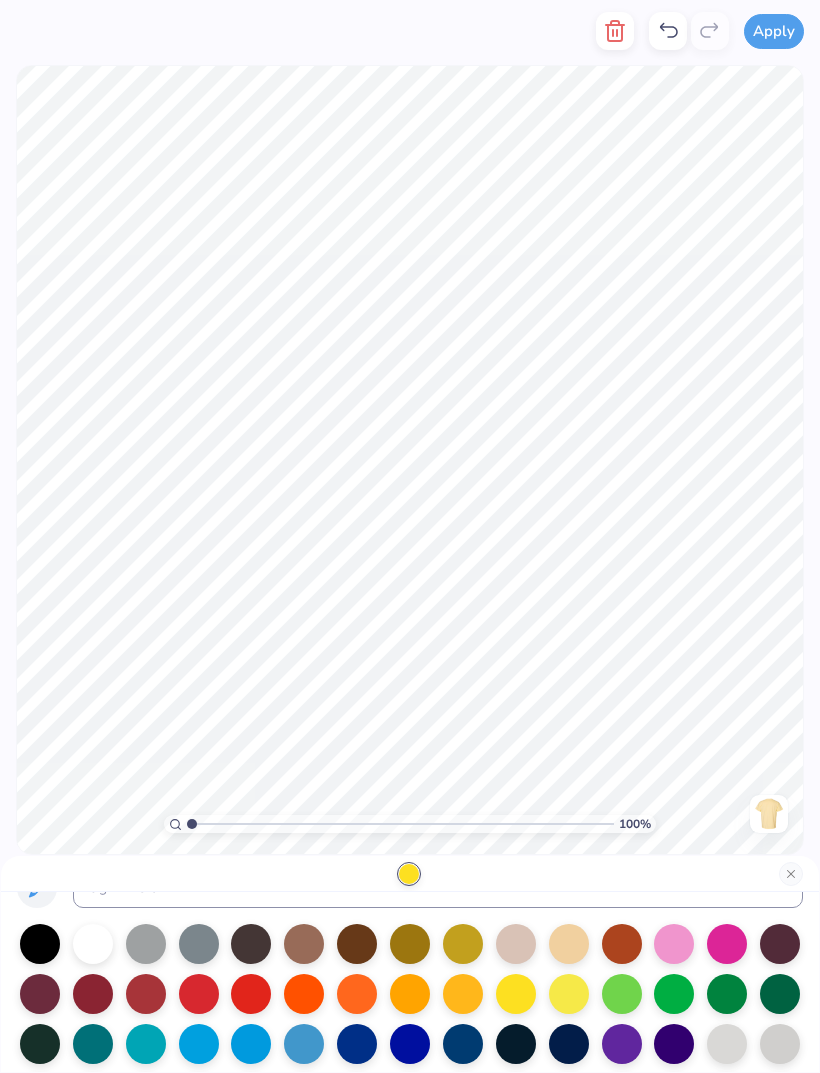 click at bounding box center (569, 994) 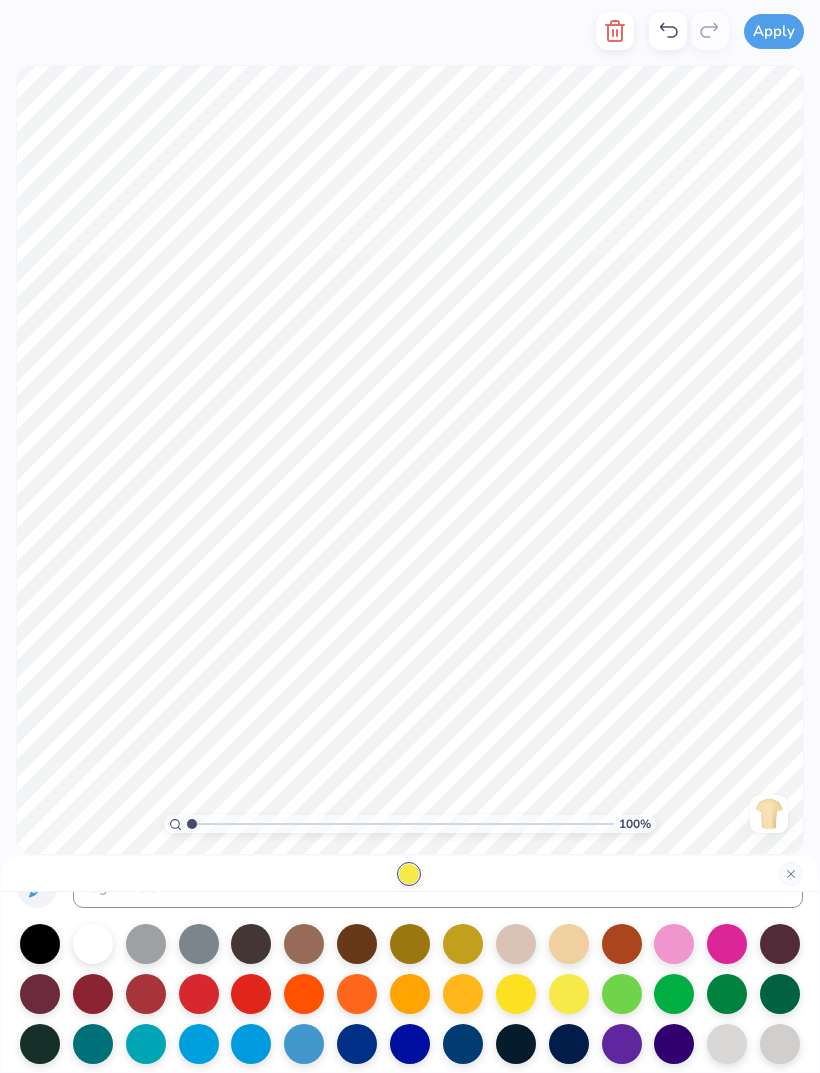 click at bounding box center [622, 994] 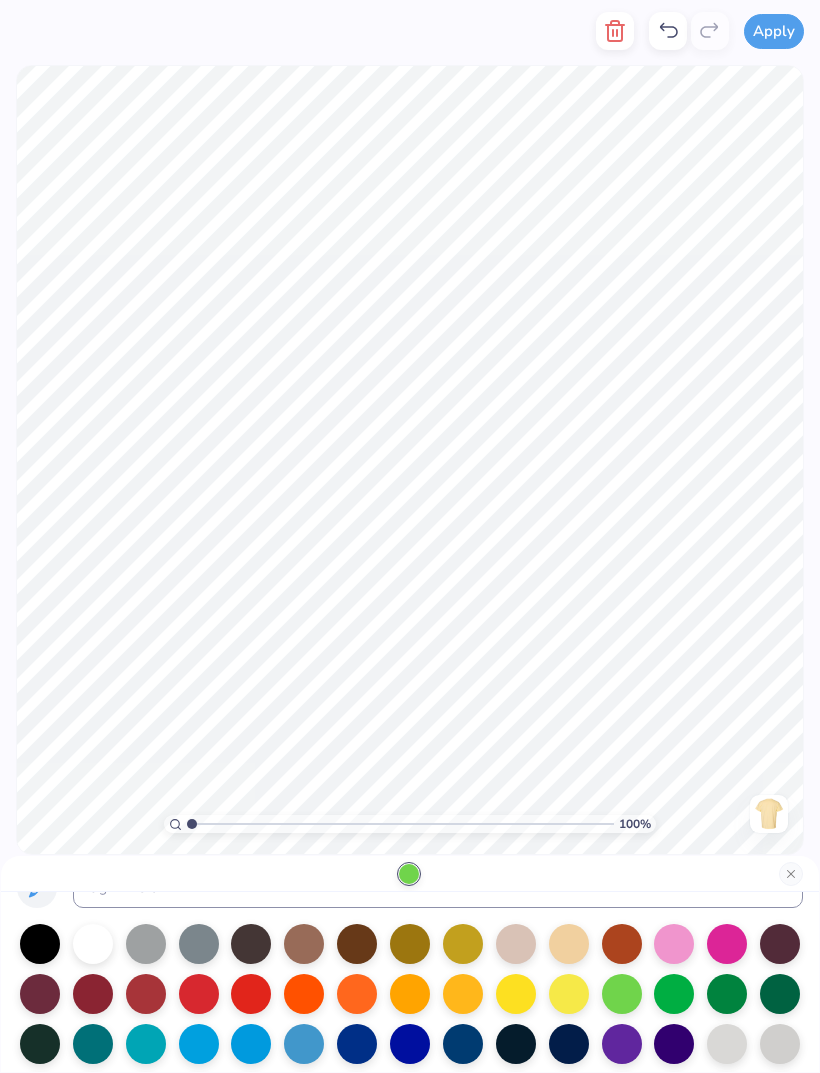 click at bounding box center [569, 994] 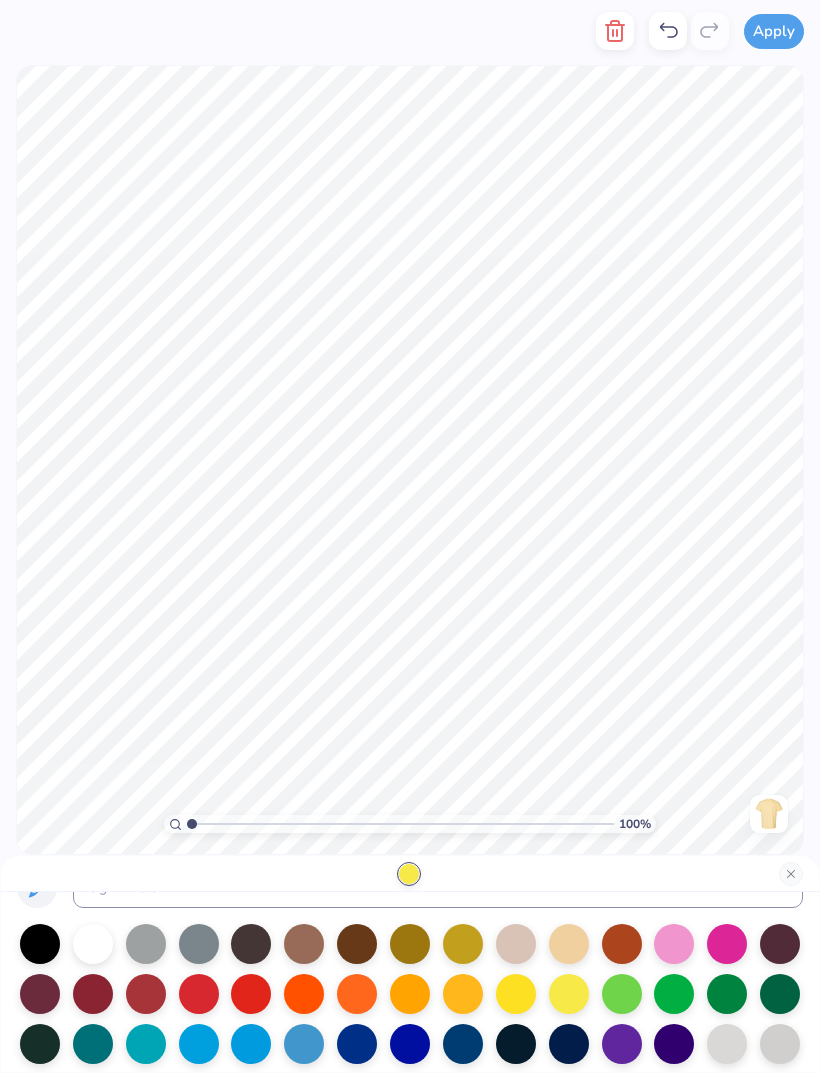click at bounding box center (516, 994) 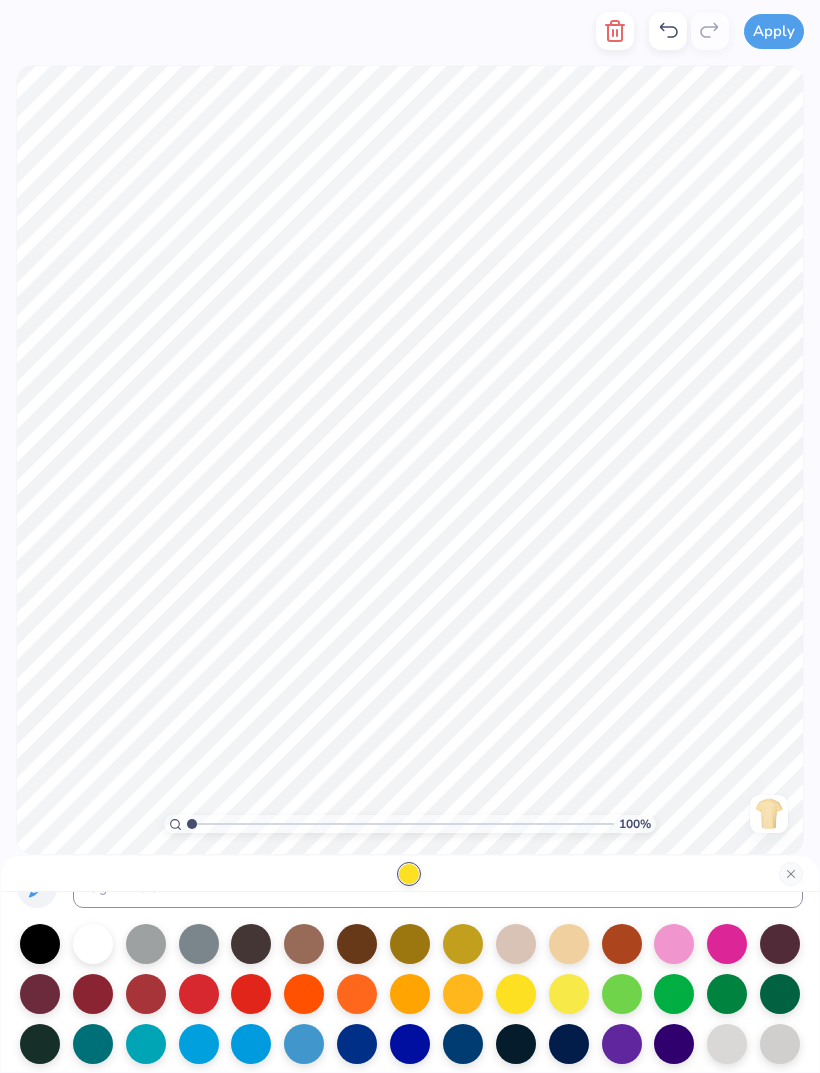 click at bounding box center (516, 994) 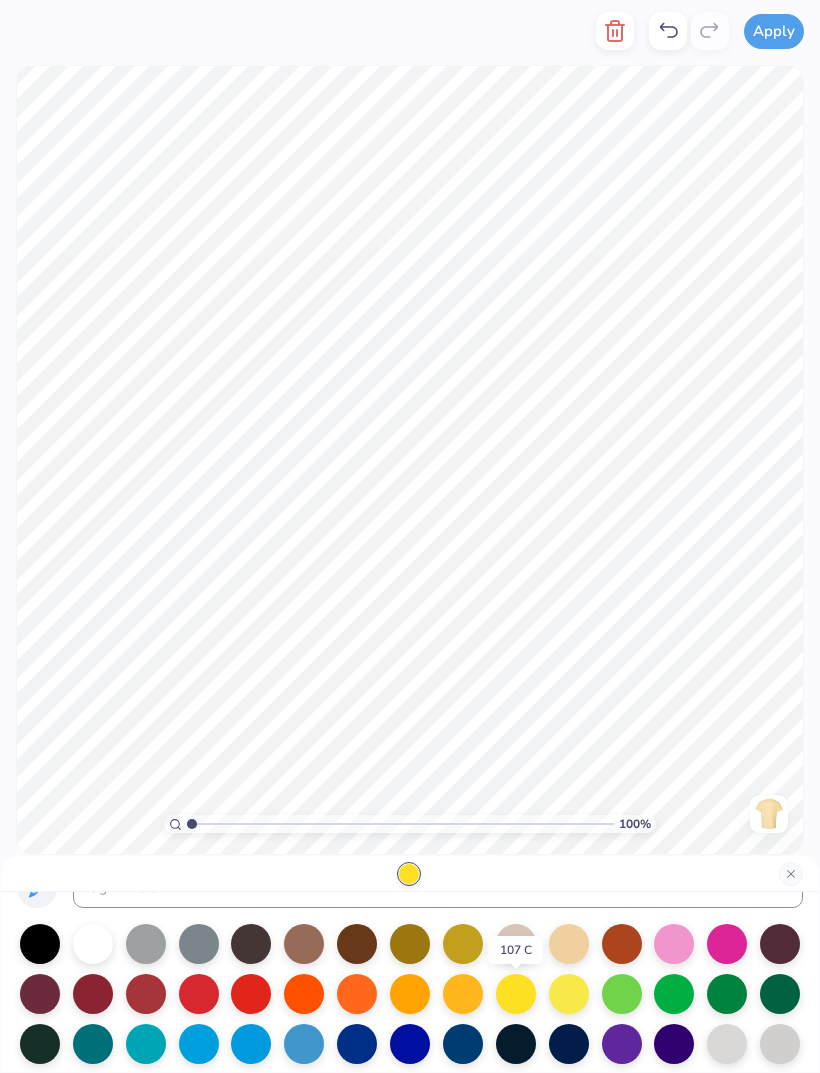 click at bounding box center [674, 944] 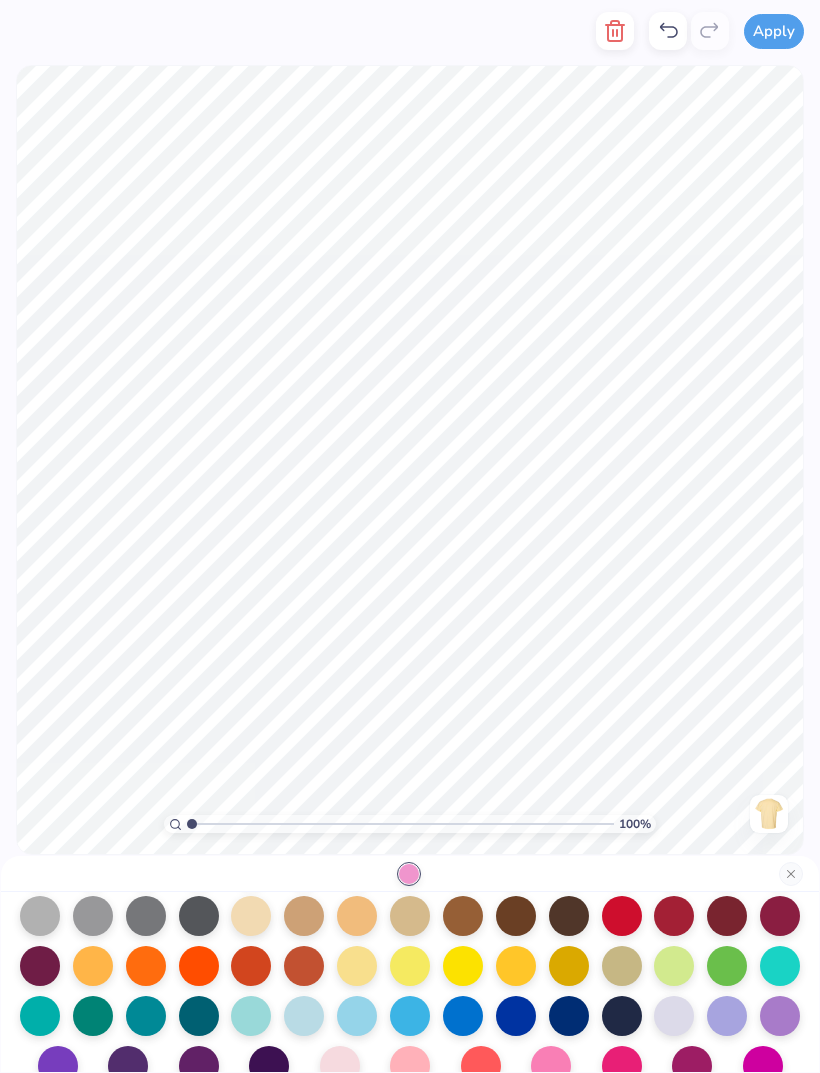 scroll, scrollTop: 220, scrollLeft: 0, axis: vertical 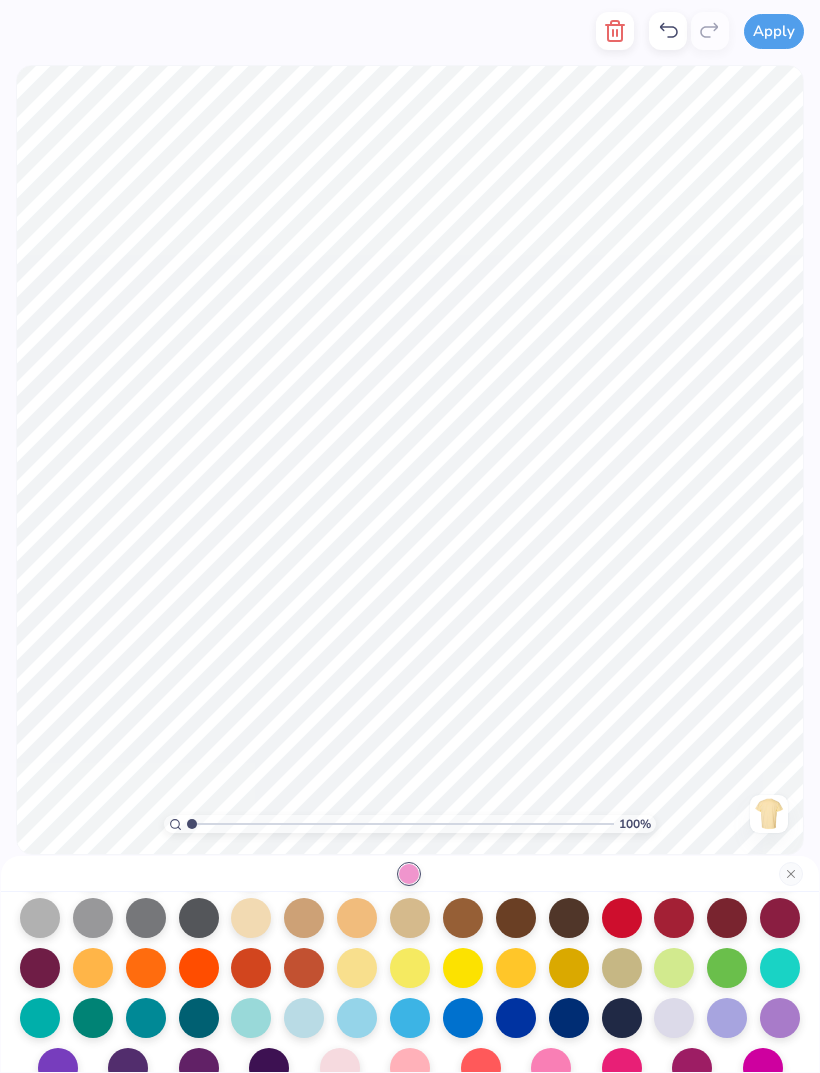 click at bounding box center (304, 1018) 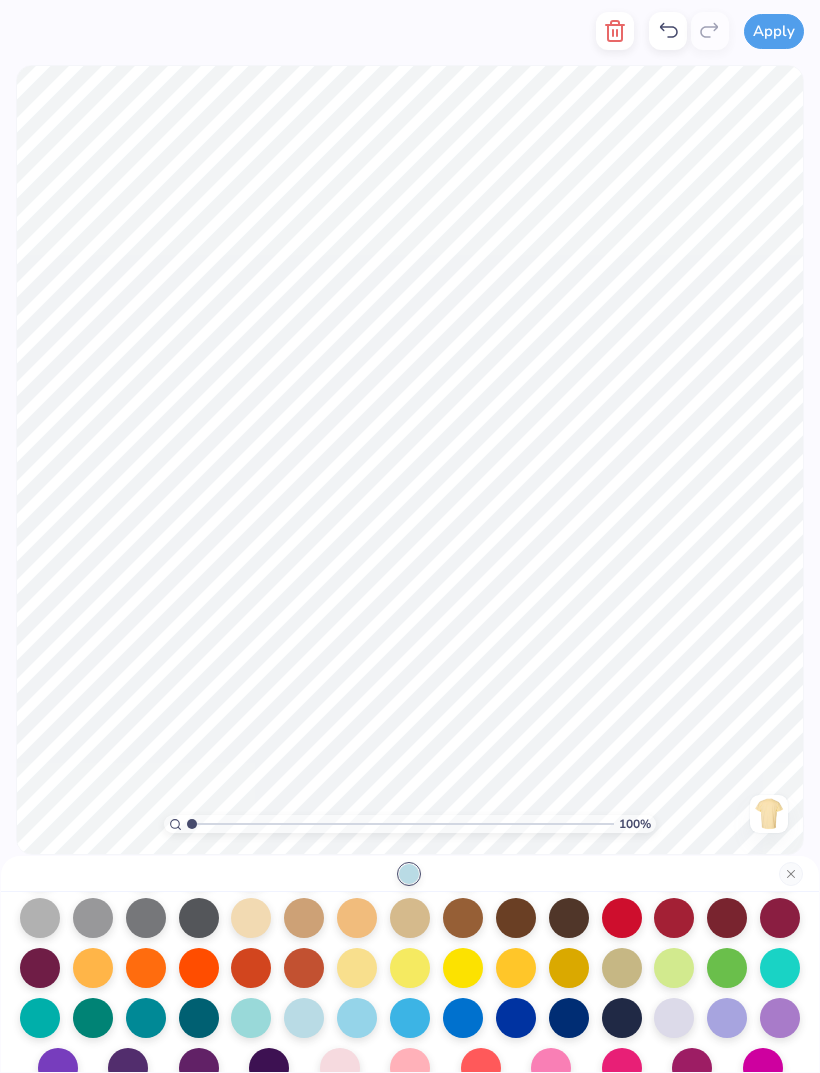 click at bounding box center [357, 1018] 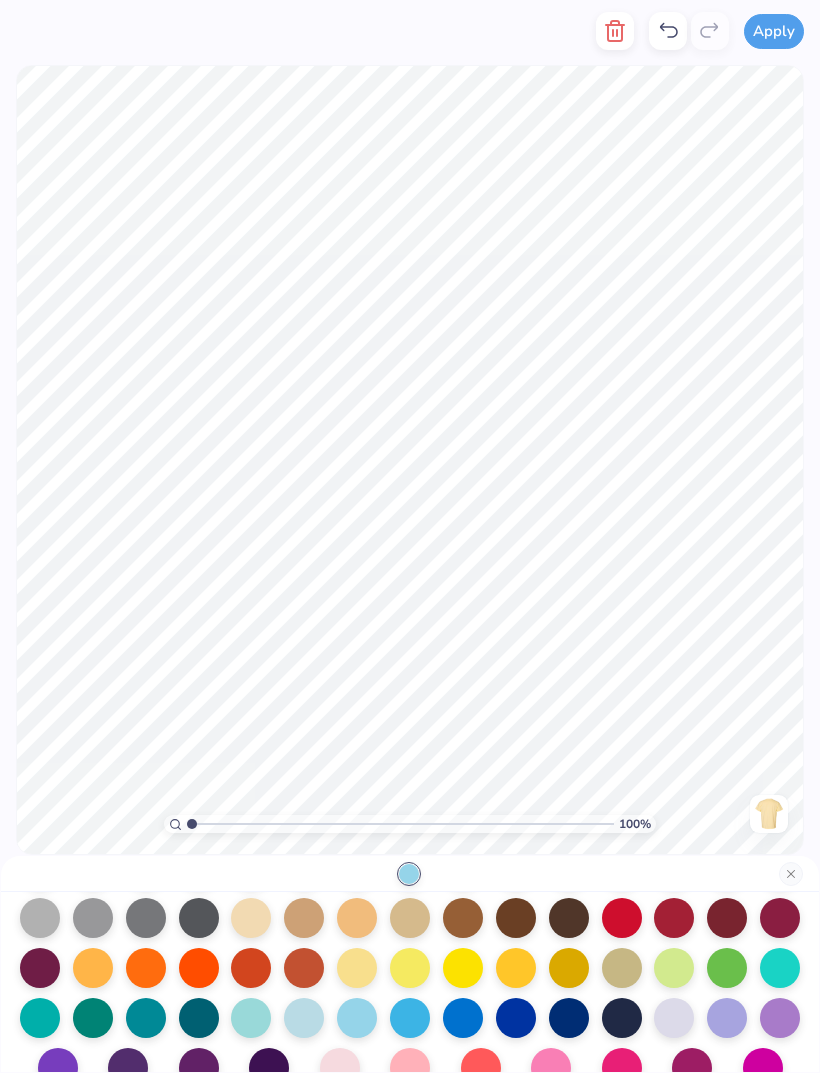 click at bounding box center (410, 1018) 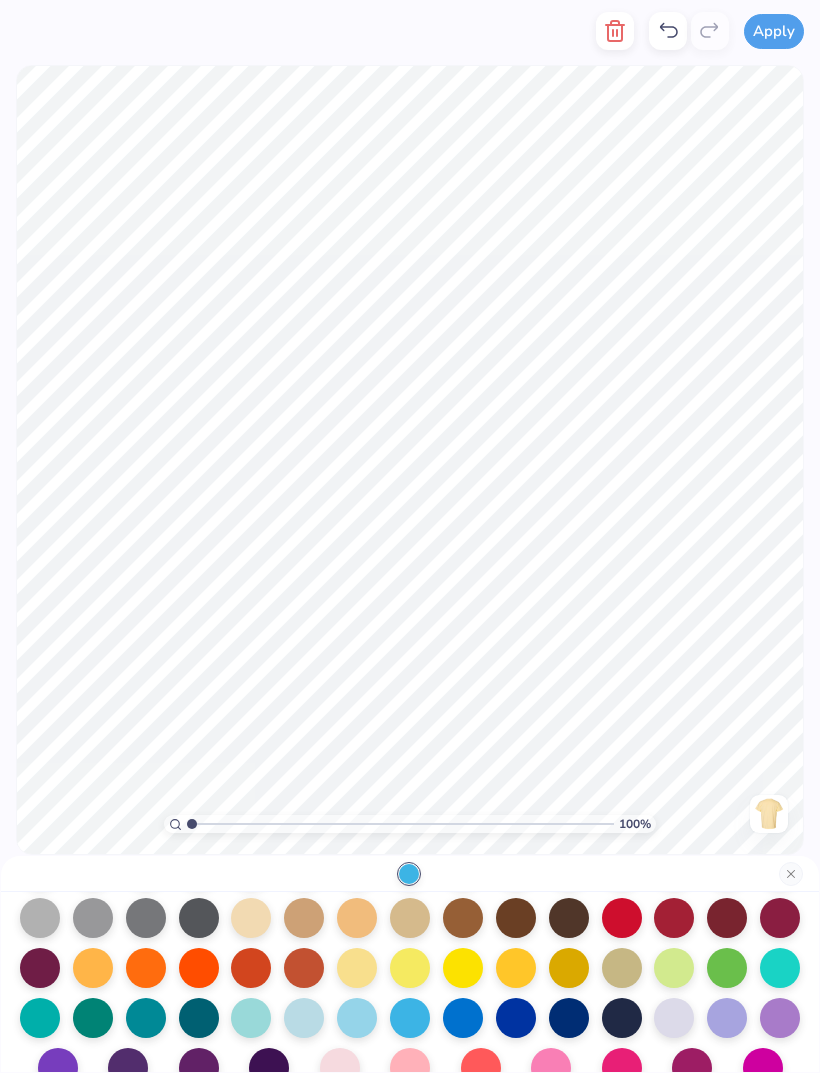 click at bounding box center [463, 1018] 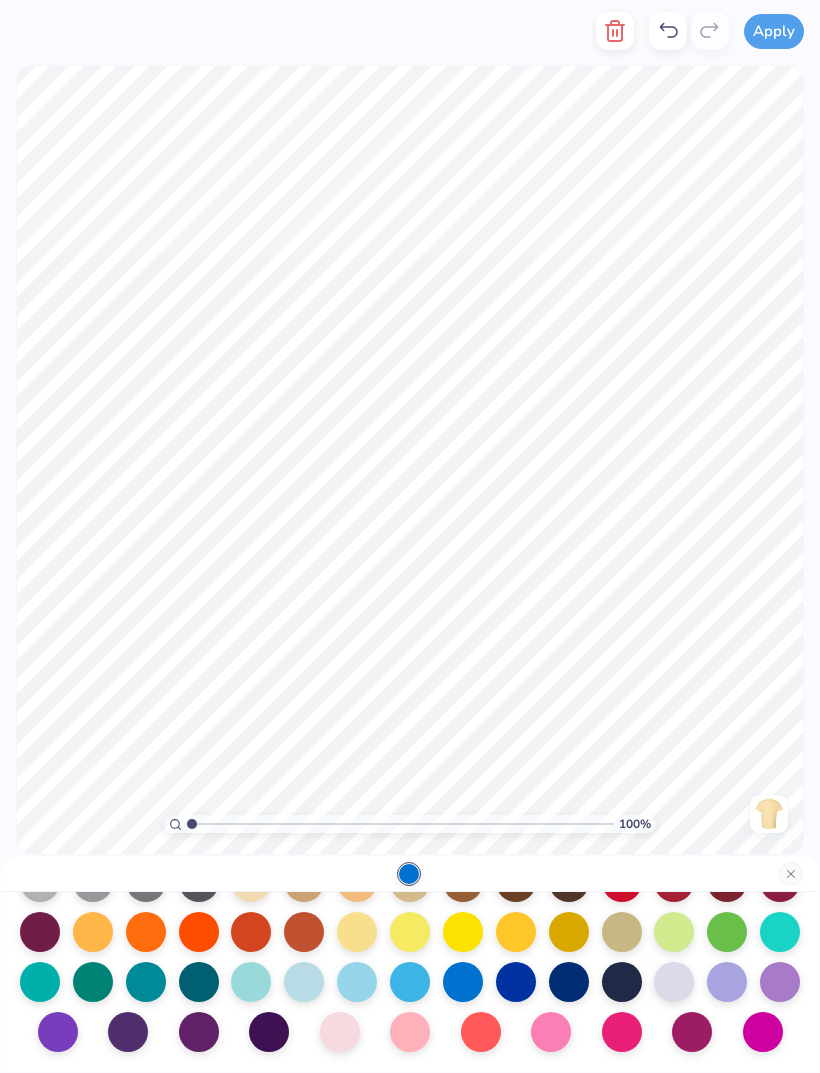 scroll, scrollTop: 260, scrollLeft: 0, axis: vertical 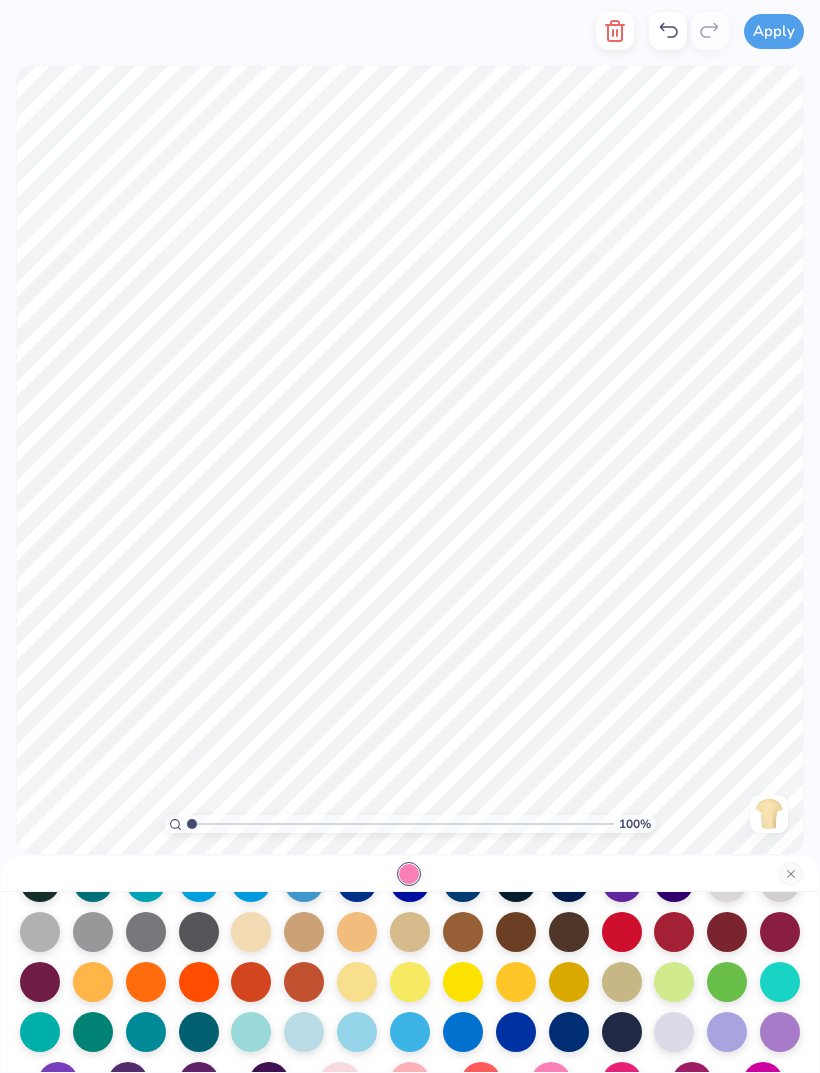 click at bounding box center (410, 982) 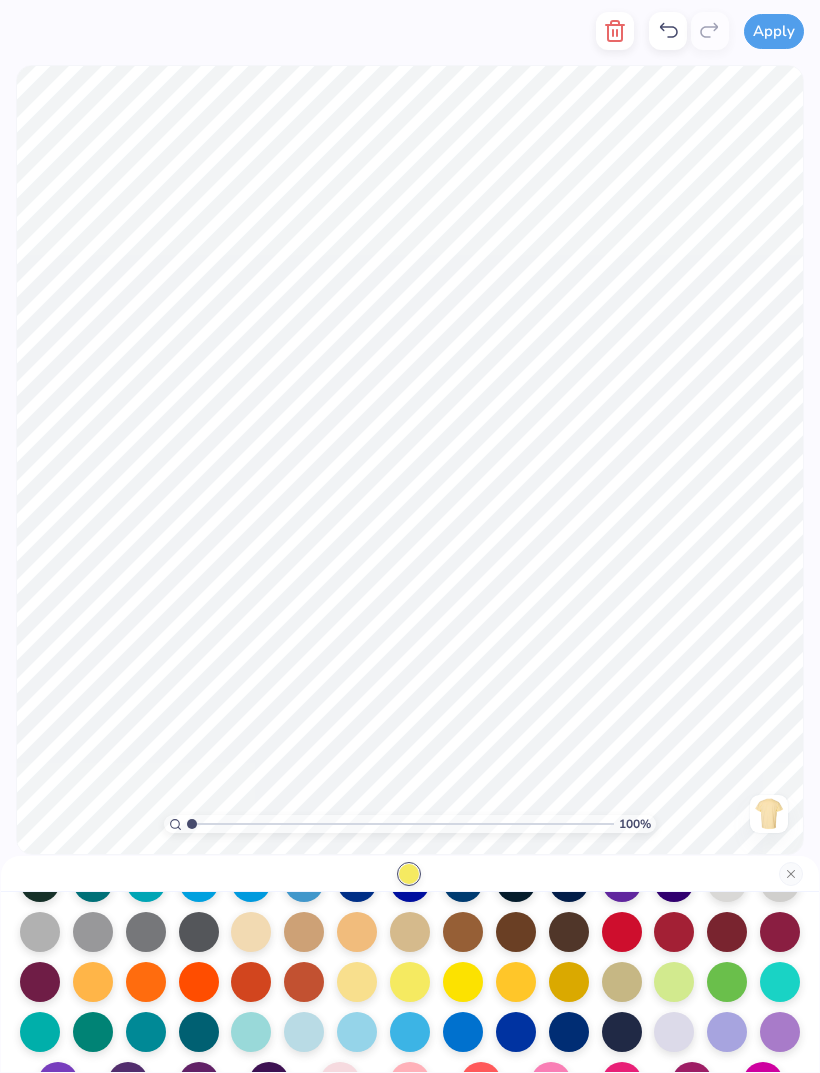 click at bounding box center (463, 982) 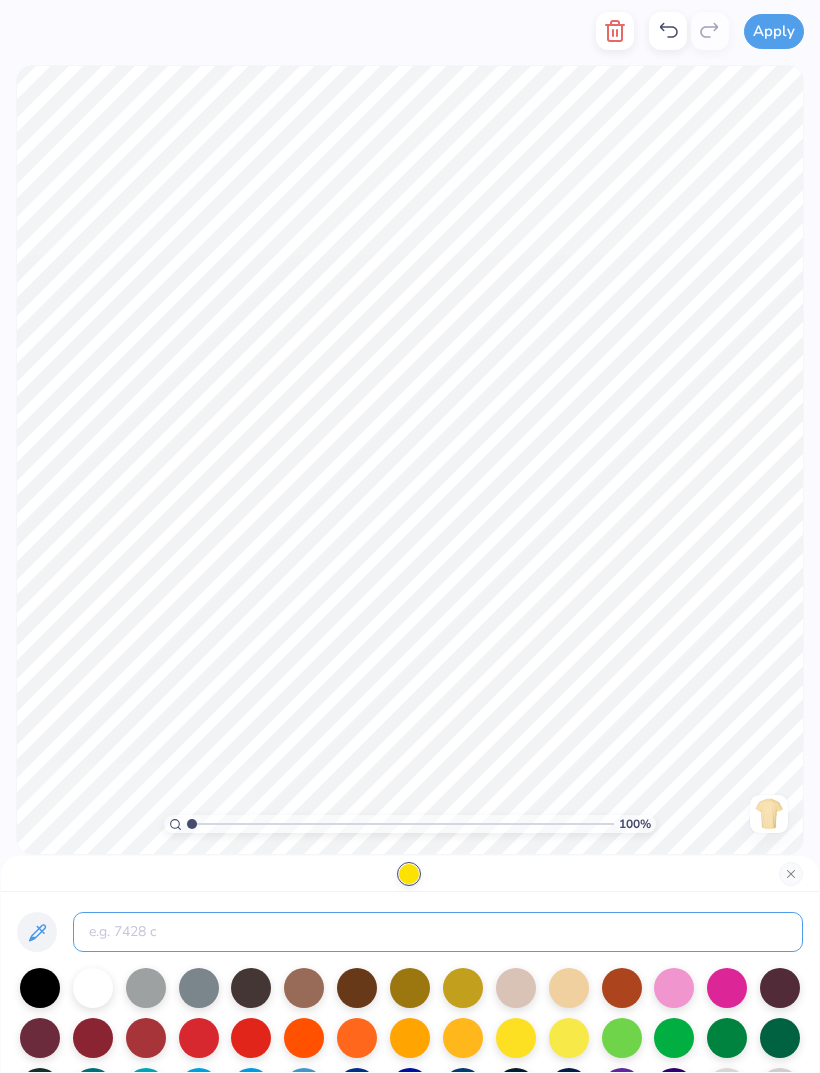 scroll, scrollTop: 0, scrollLeft: 0, axis: both 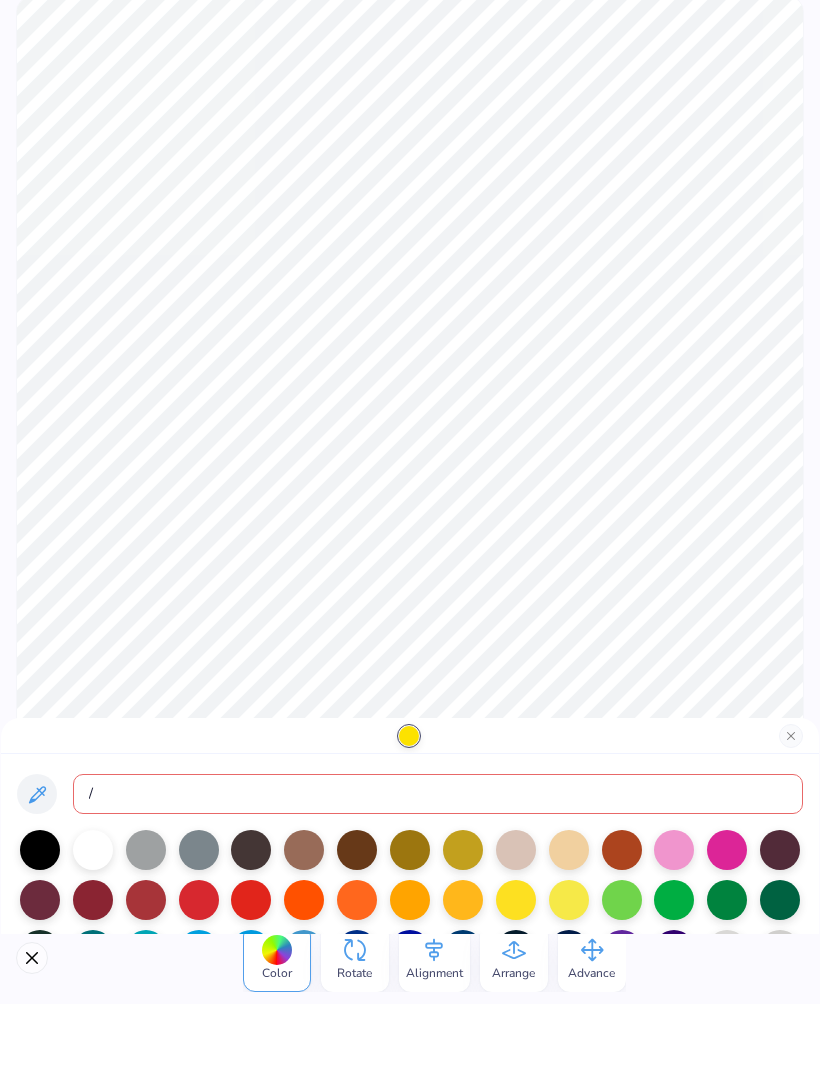 type on "/" 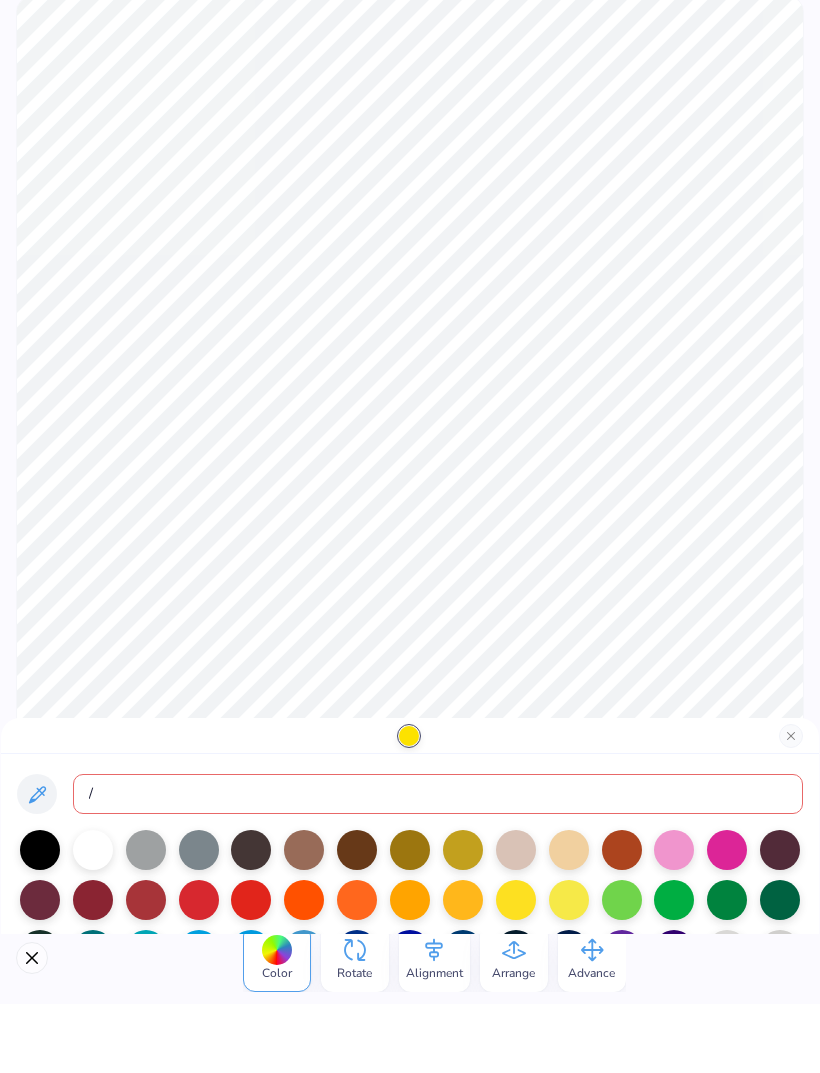 click at bounding box center (569, 969) 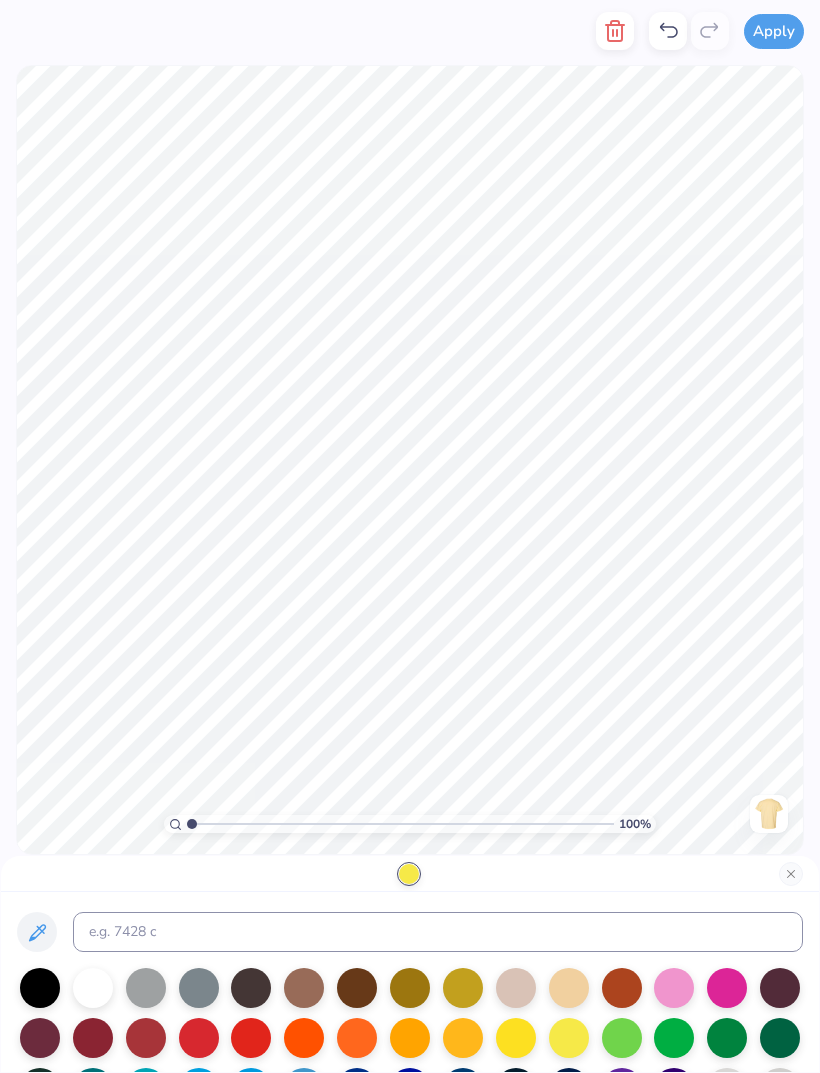 click at bounding box center (791, 874) 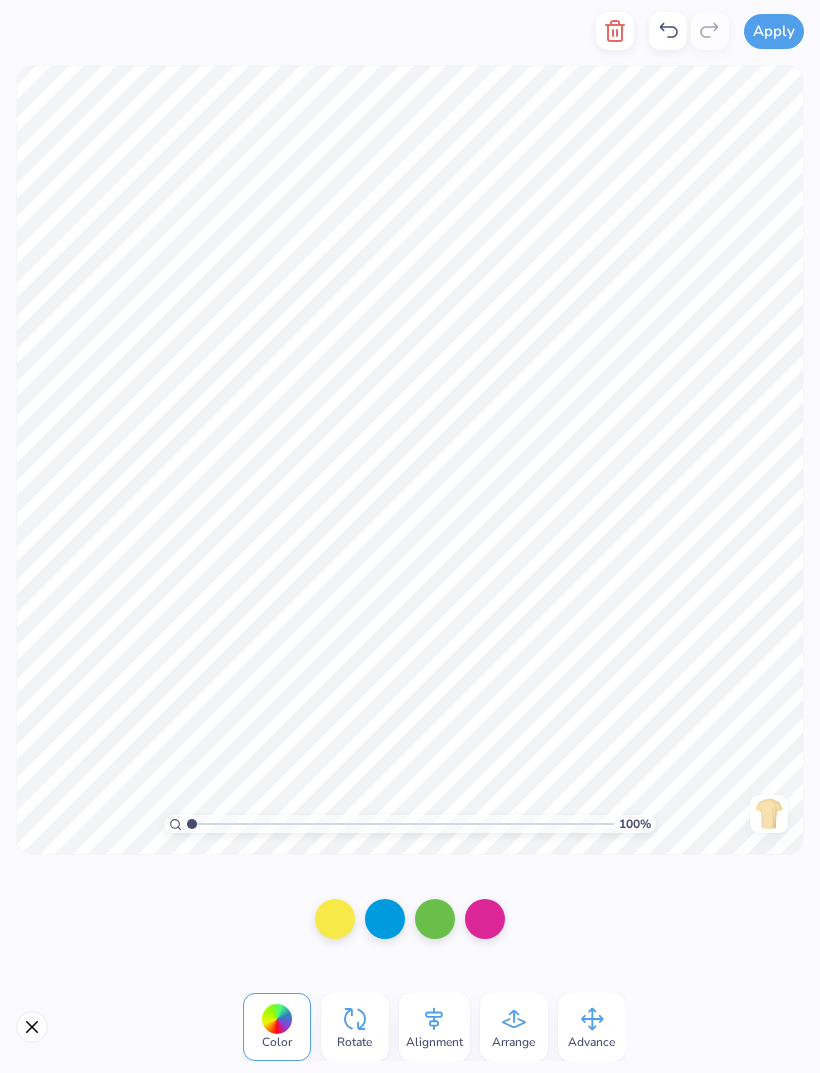 click at bounding box center [485, 919] 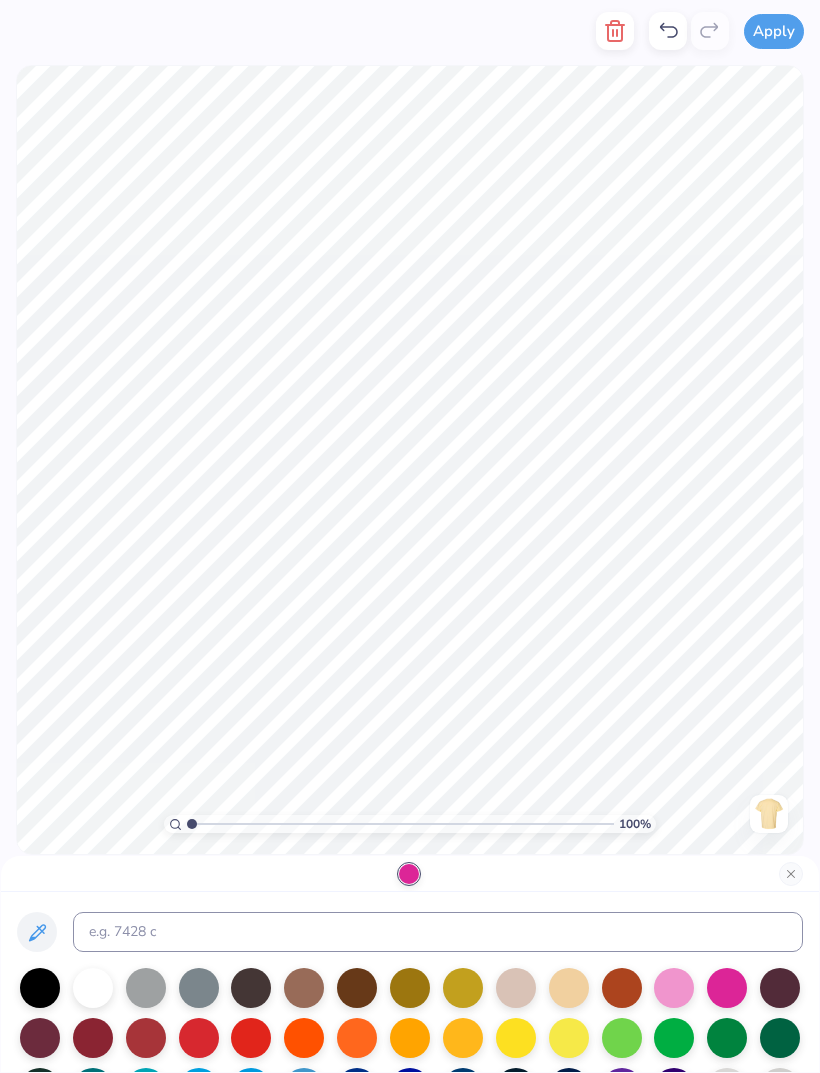 click at bounding box center (674, 988) 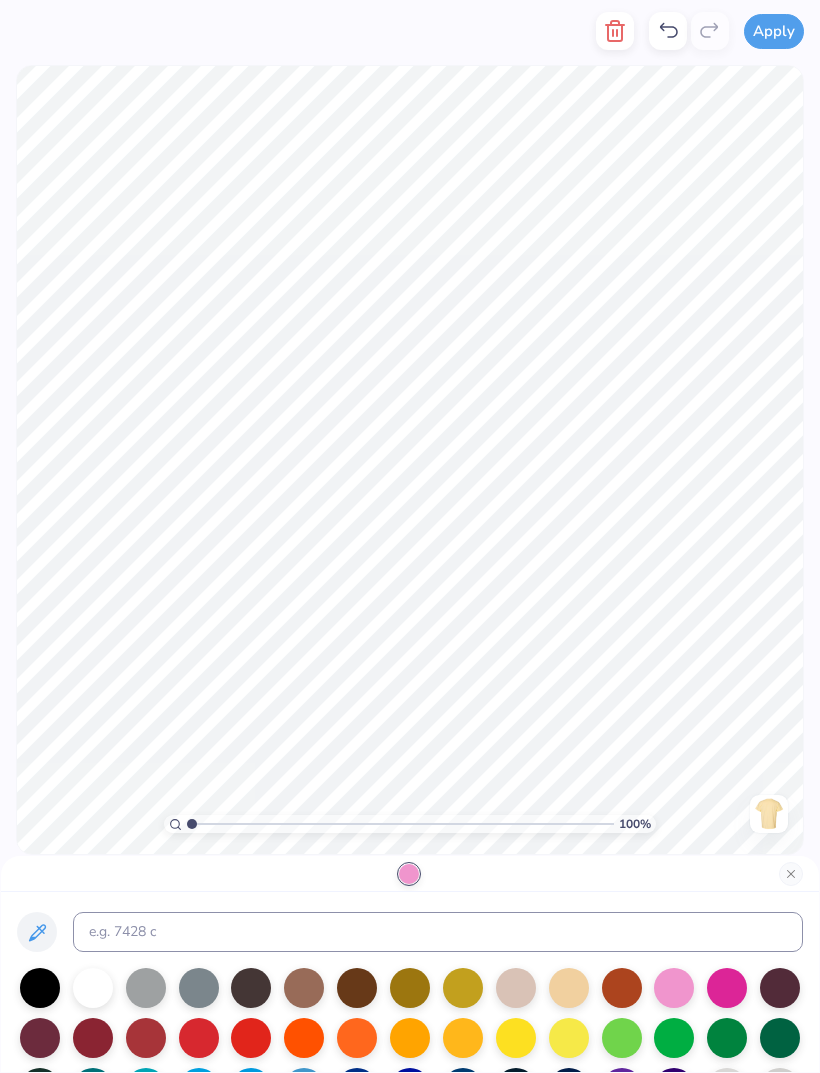 click at bounding box center [409, 874] 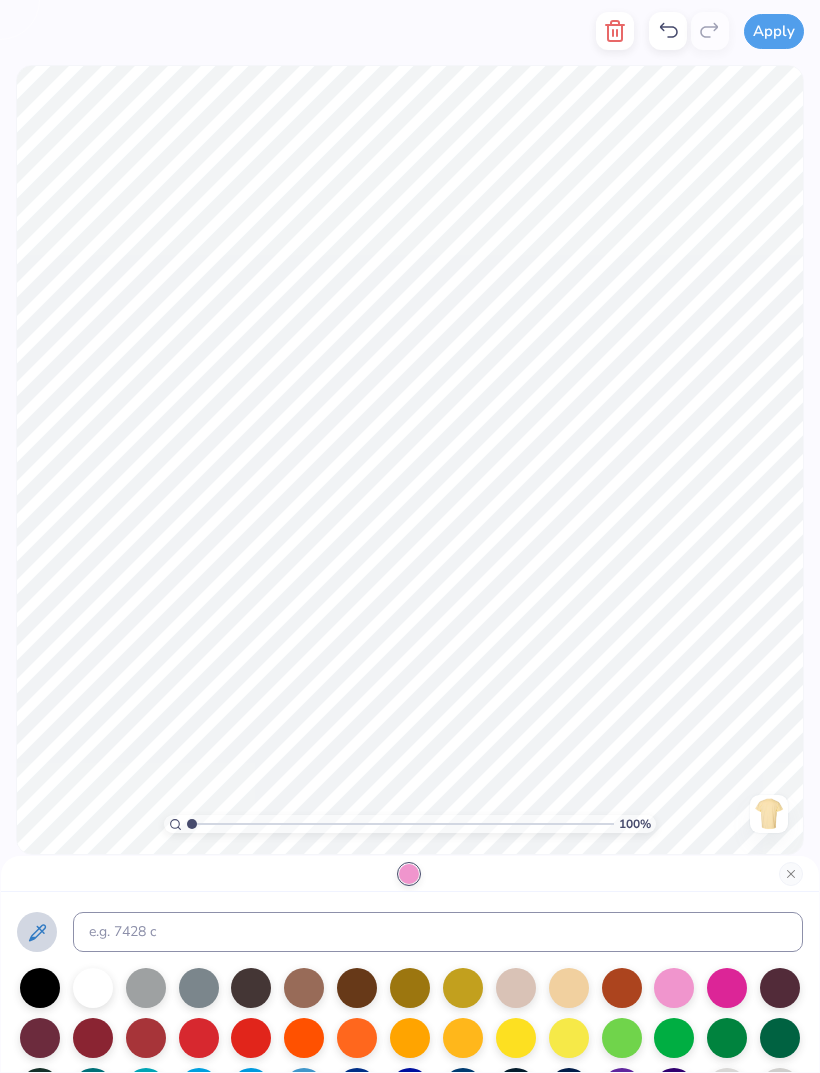 click 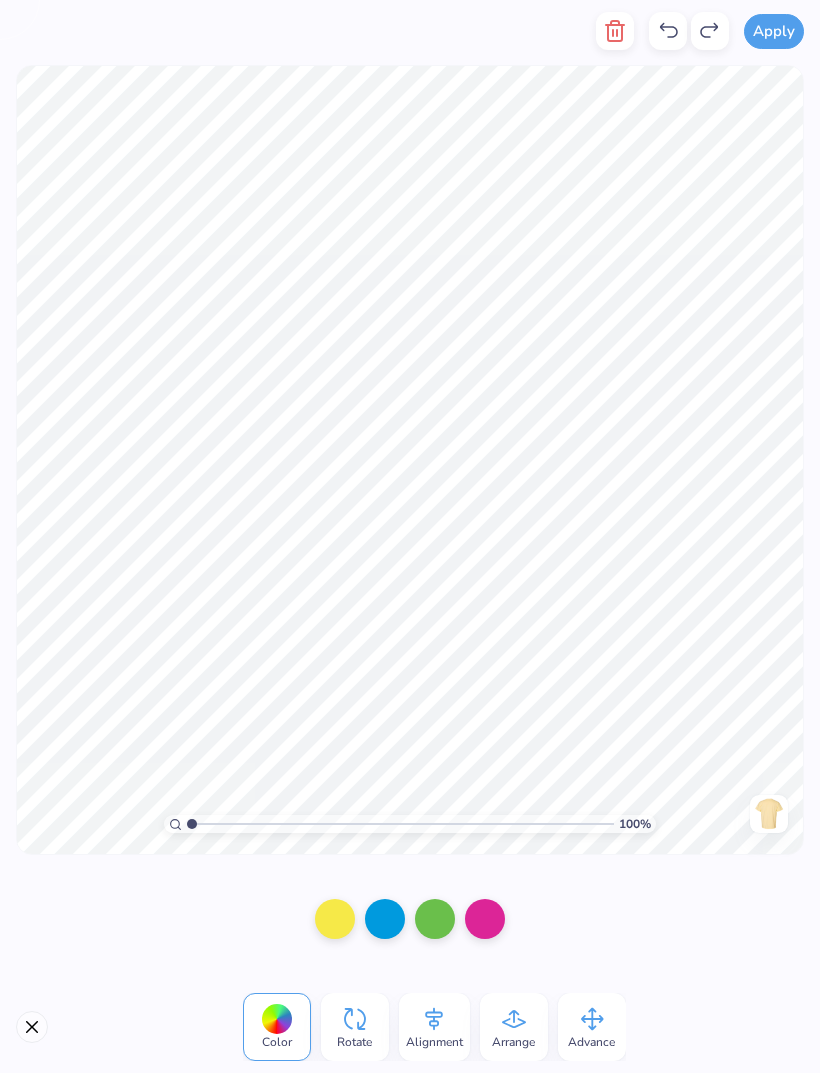 click 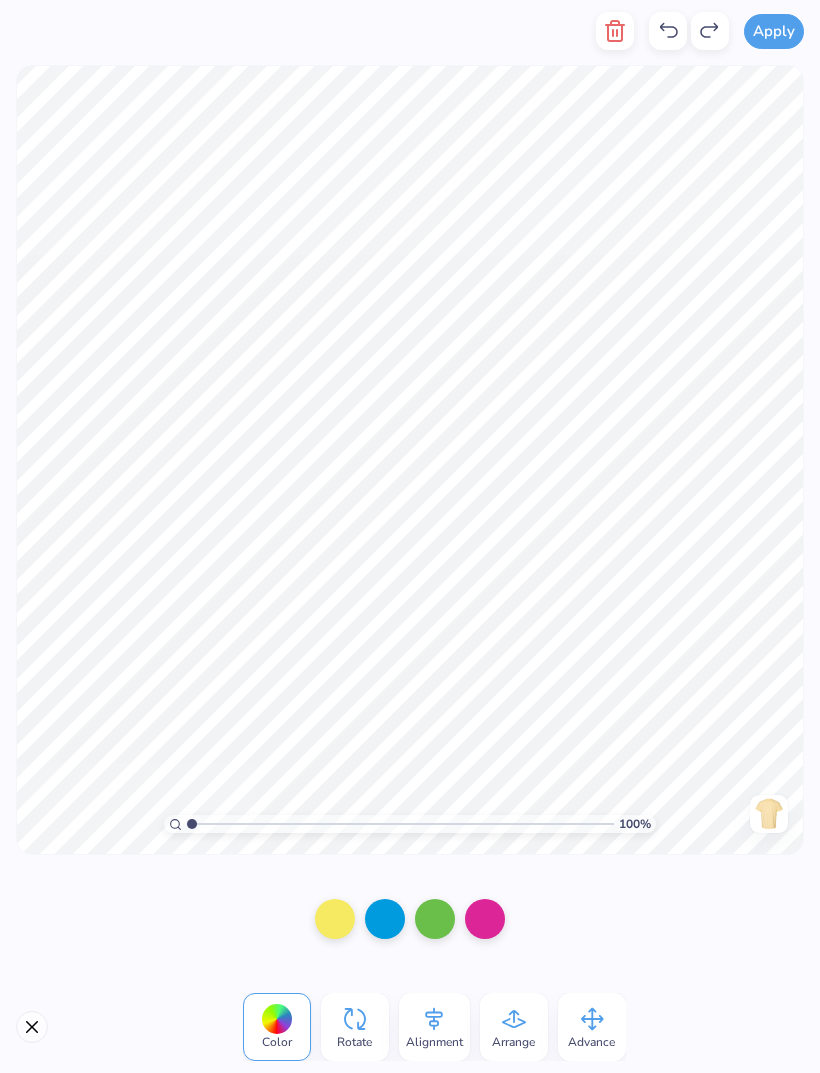 click 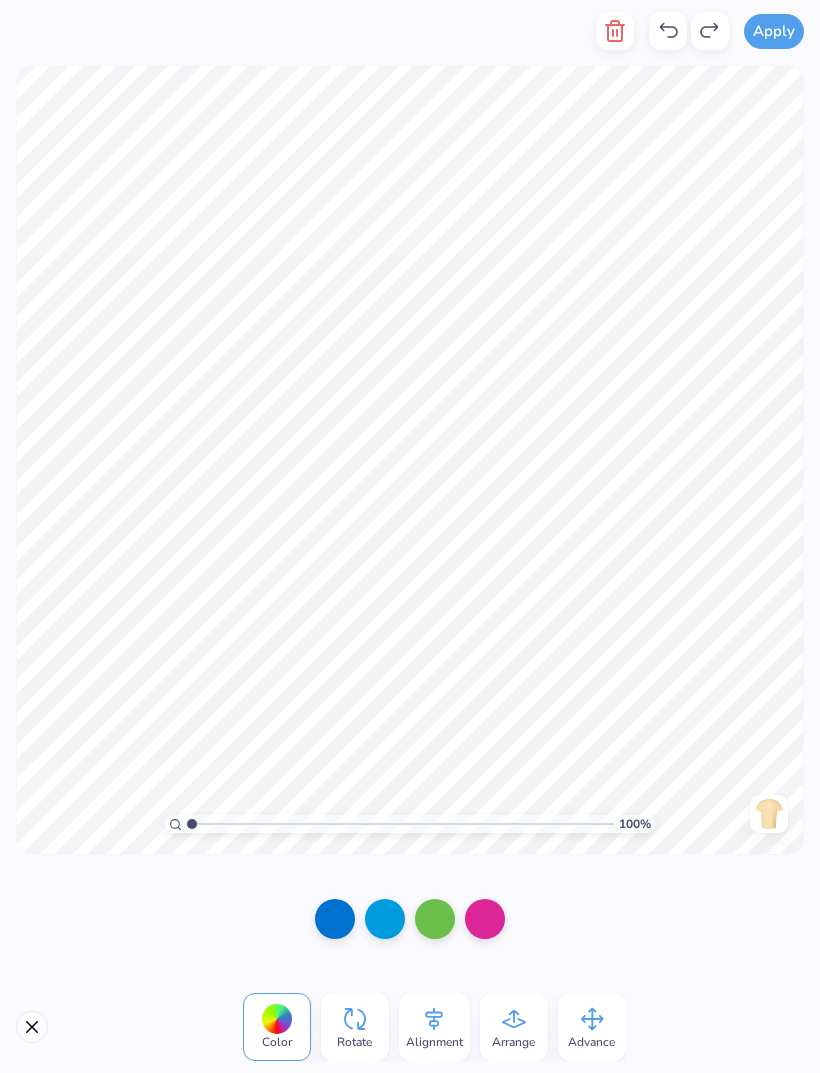 click 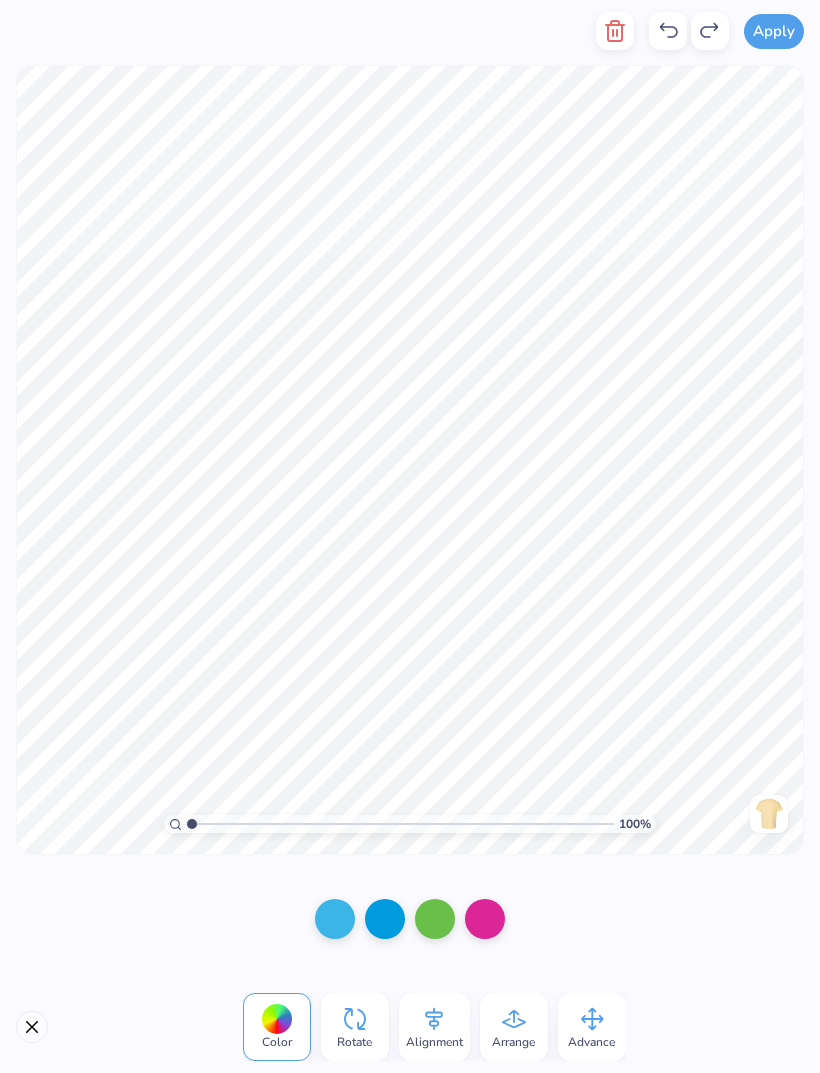click 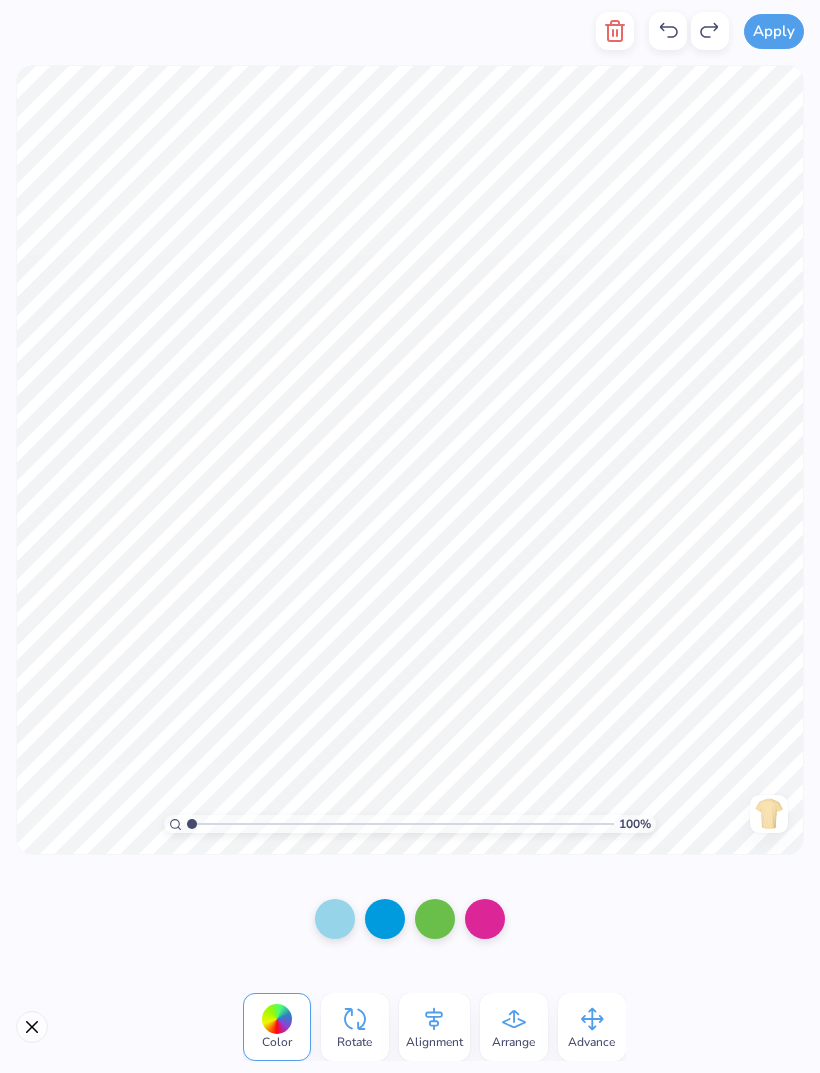 click 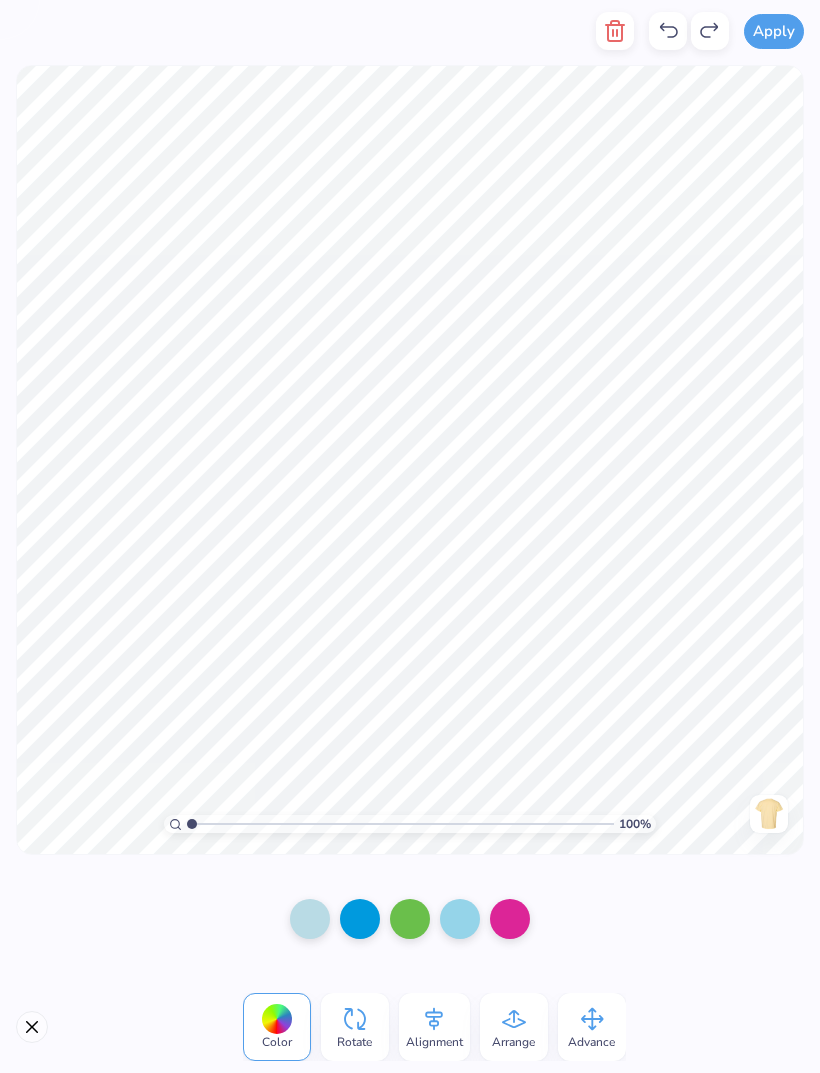 click 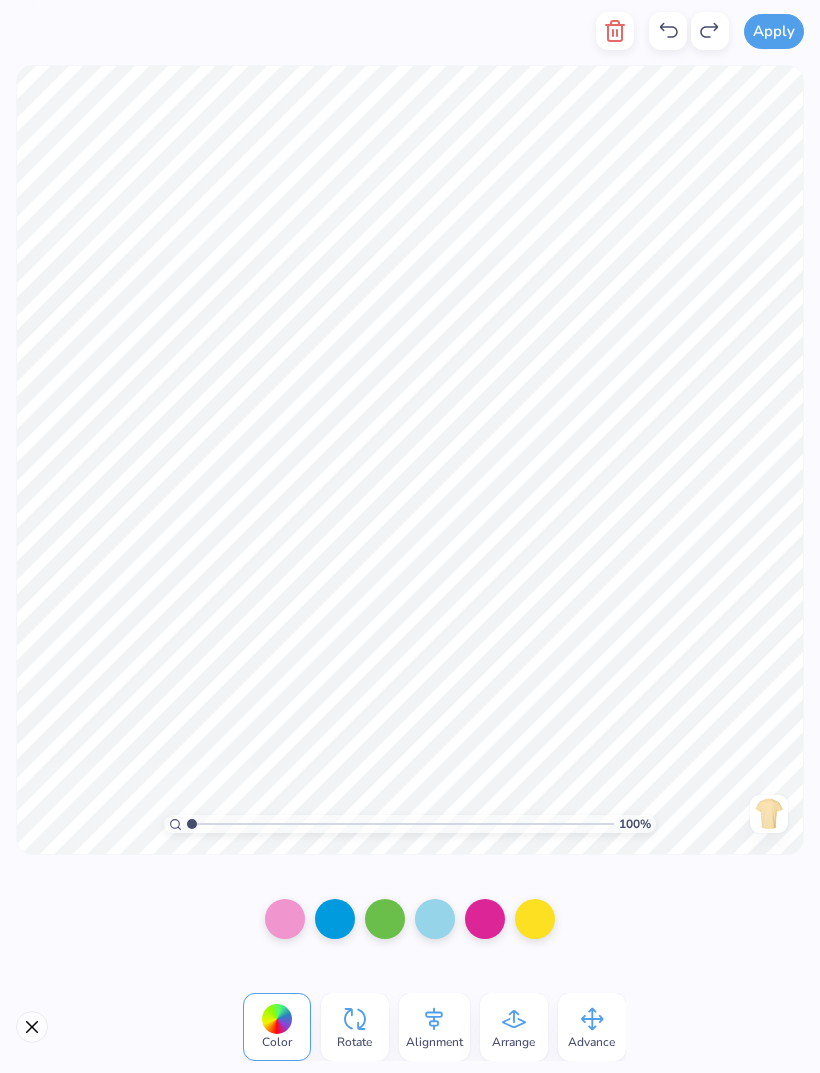 click at bounding box center [535, 919] 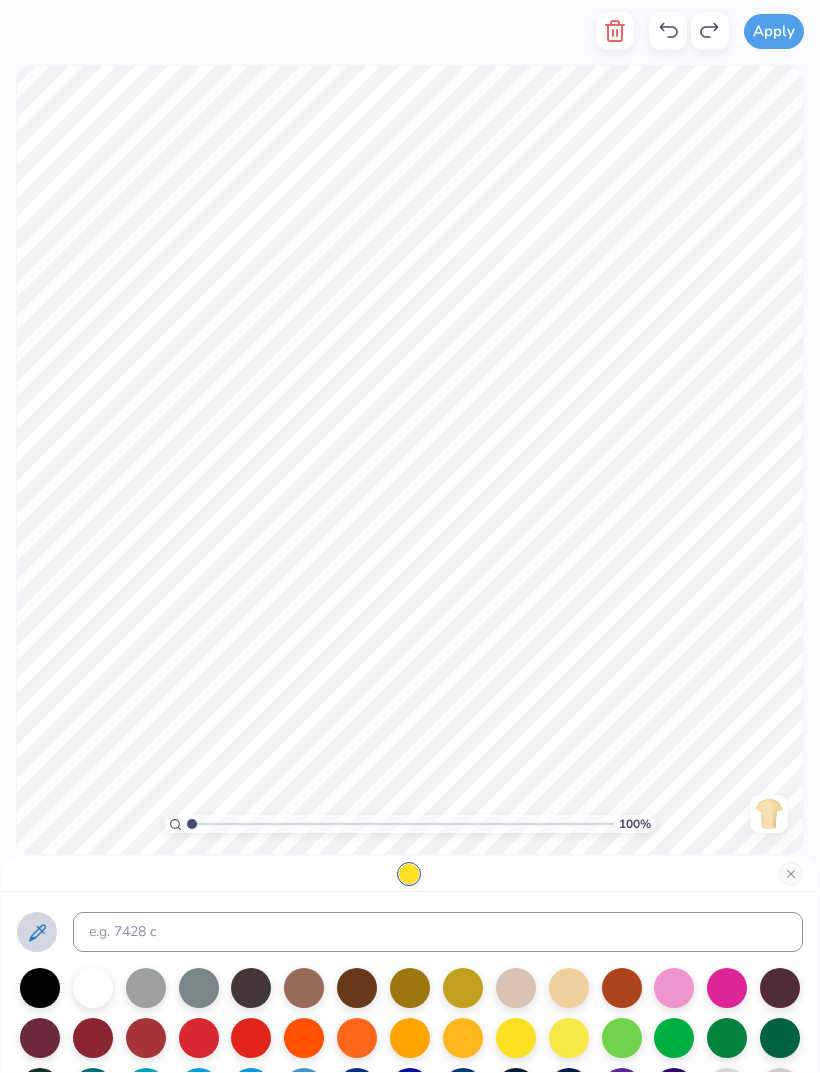 click at bounding box center (674, 988) 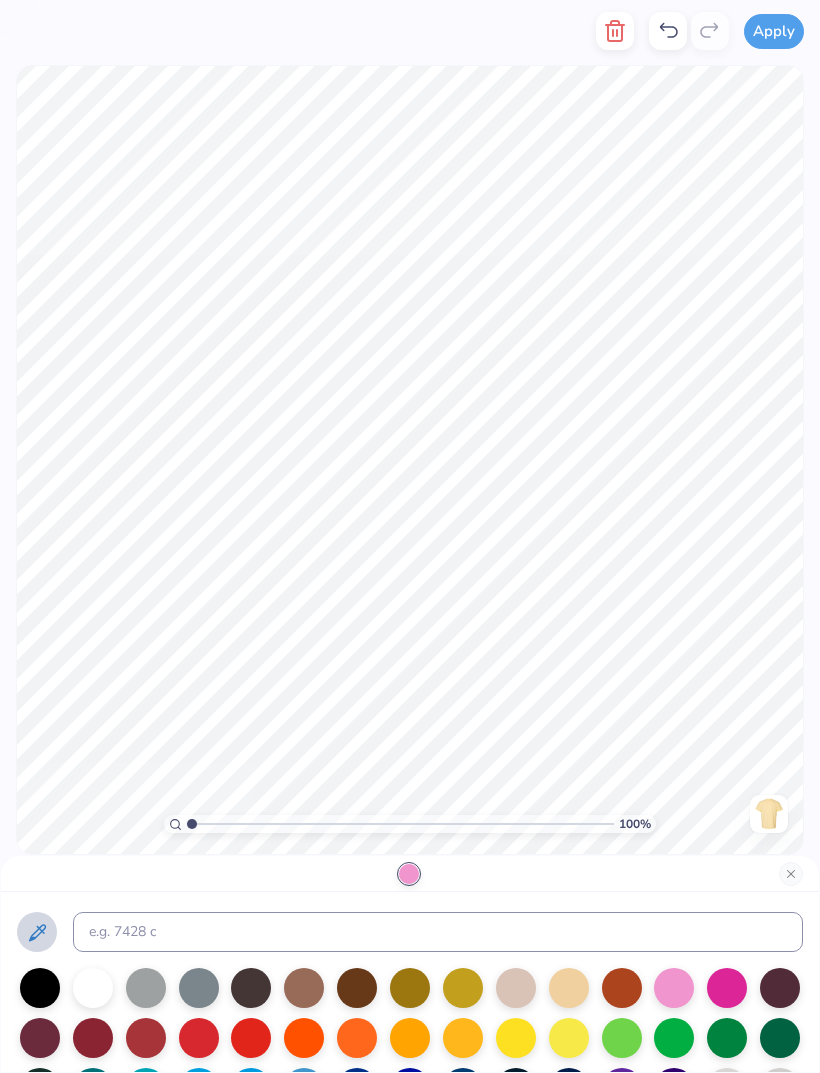 click at bounding box center [727, 988] 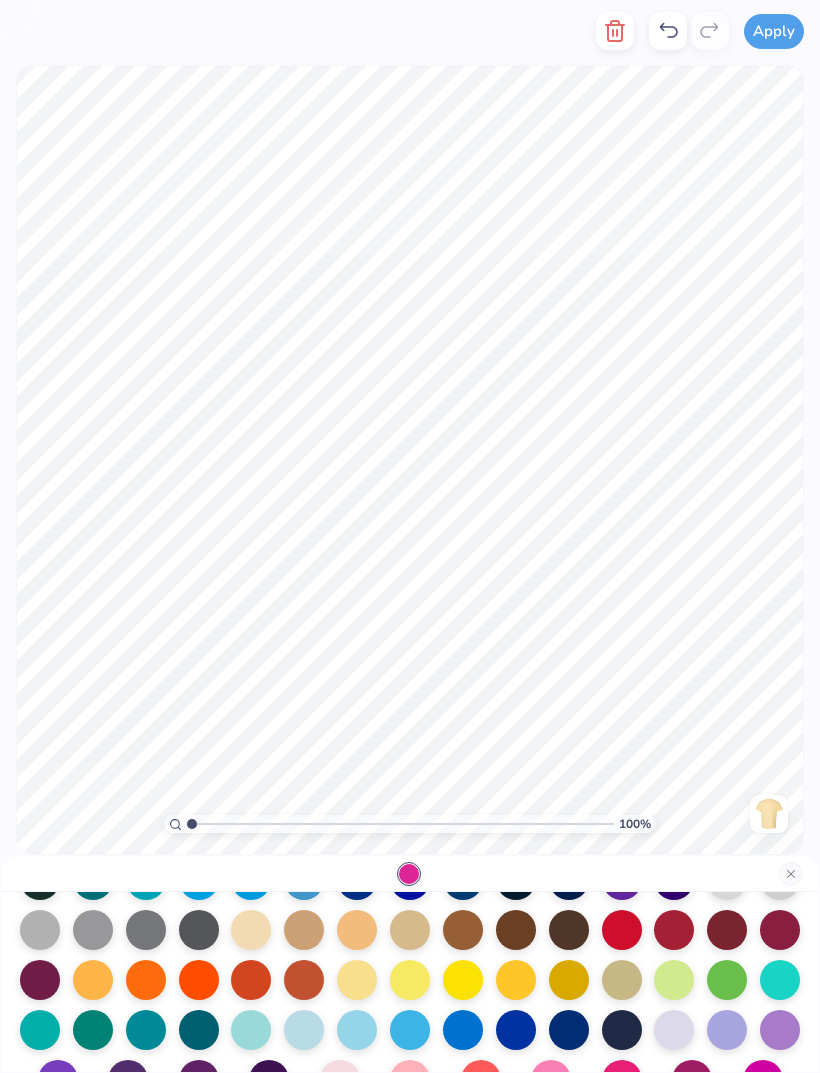 scroll, scrollTop: 184, scrollLeft: 0, axis: vertical 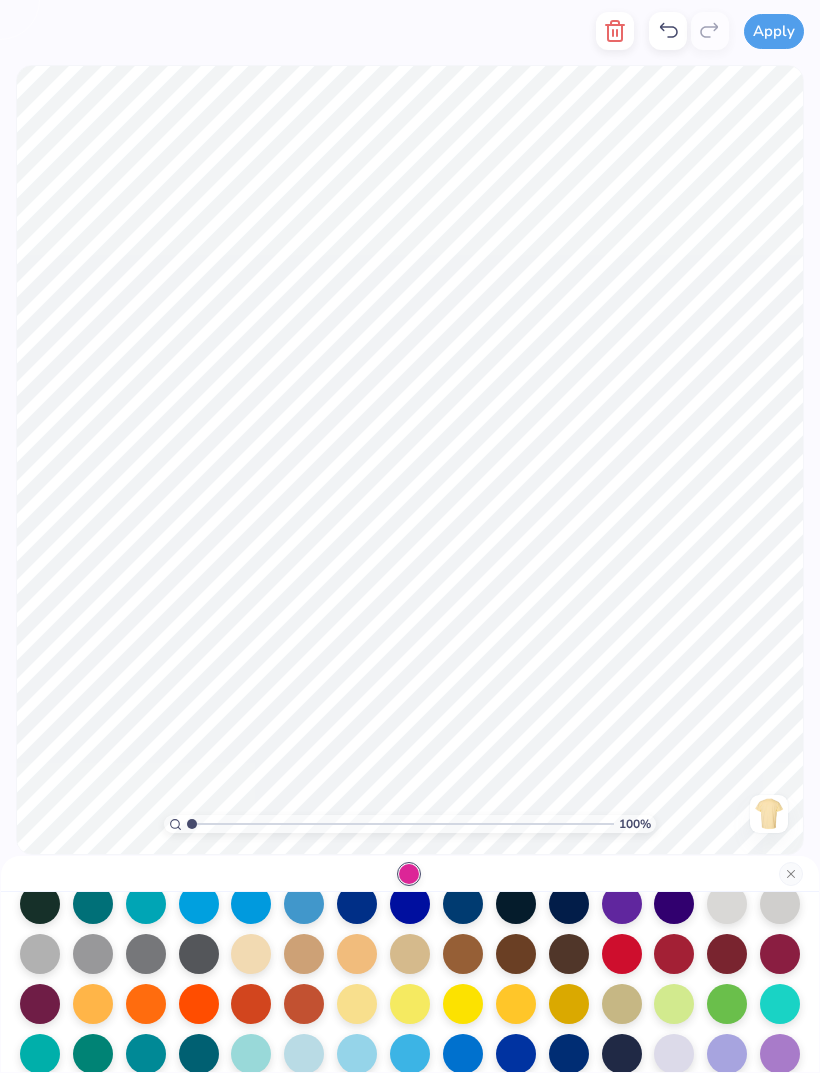 click at bounding box center (304, 904) 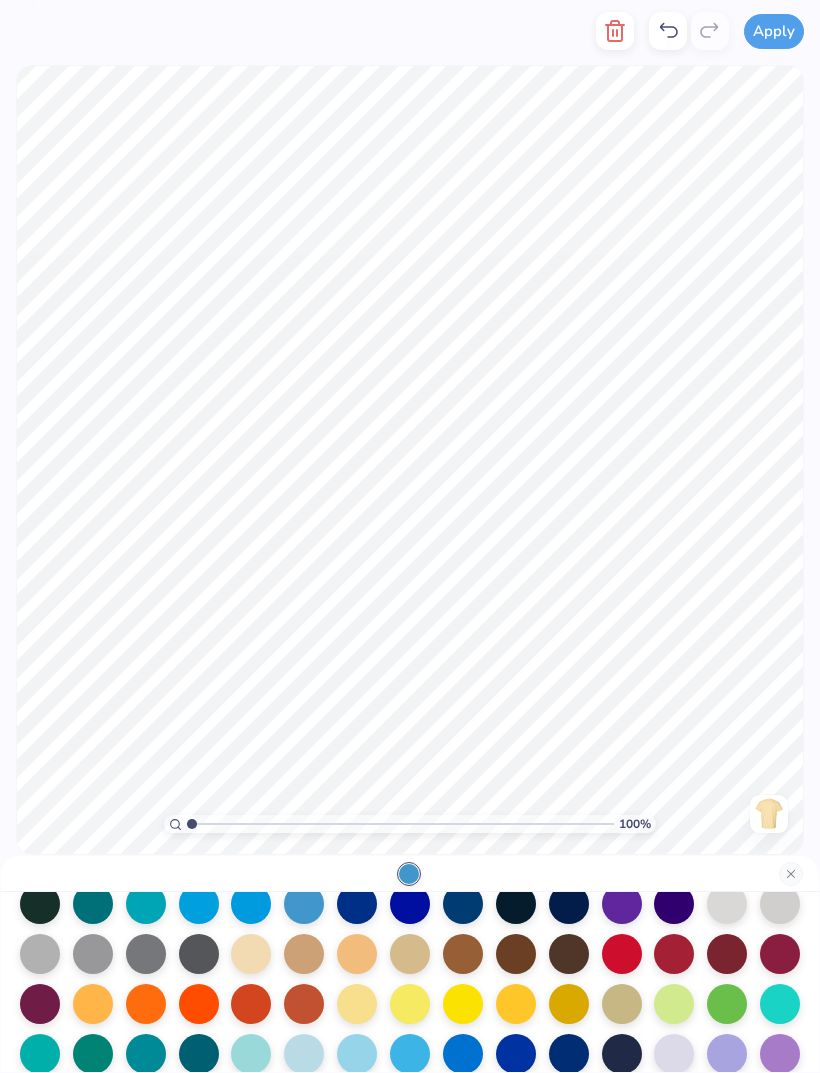click at bounding box center (410, 874) 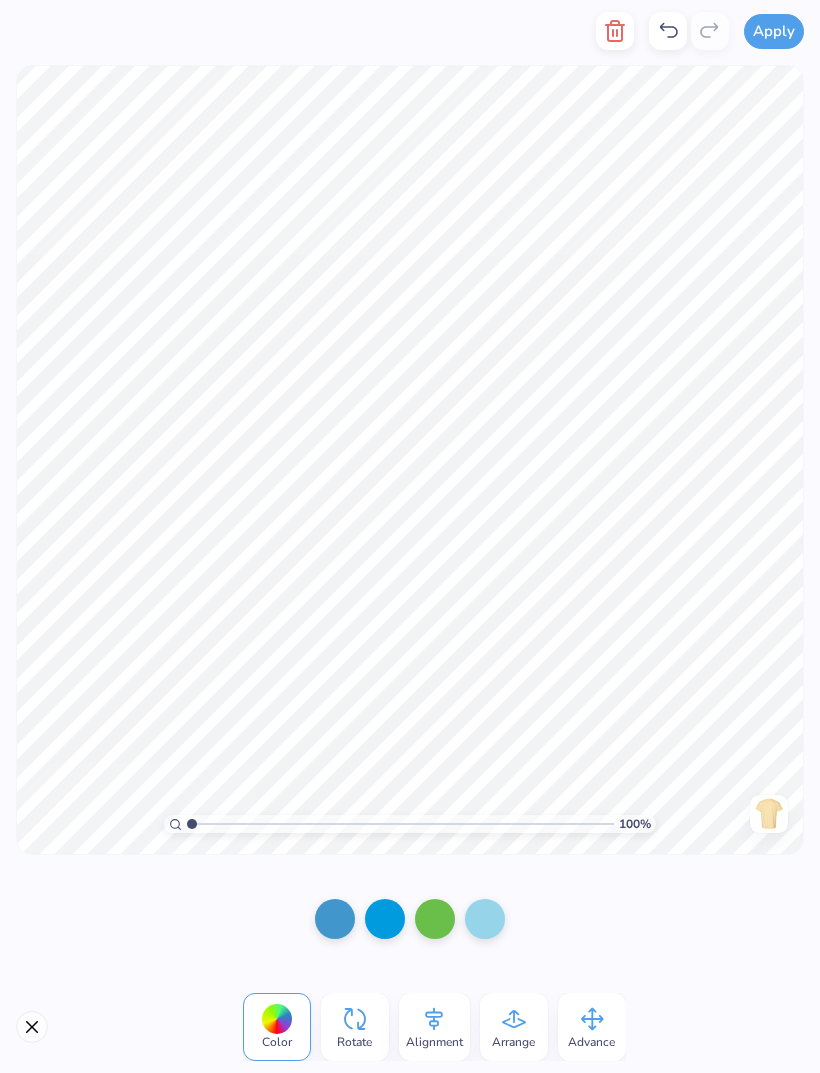 click at bounding box center (615, 31) 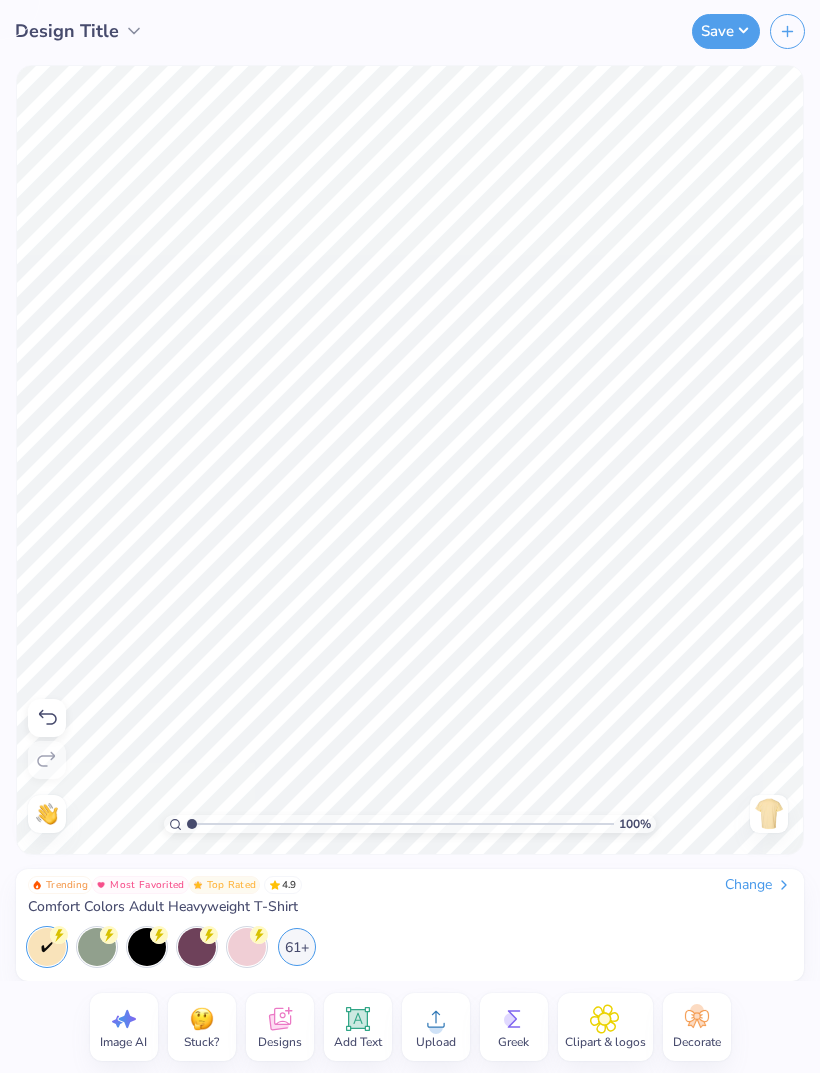 click on "Designs" at bounding box center (280, 1042) 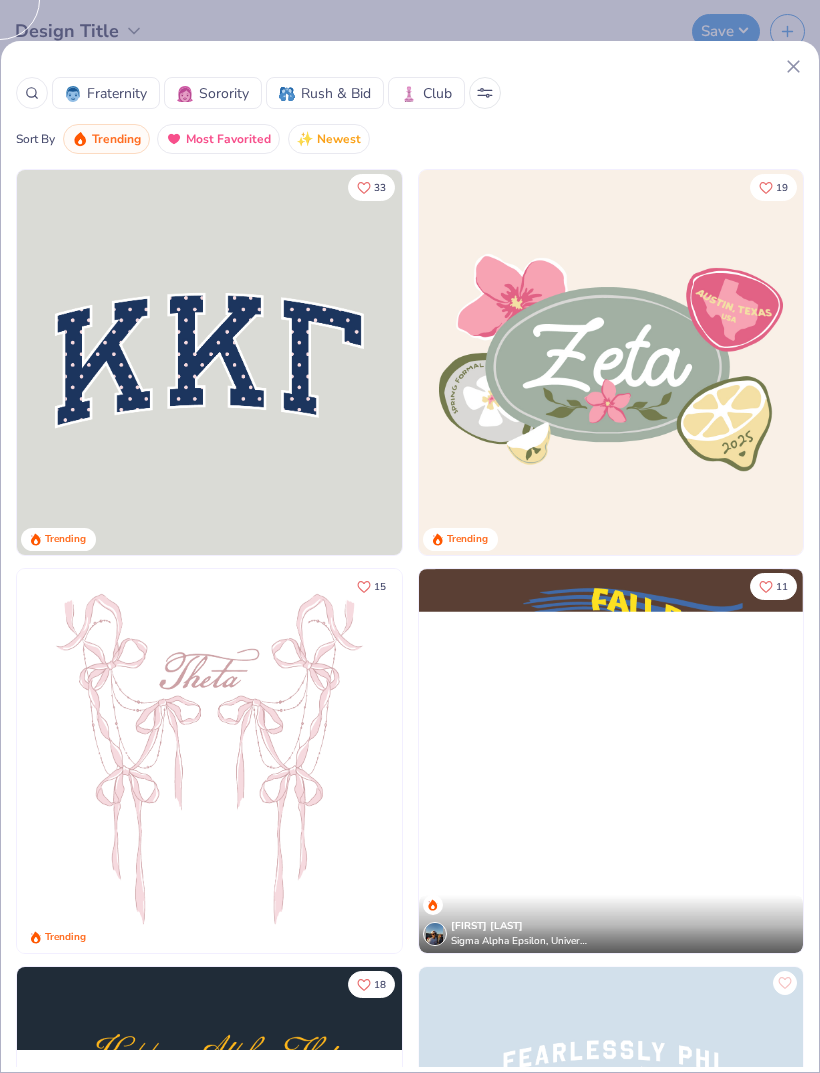click on "Sorority" at bounding box center [224, 93] 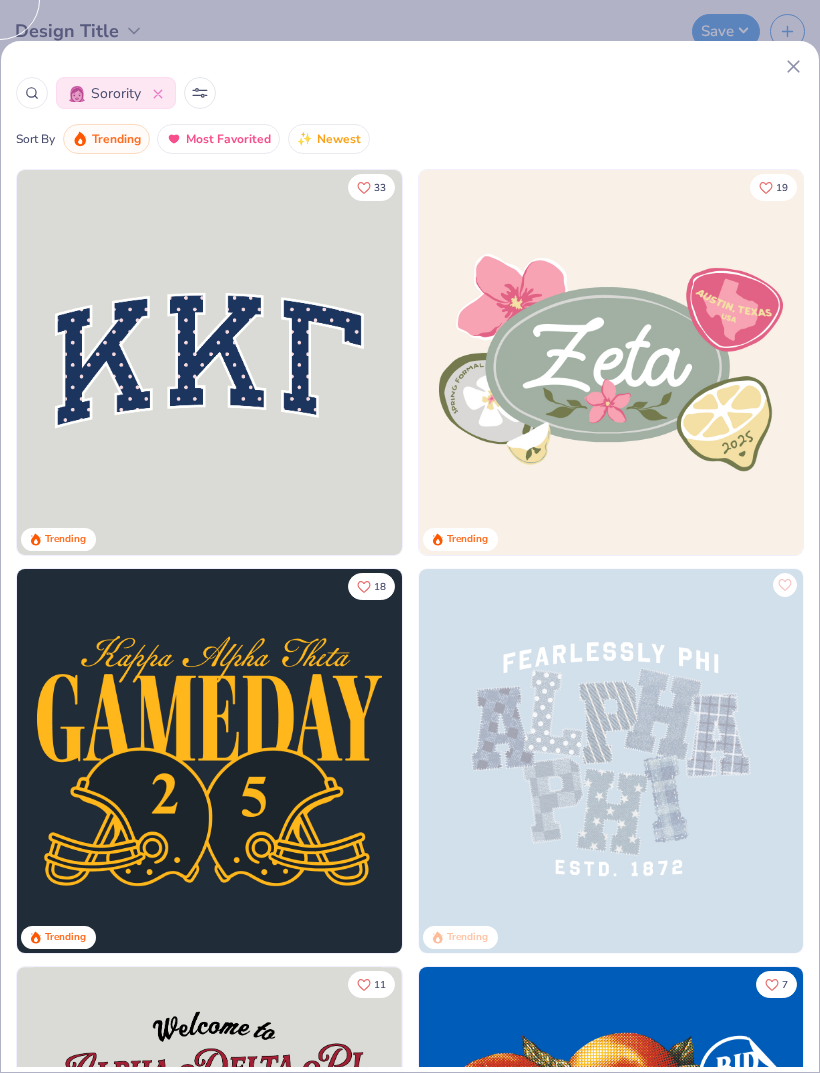 scroll, scrollTop: 0, scrollLeft: 0, axis: both 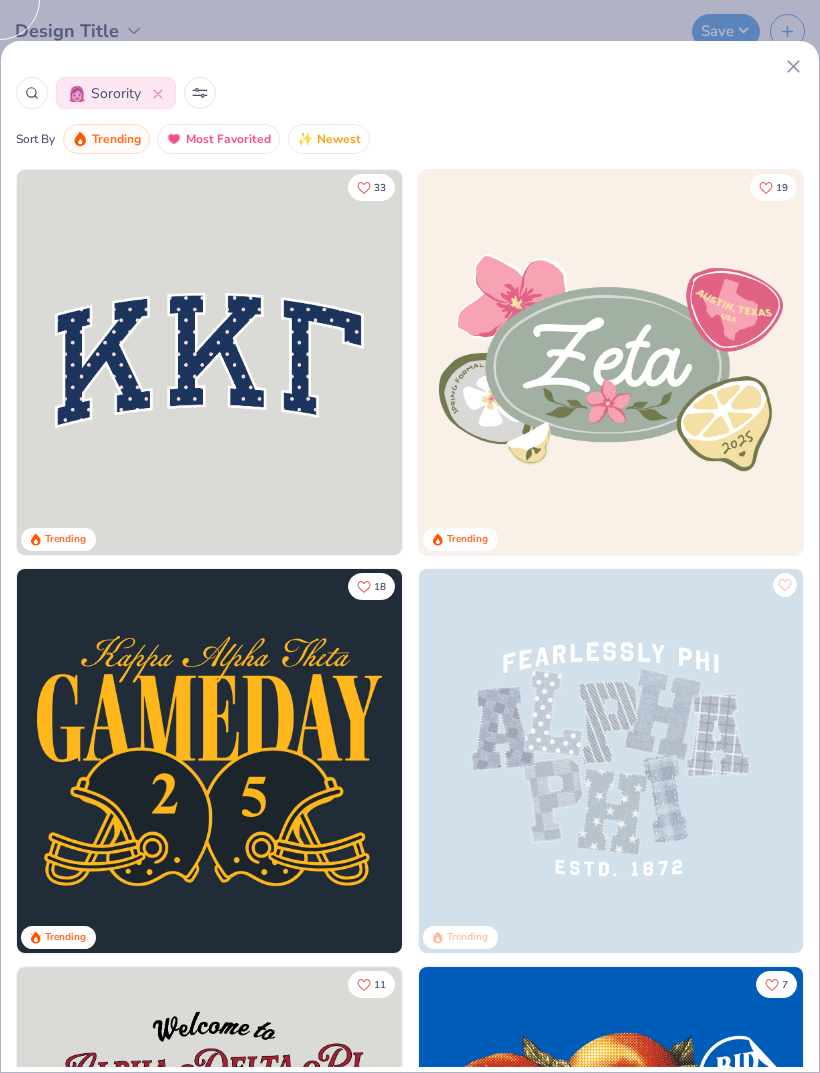 click at bounding box center [200, 93] 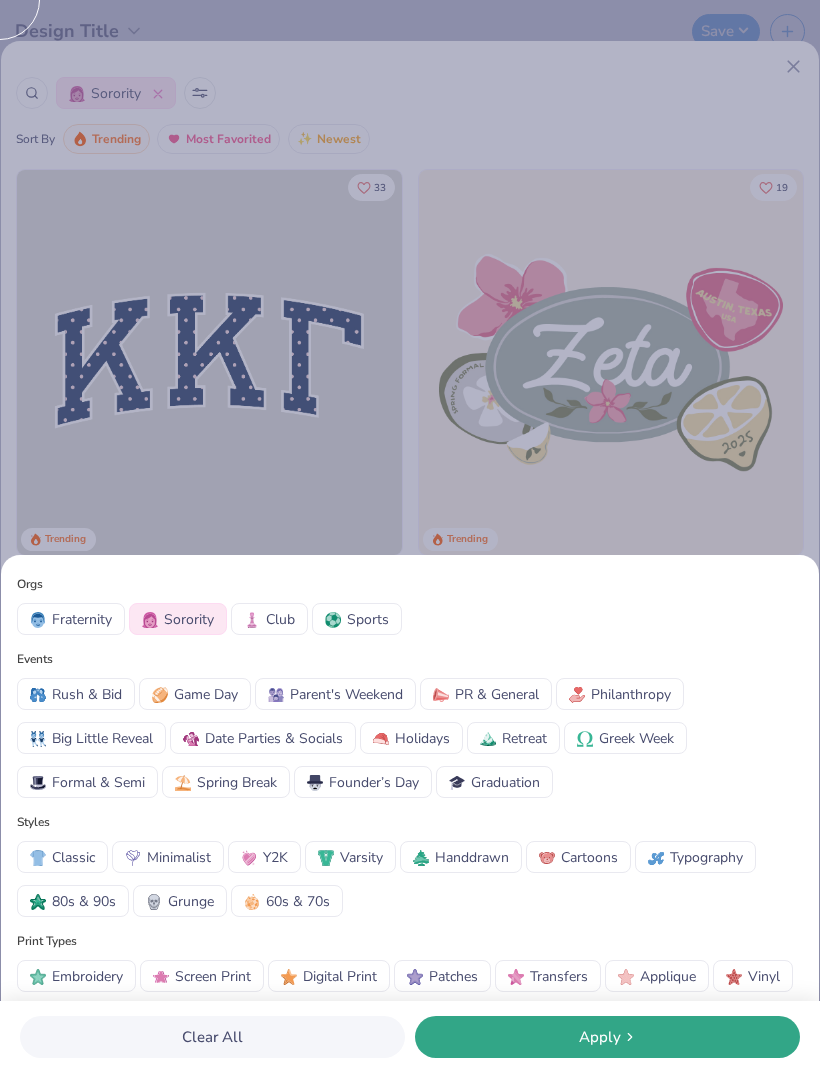 click on "Greek Week" at bounding box center (636, 738) 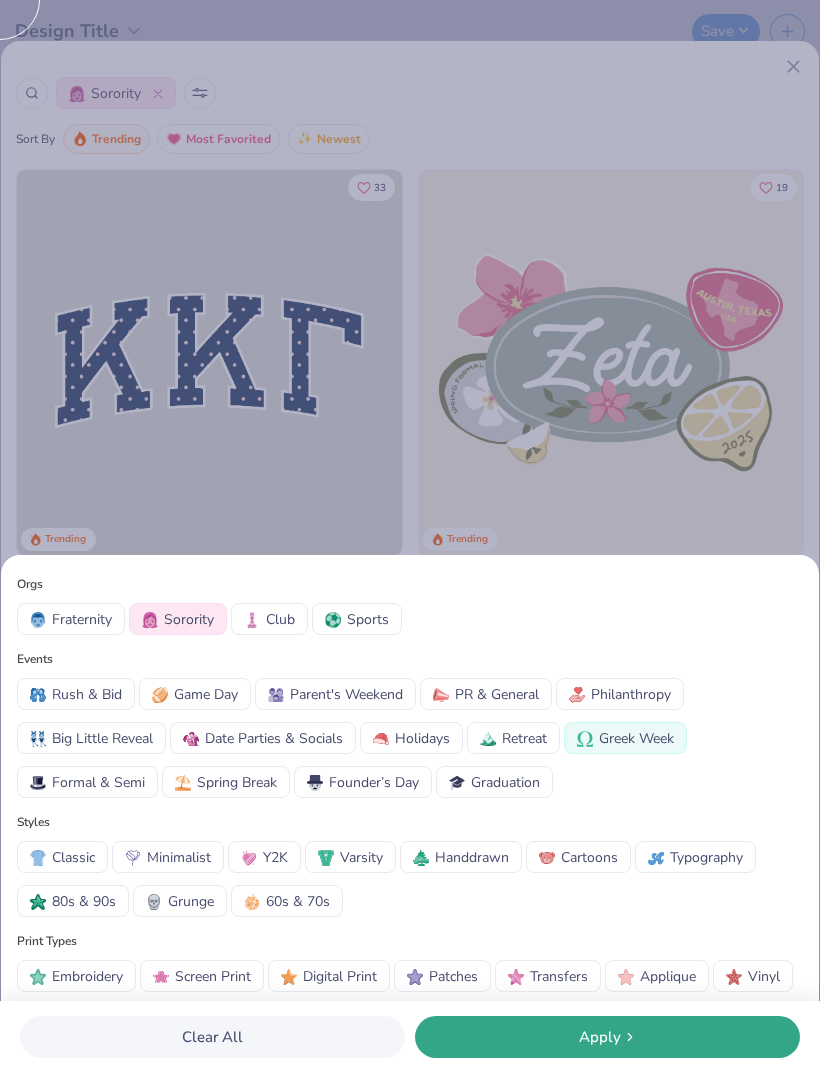 click on "Apply" at bounding box center [600, 1037] 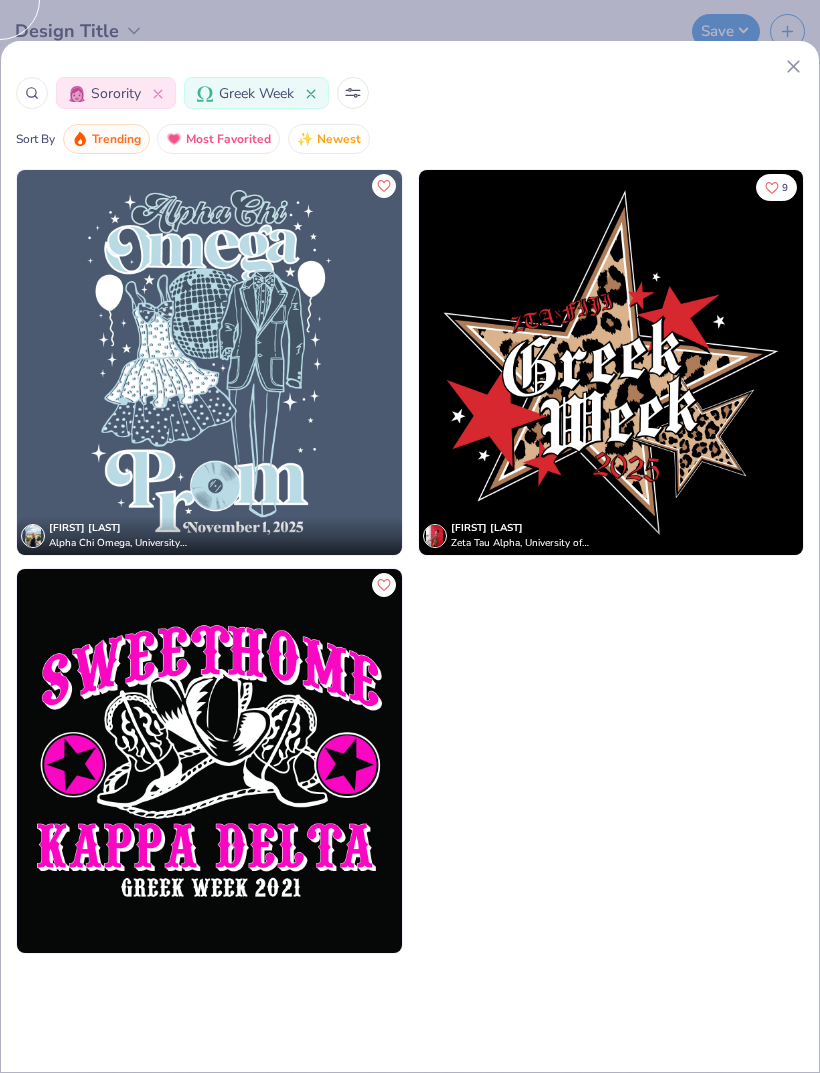 click 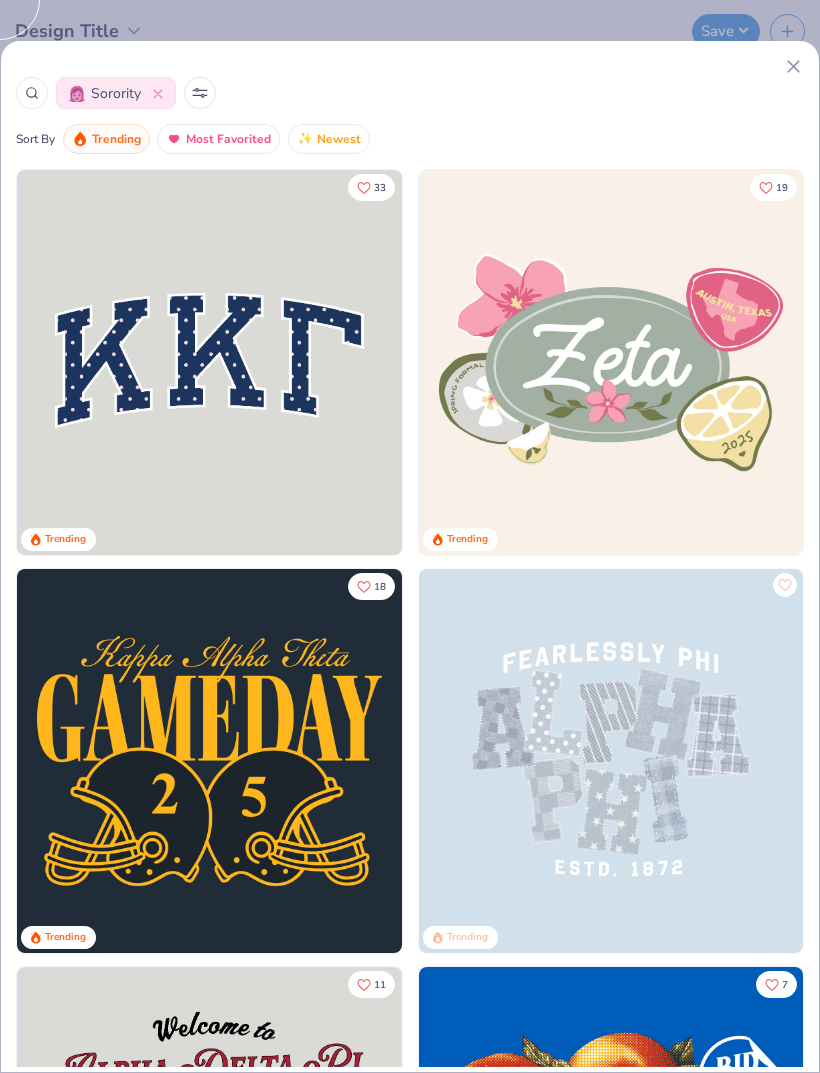 click at bounding box center (200, 93) 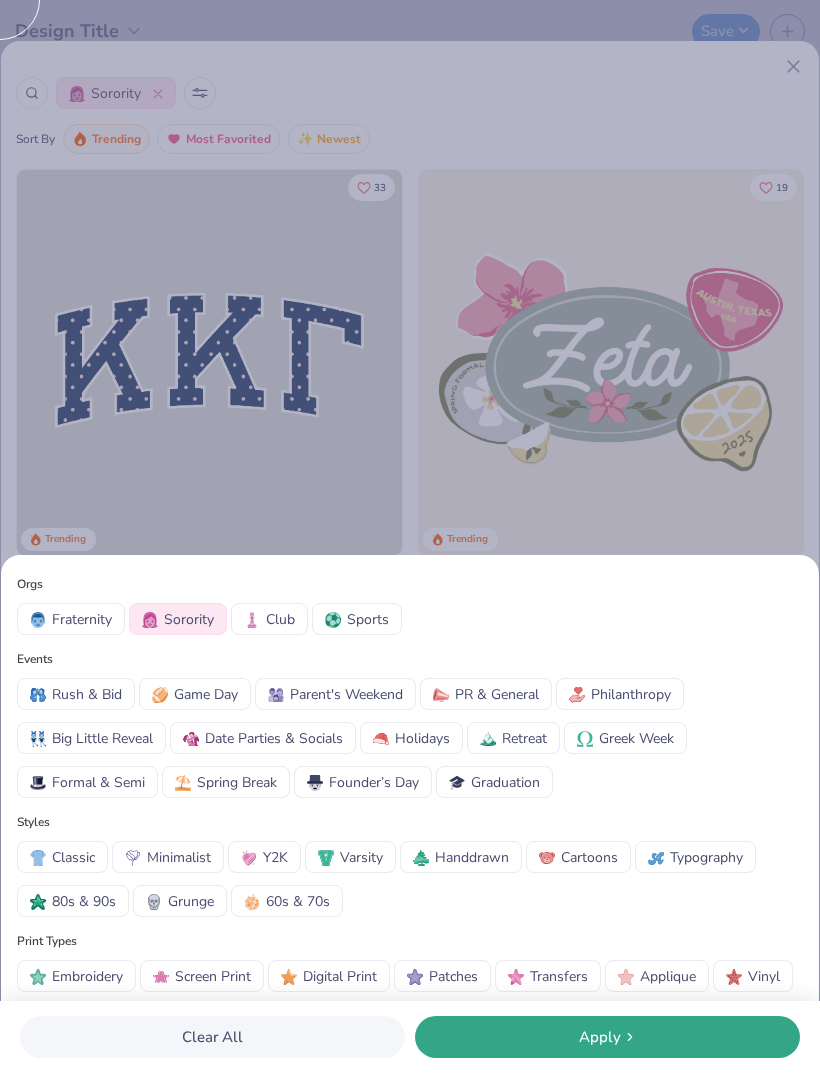 click on "Rush & Bid Game Day Parent's Weekend PR & General Philanthropy Big Little Reveal Date Parties & Socials Holidays Retreat Greek Week Formal & Semi Spring Break Founder’s Day Graduation" at bounding box center [410, 738] 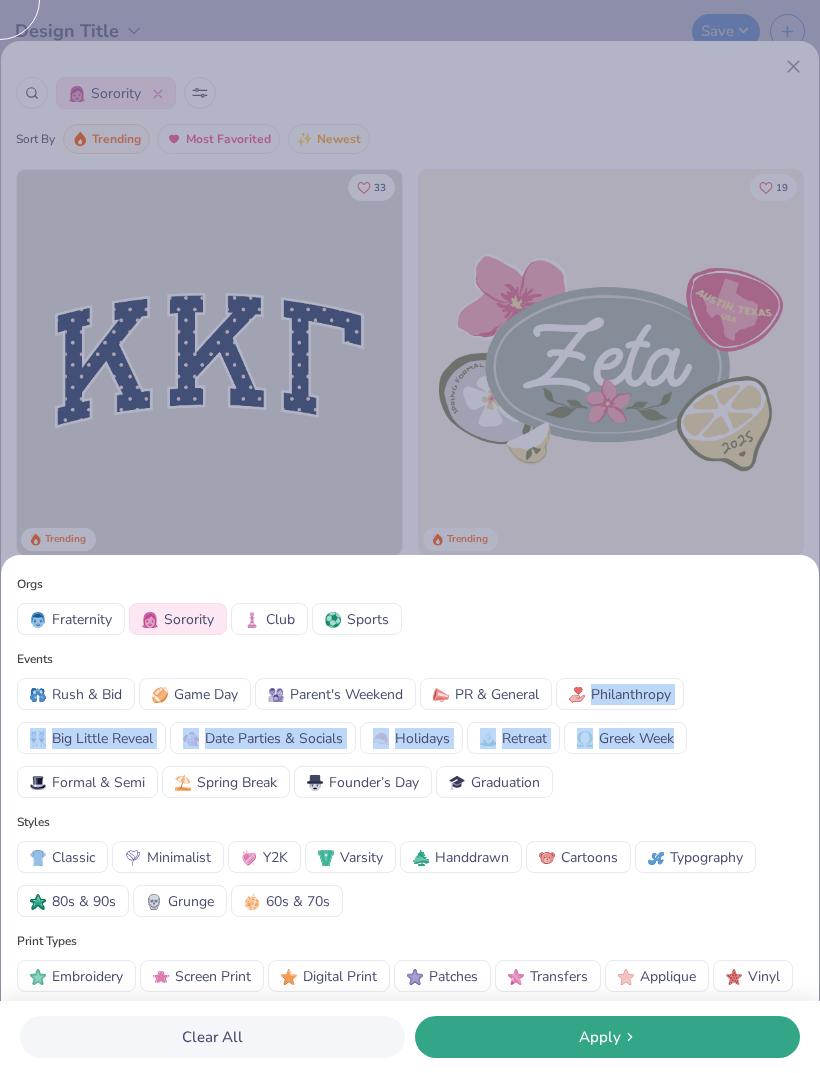 click on "Events" at bounding box center [410, 659] 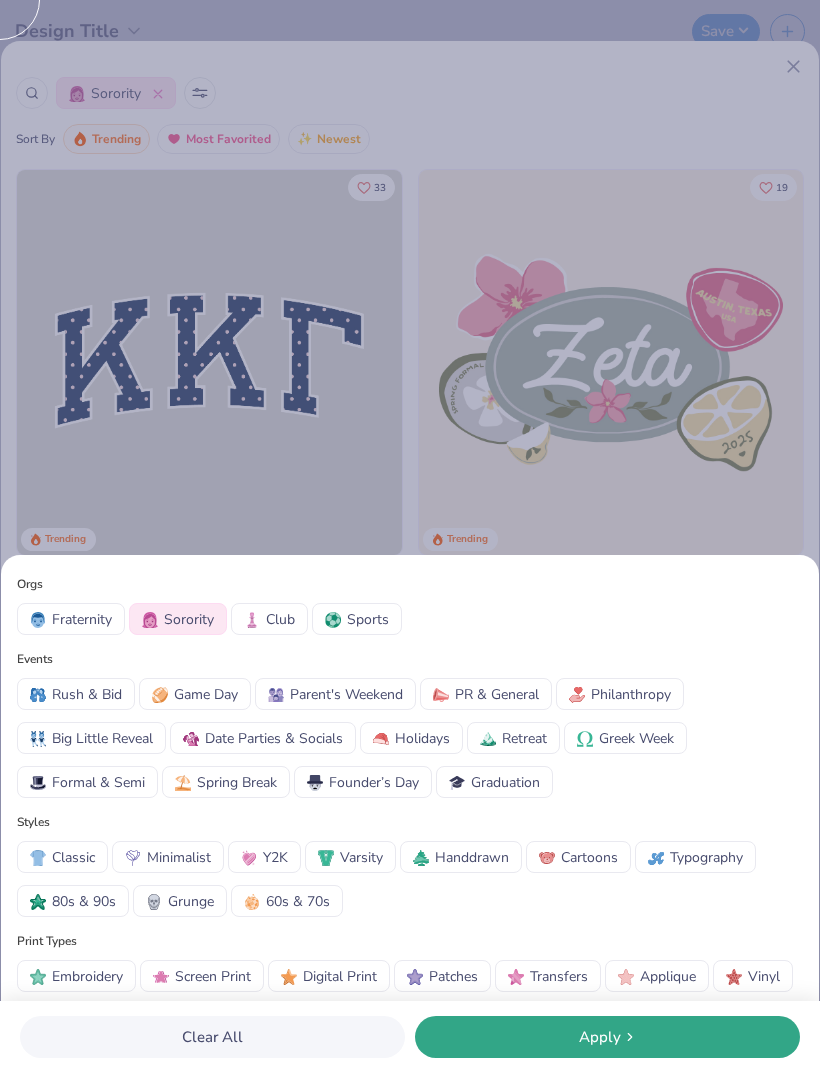 click on "Varsity" at bounding box center [361, 857] 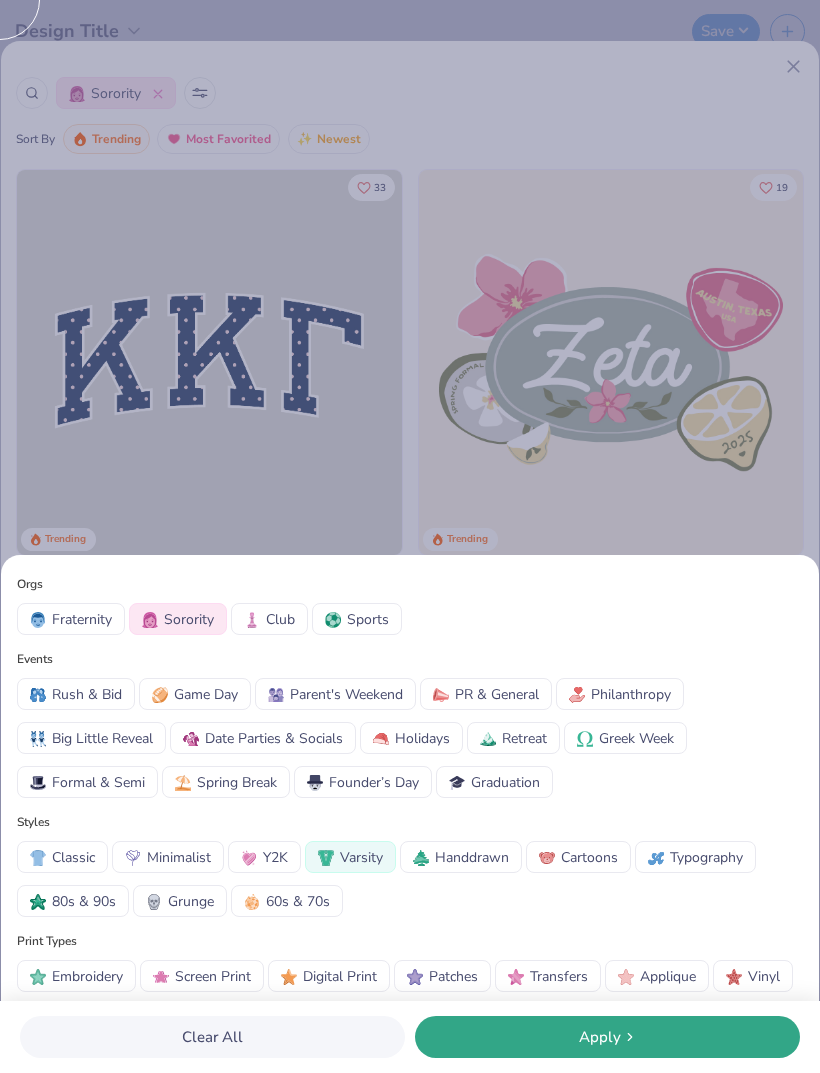 click on "Apply" at bounding box center (600, 1037) 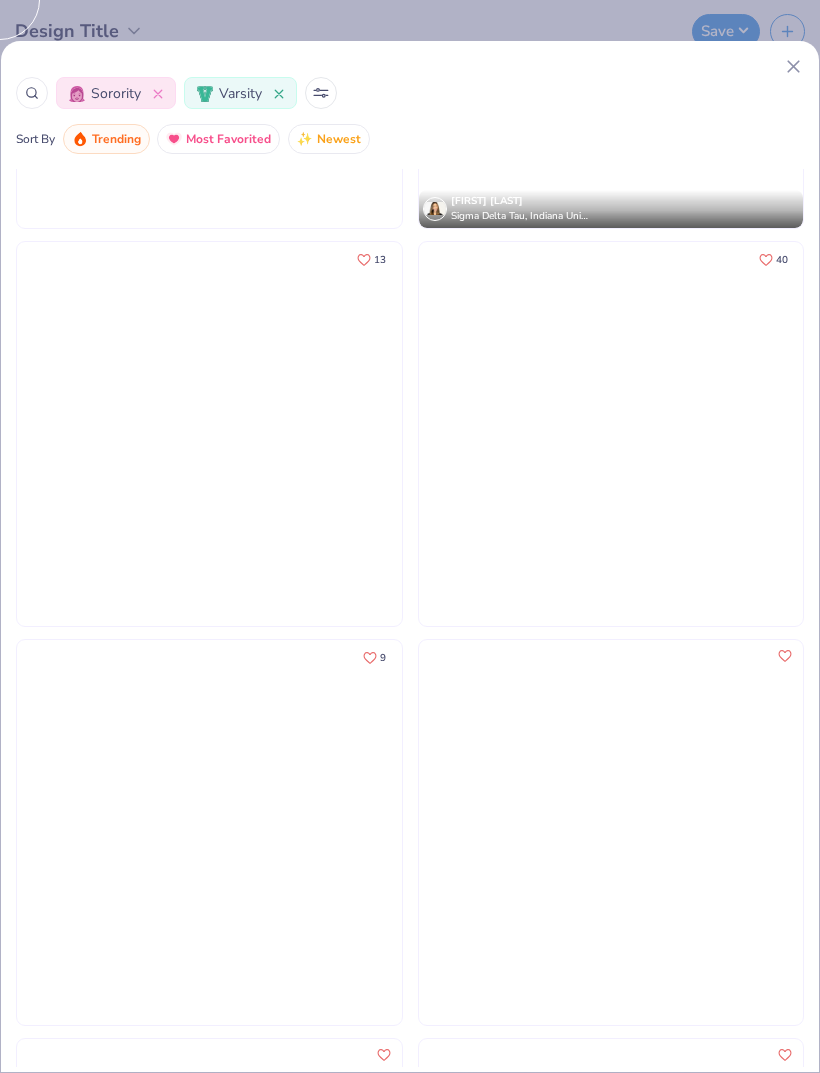scroll, scrollTop: 3512, scrollLeft: 0, axis: vertical 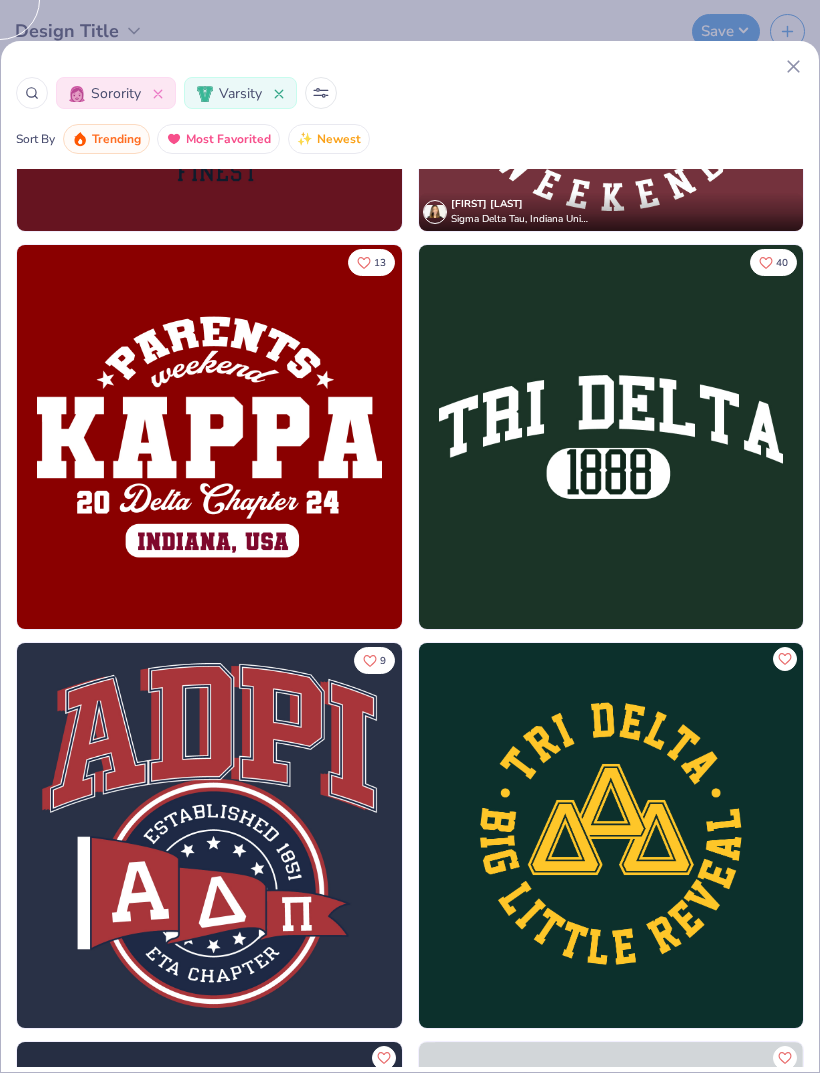click at bounding box center (611, 437) 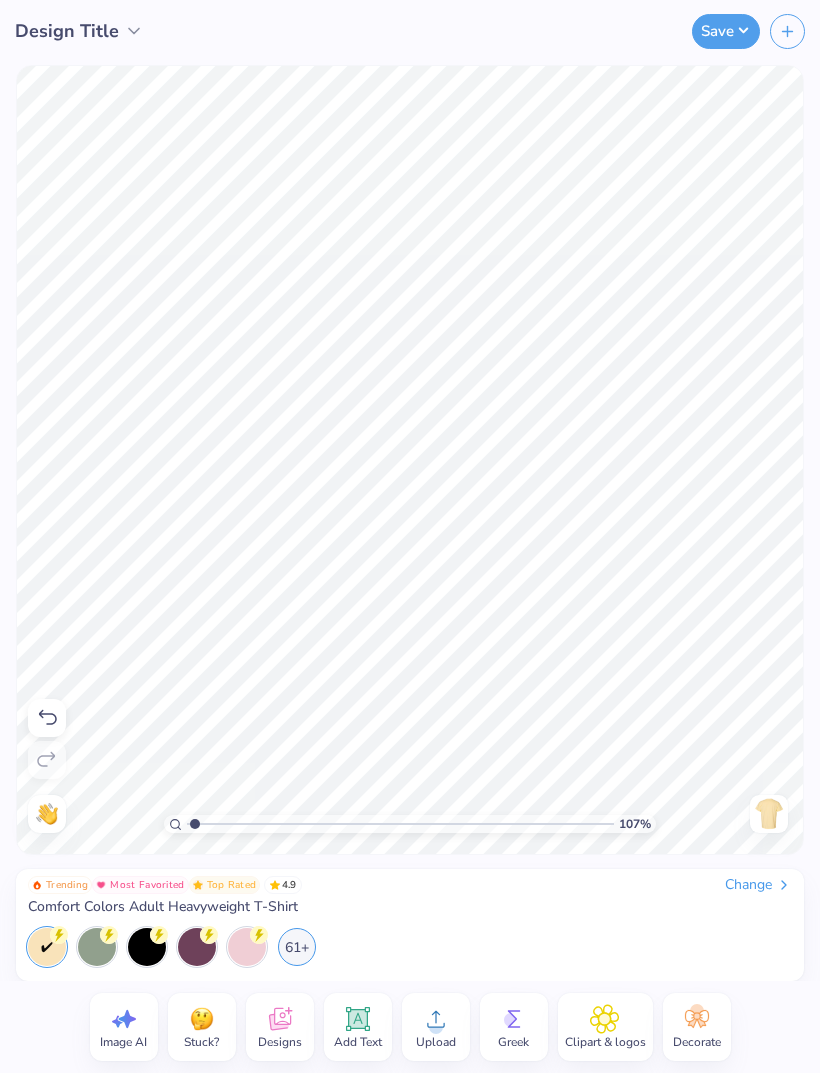 click on "61+" at bounding box center (297, 947) 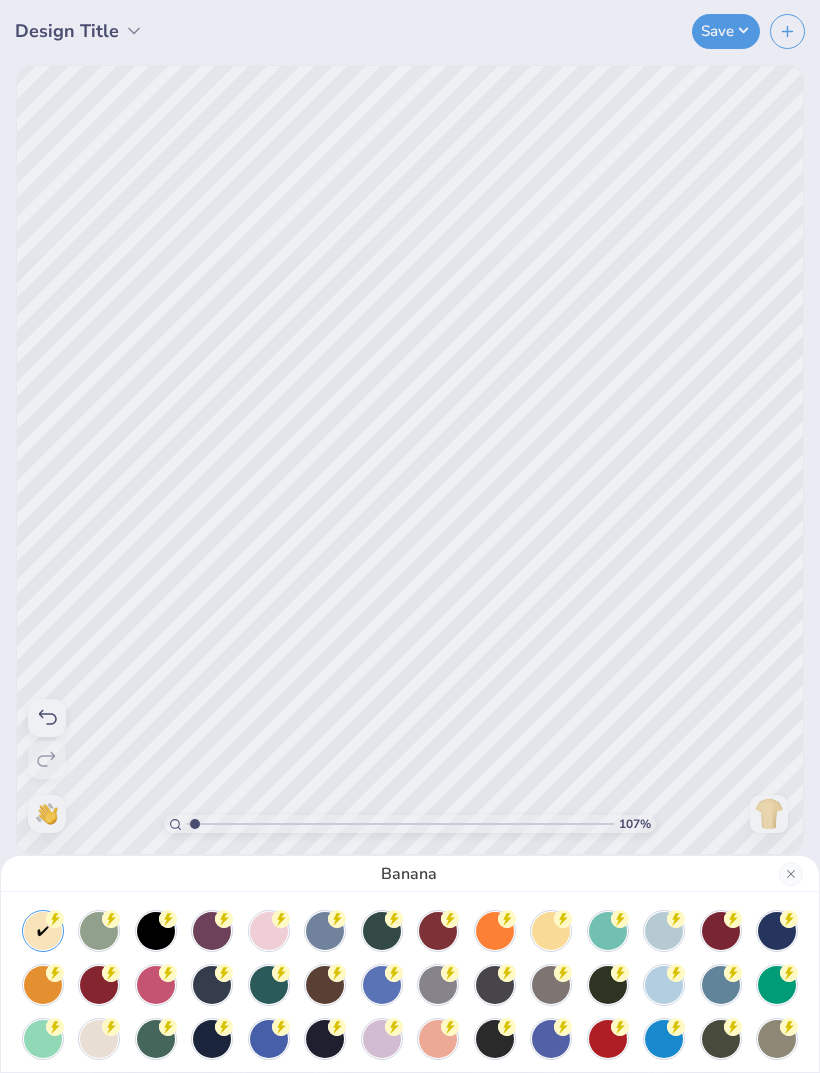 click at bounding box center [608, 931] 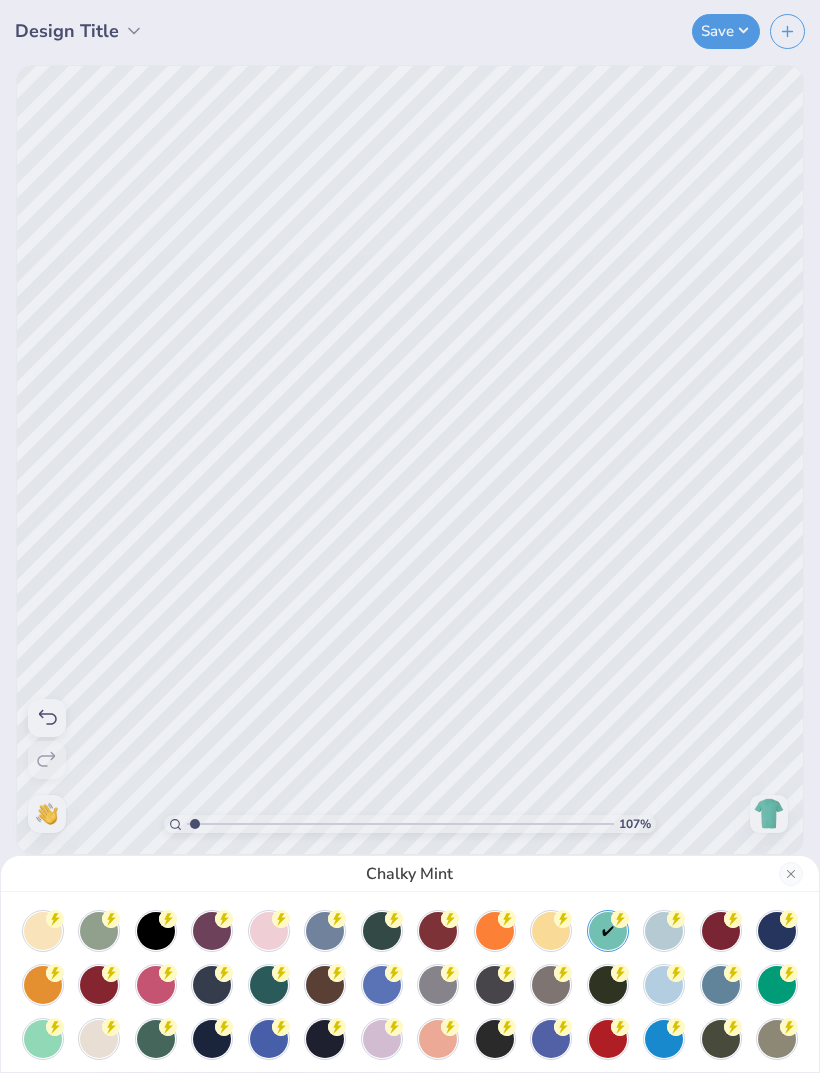 click at bounding box center (551, 931) 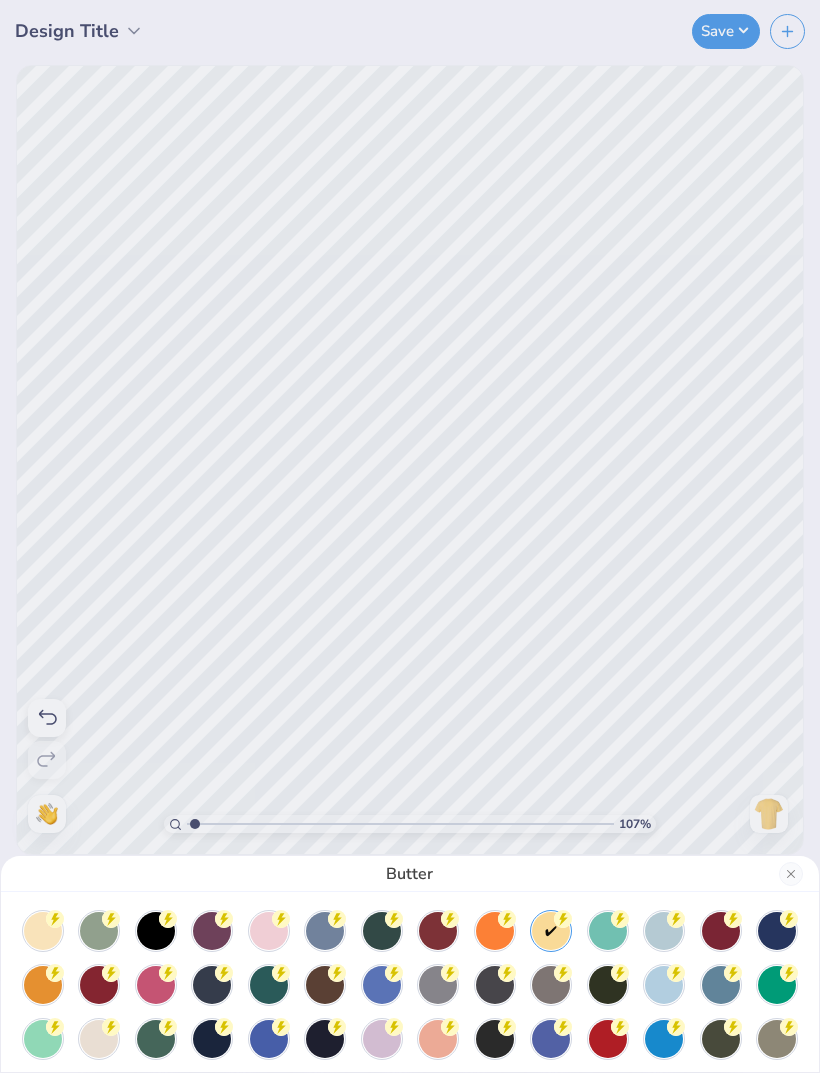 click on "Butter" at bounding box center (410, 874) 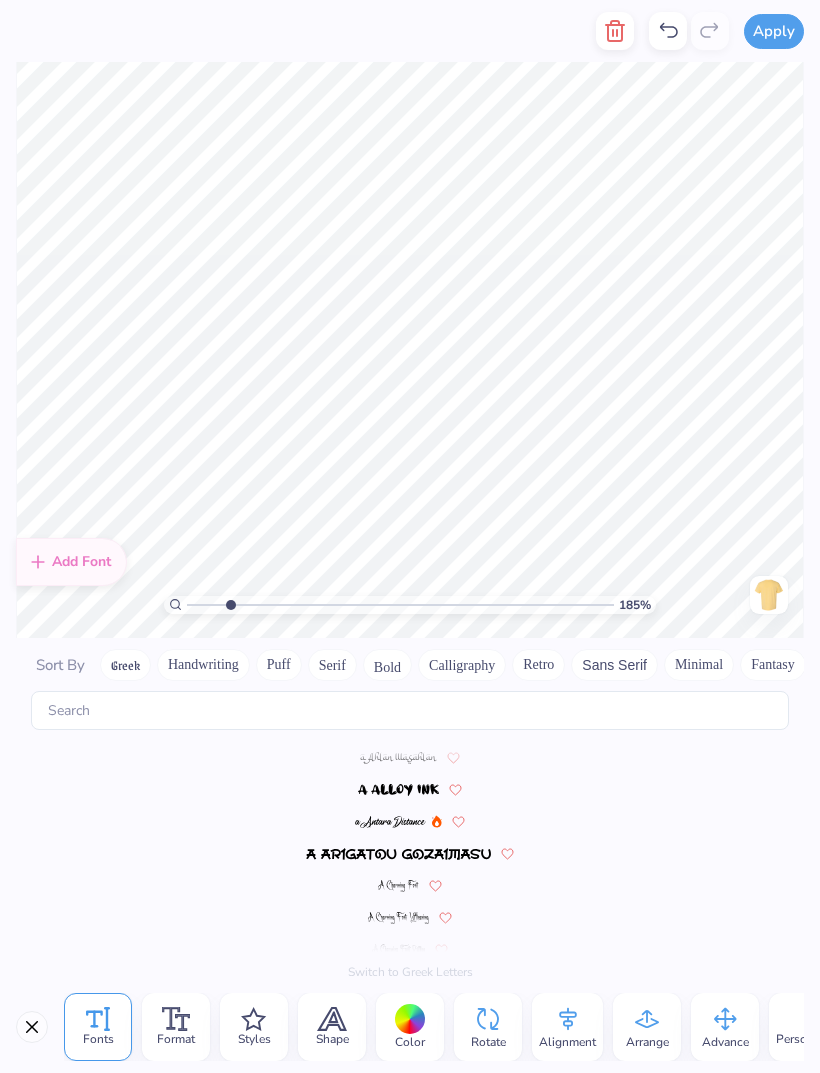 scroll, scrollTop: 2320, scrollLeft: 0, axis: vertical 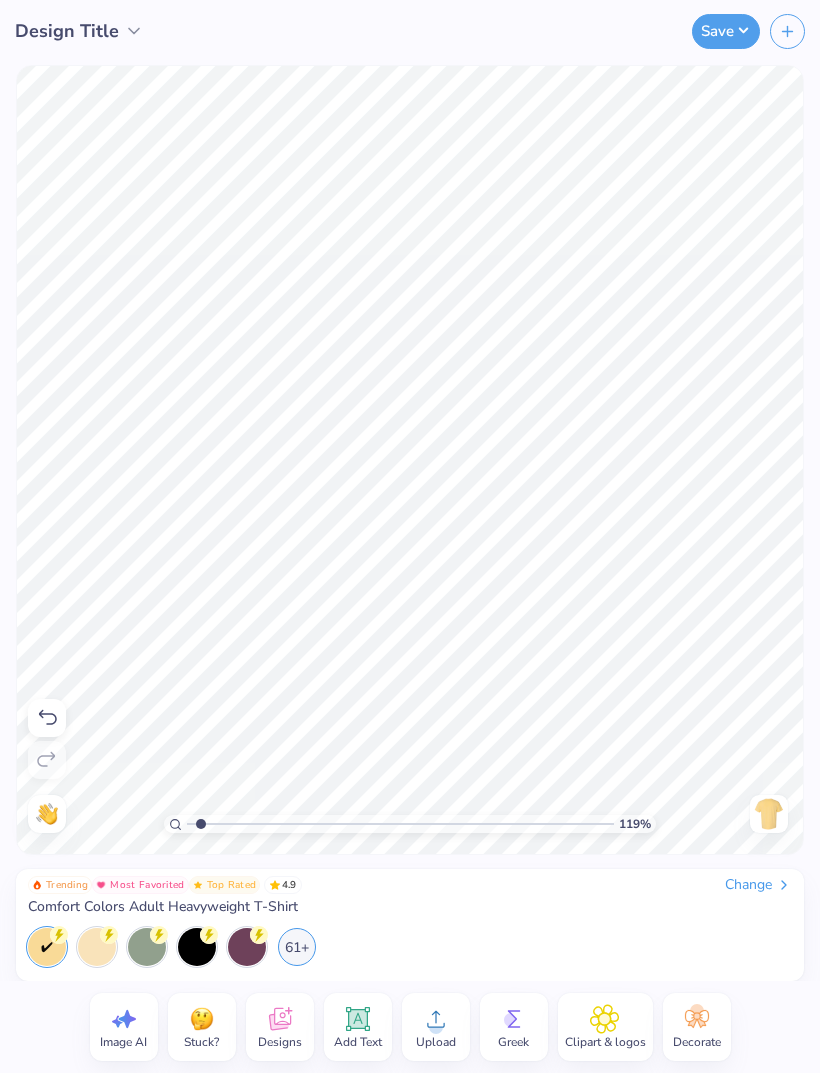 click at bounding box center (769, 814) 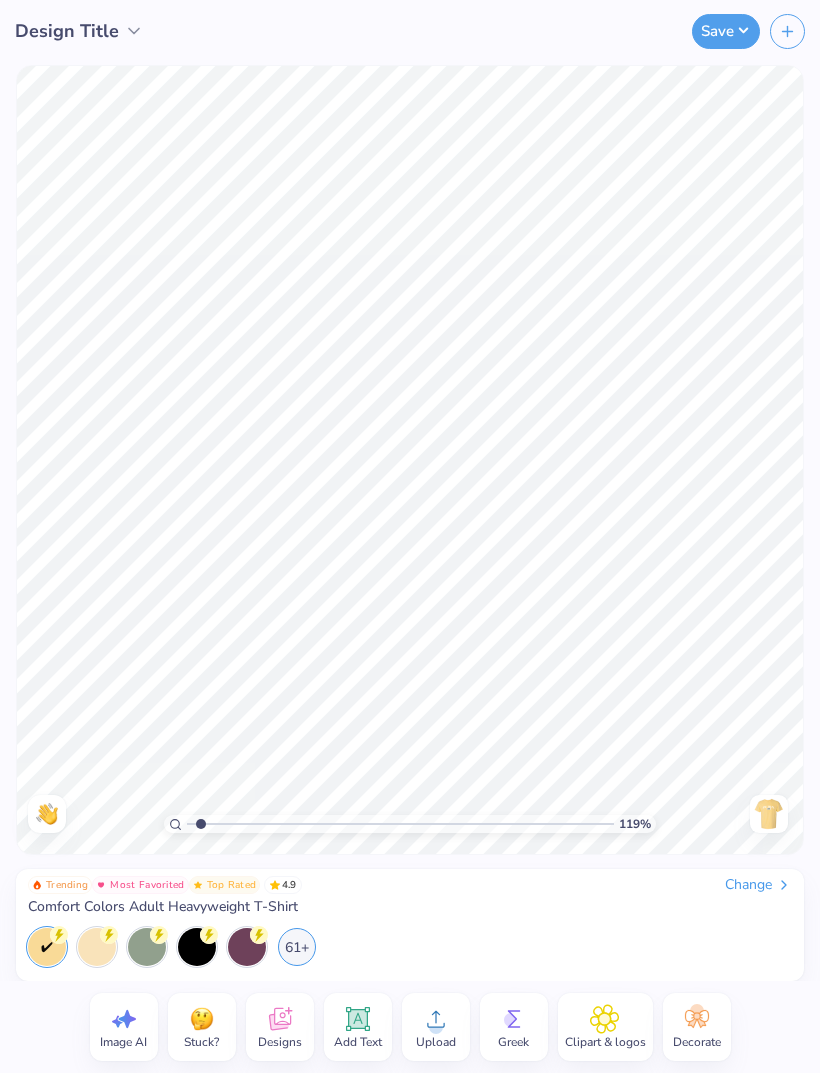 click 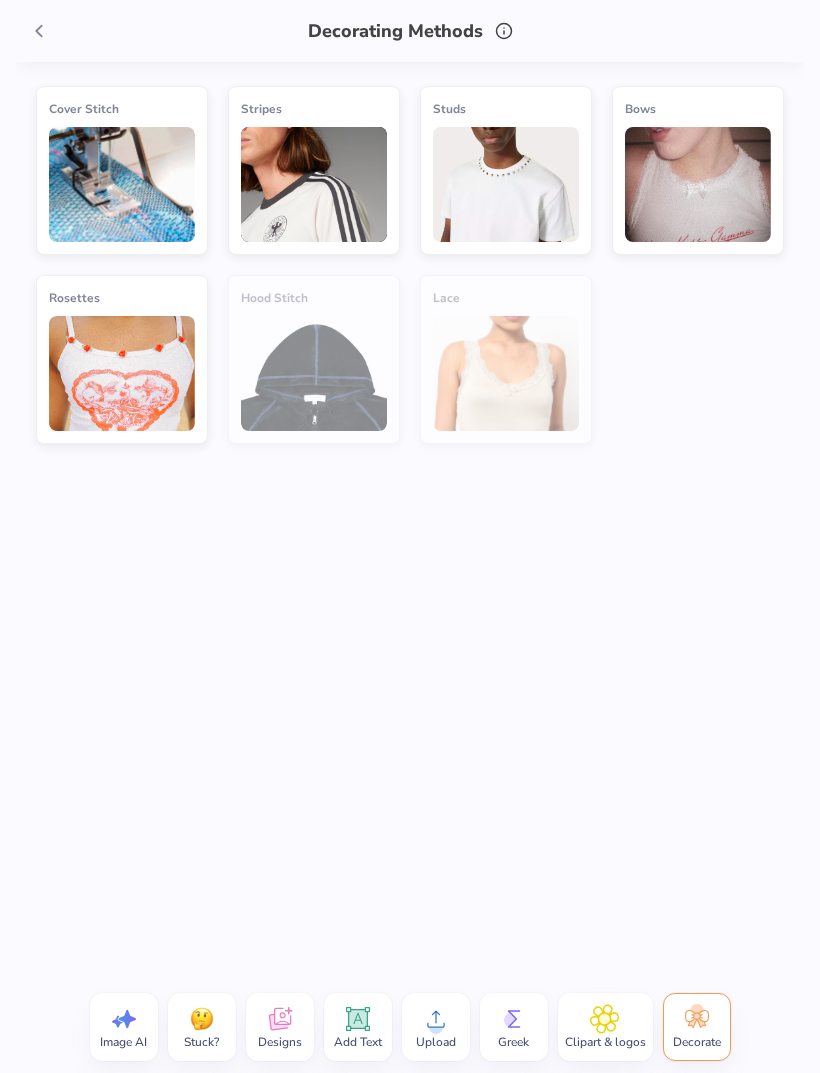 click at bounding box center (122, 184) 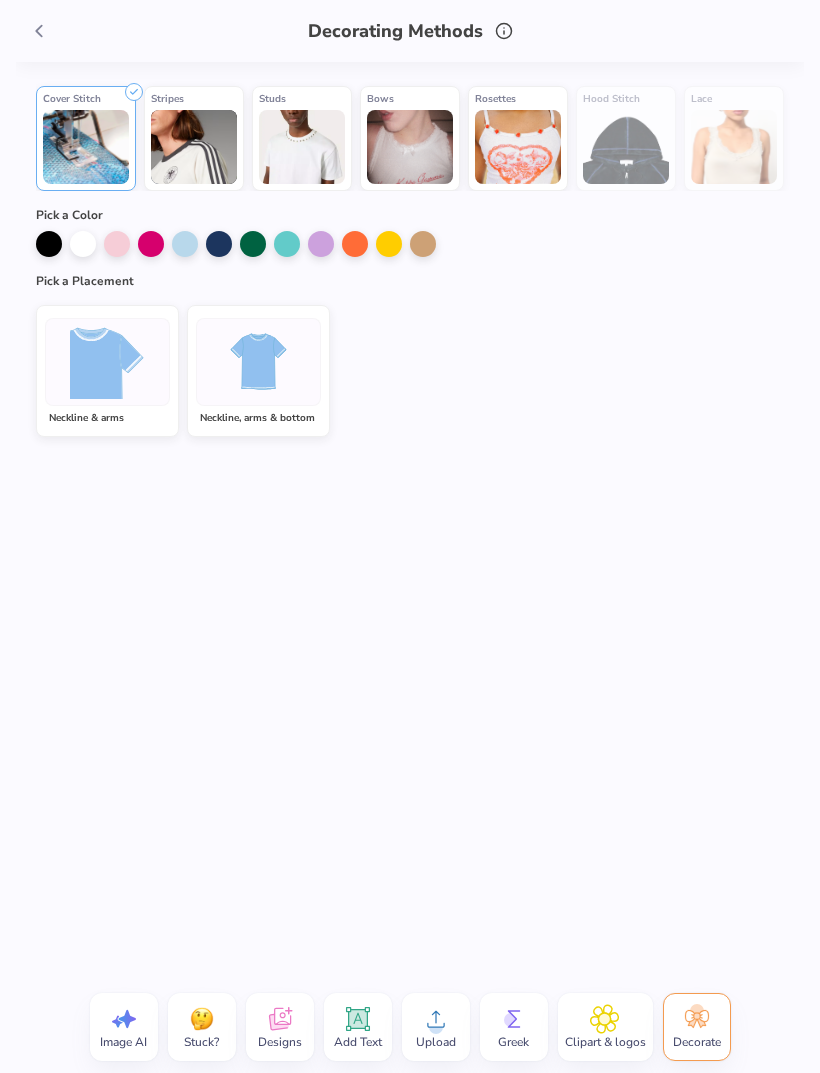click at bounding box center (39, 31) 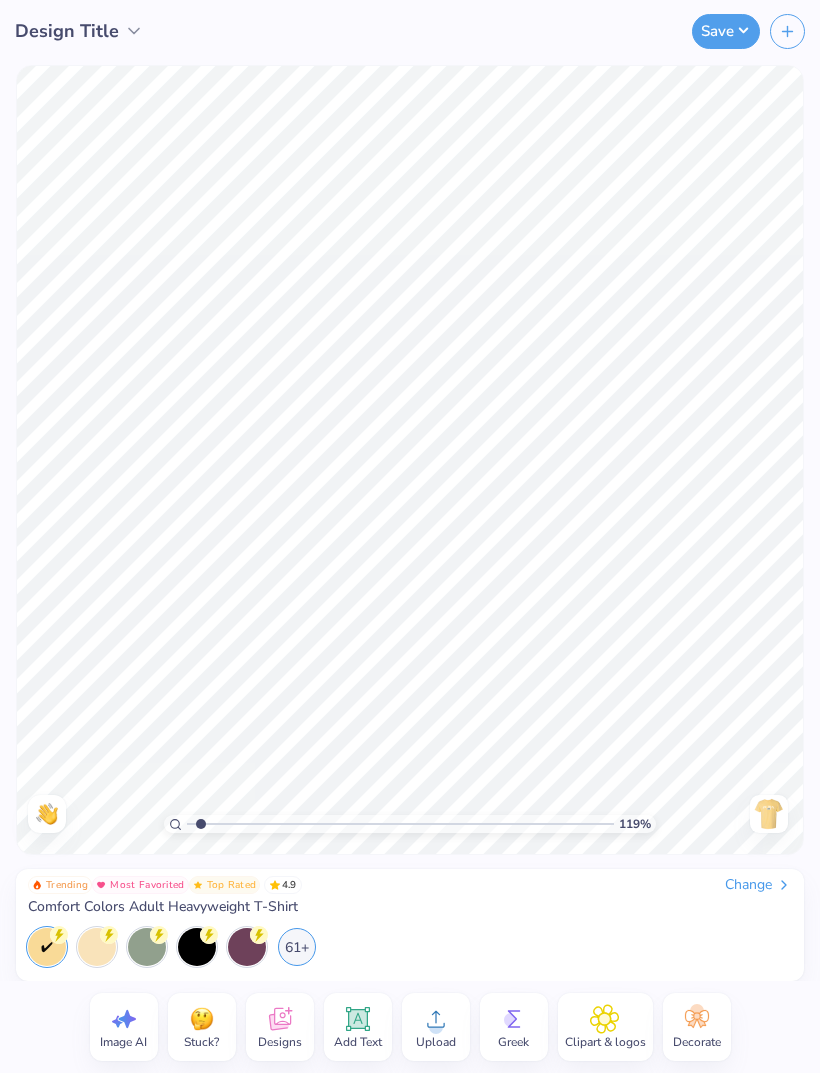 click on "Add Text" at bounding box center [358, 1042] 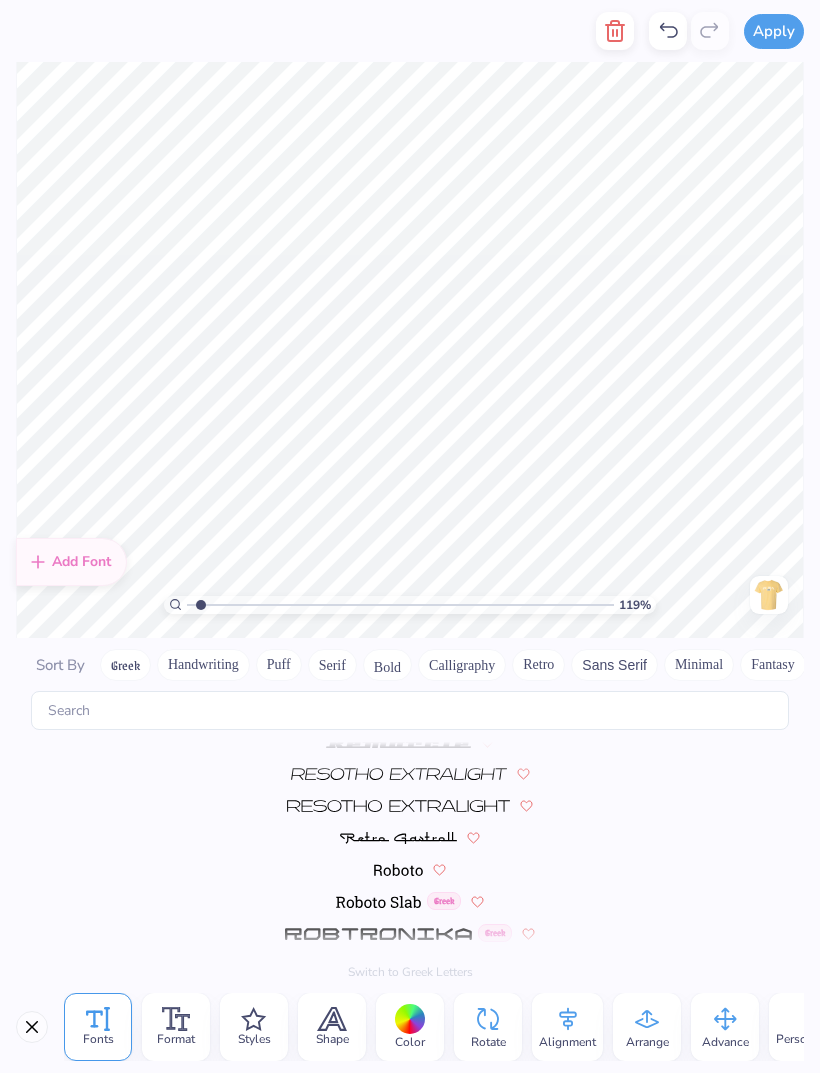 scroll, scrollTop: 8720, scrollLeft: 0, axis: vertical 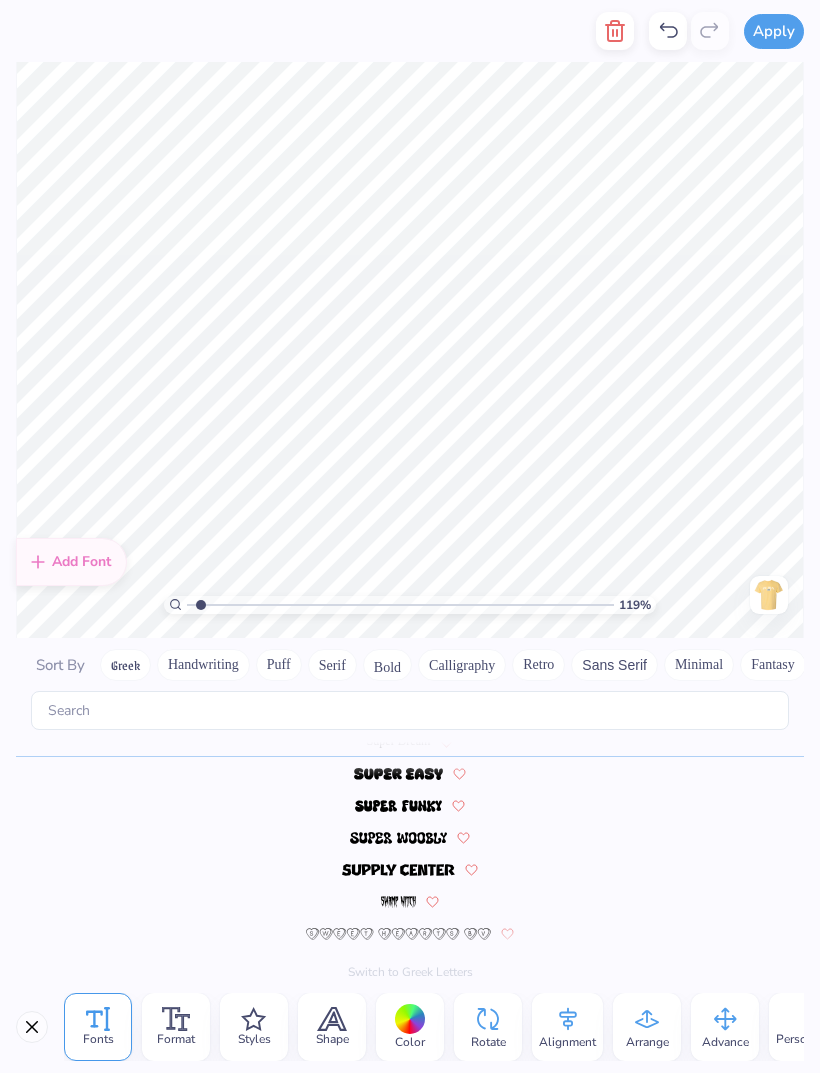 click 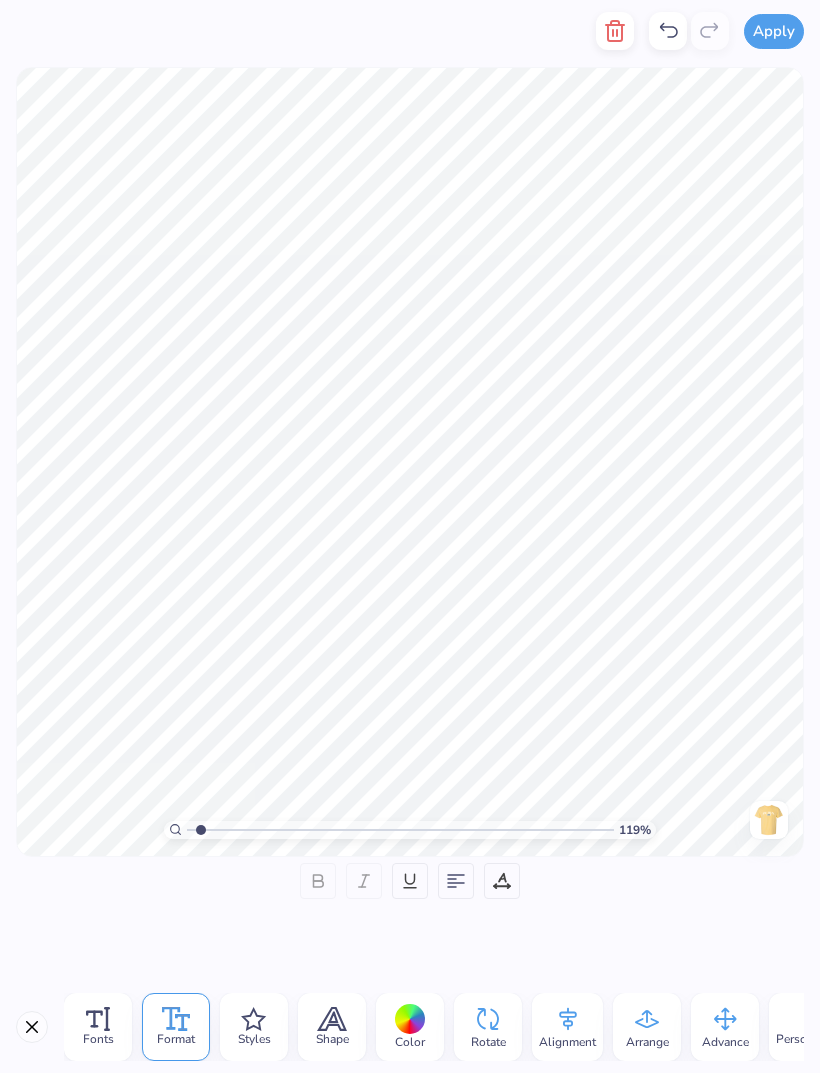 click 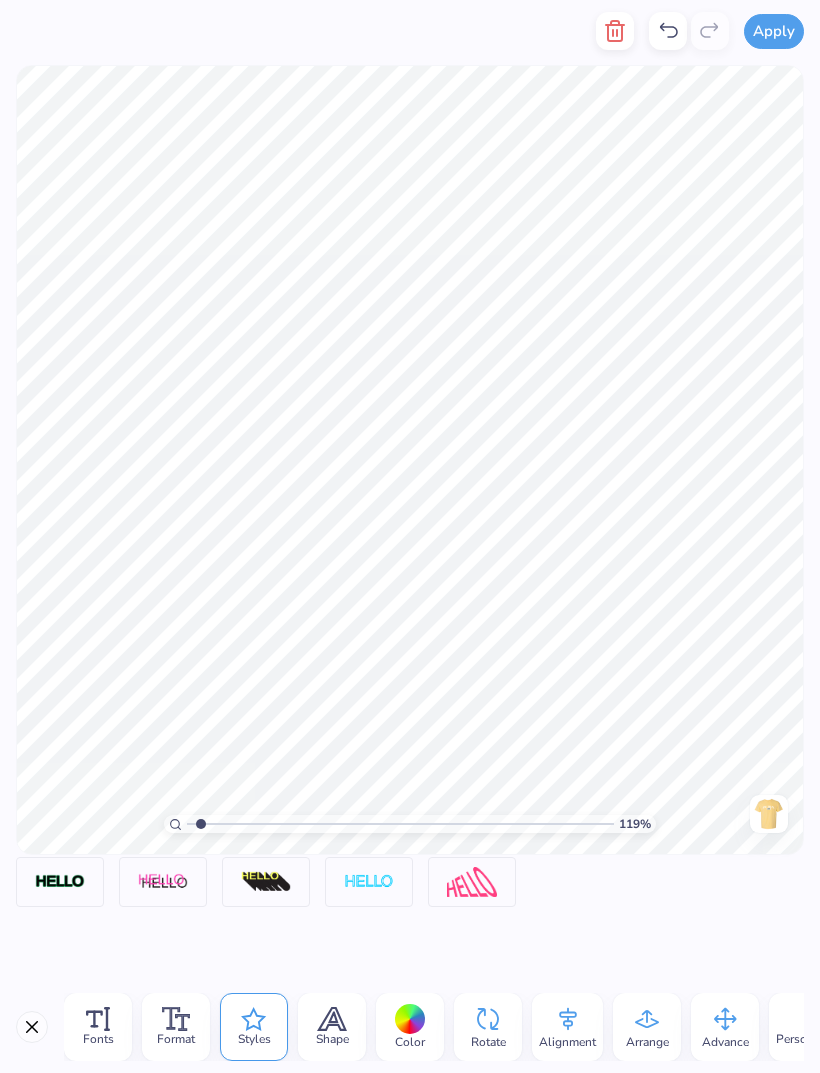 click 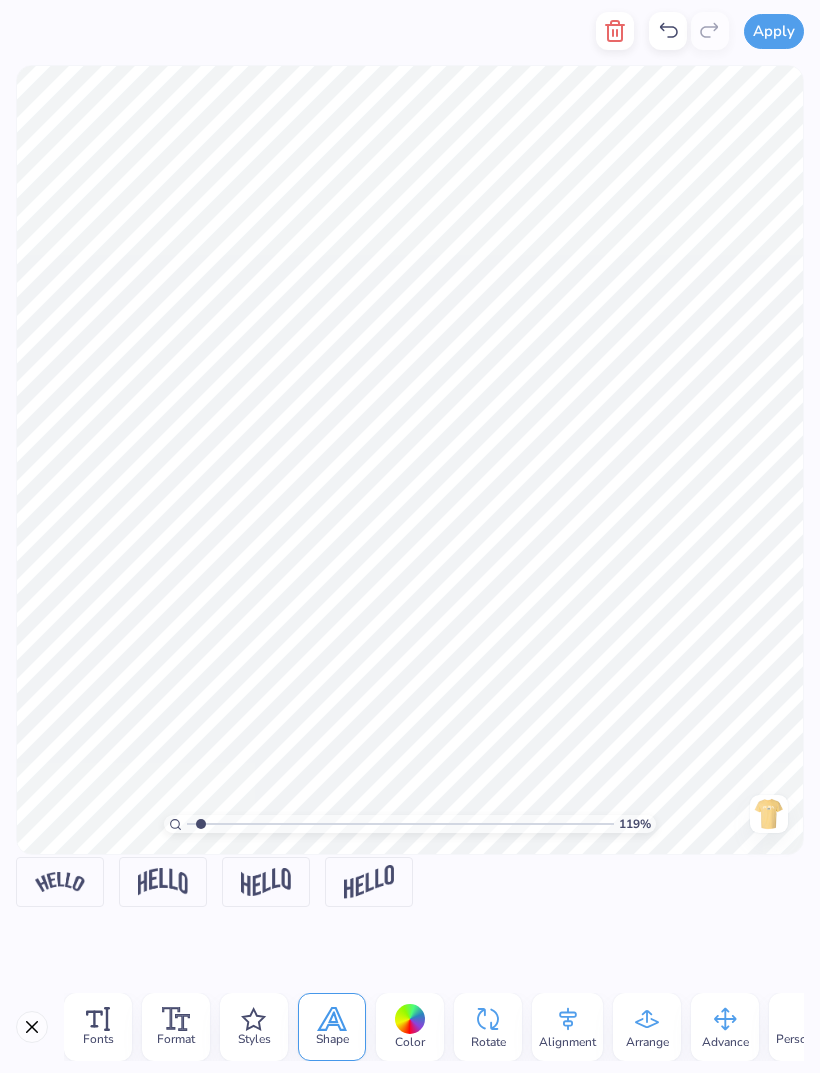 click 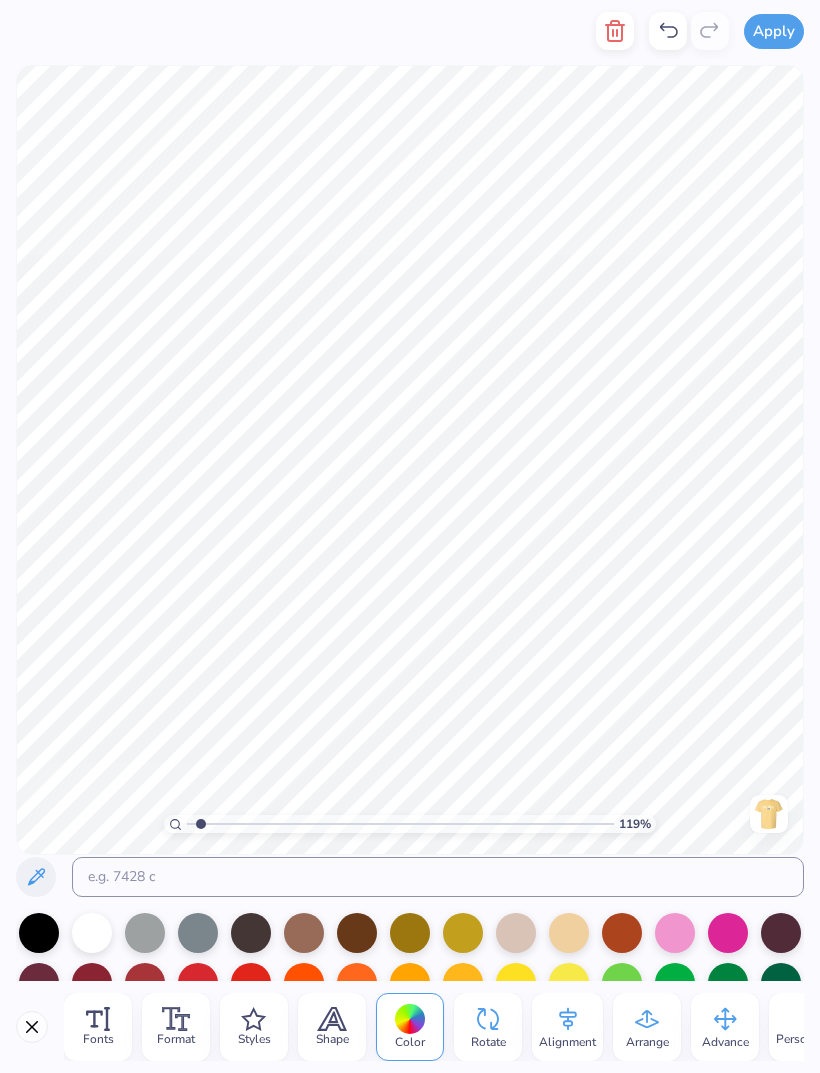 click on "Shape" at bounding box center [332, 1039] 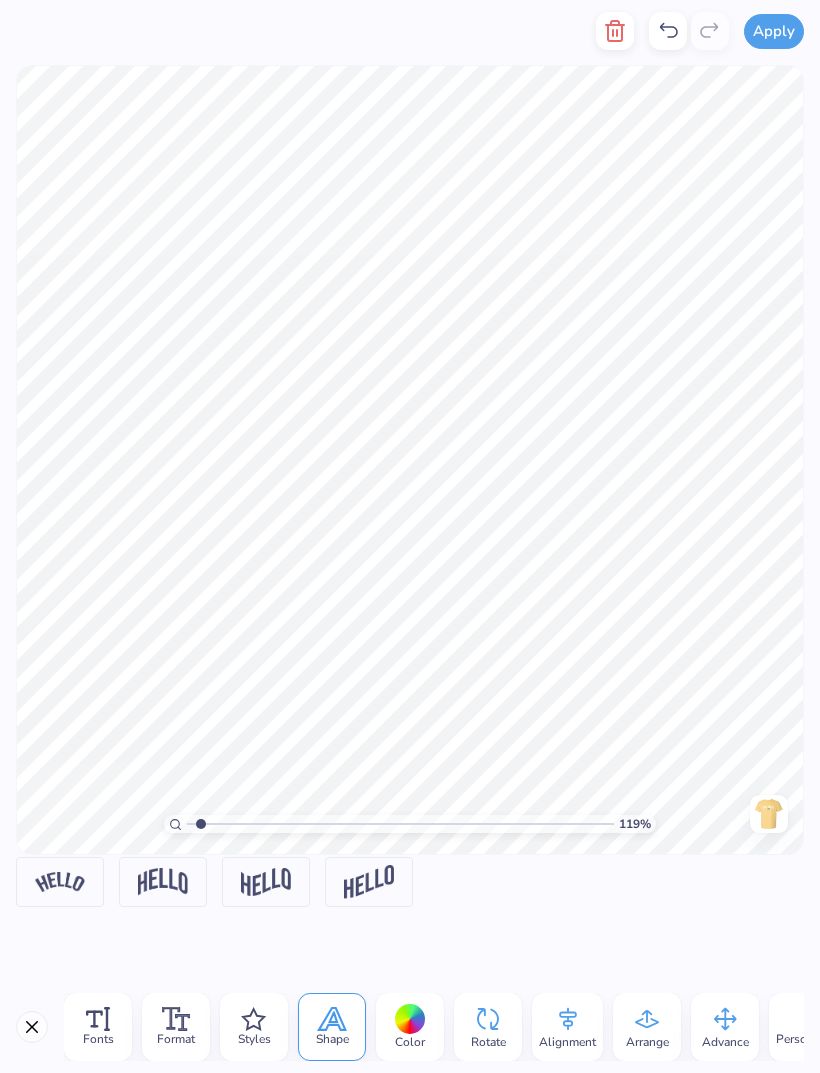 click at bounding box center [60, 881] 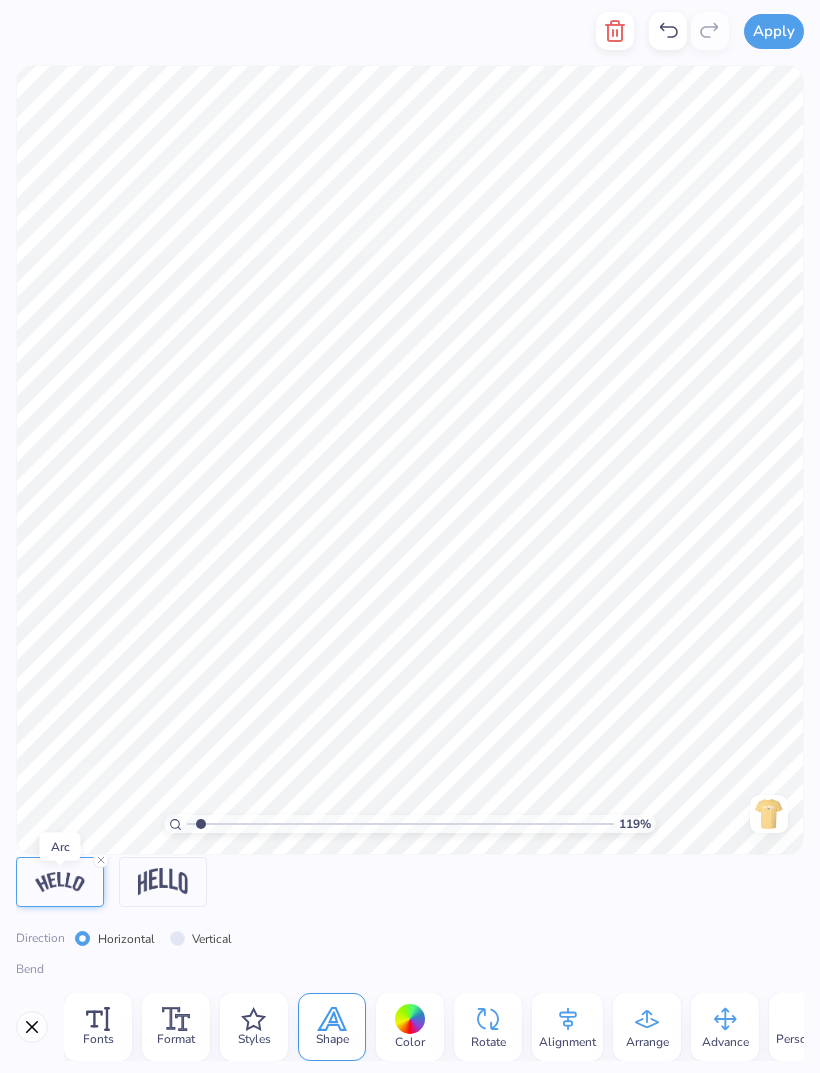 type on "1.18933263151127" 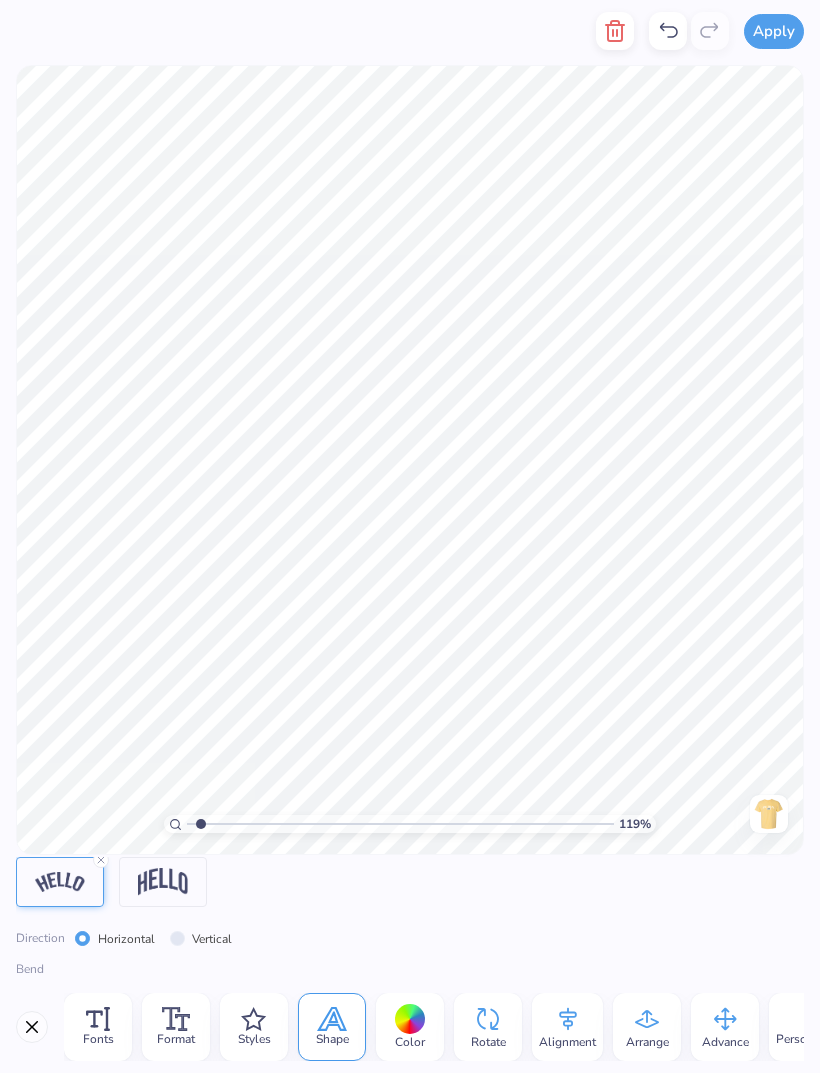 click on "Vertical" at bounding box center [177, 938] 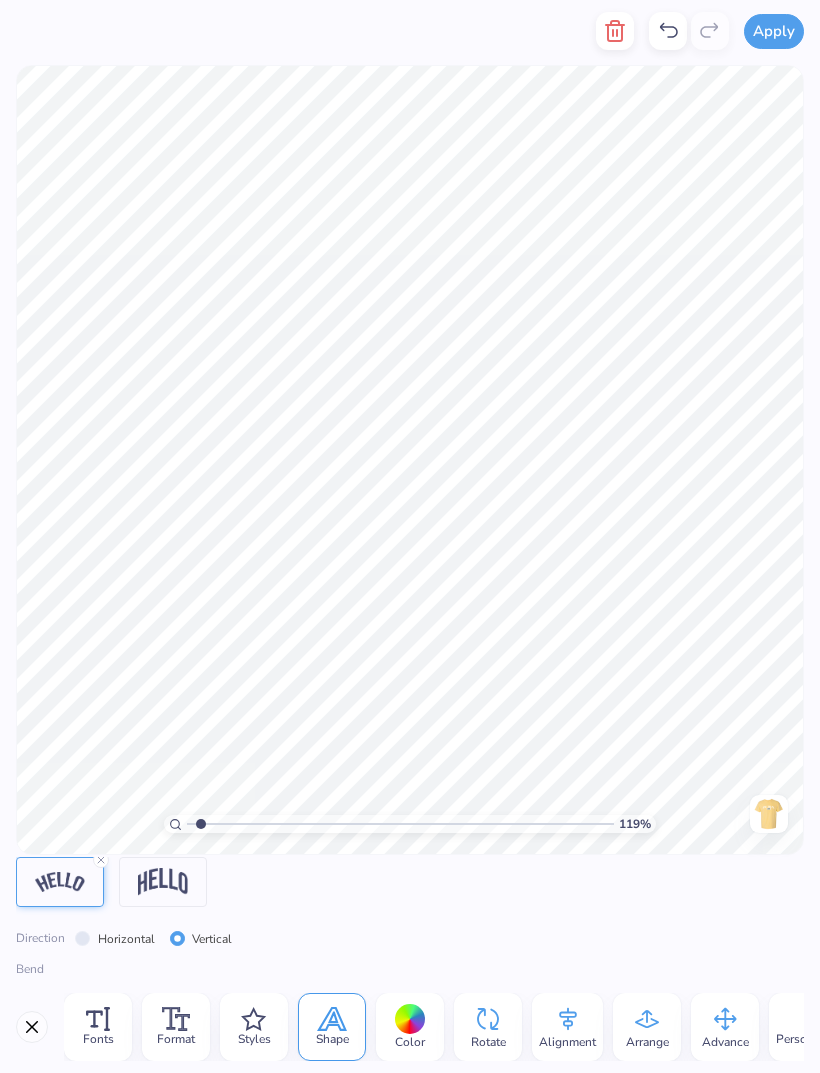 type on "1.18933263151127" 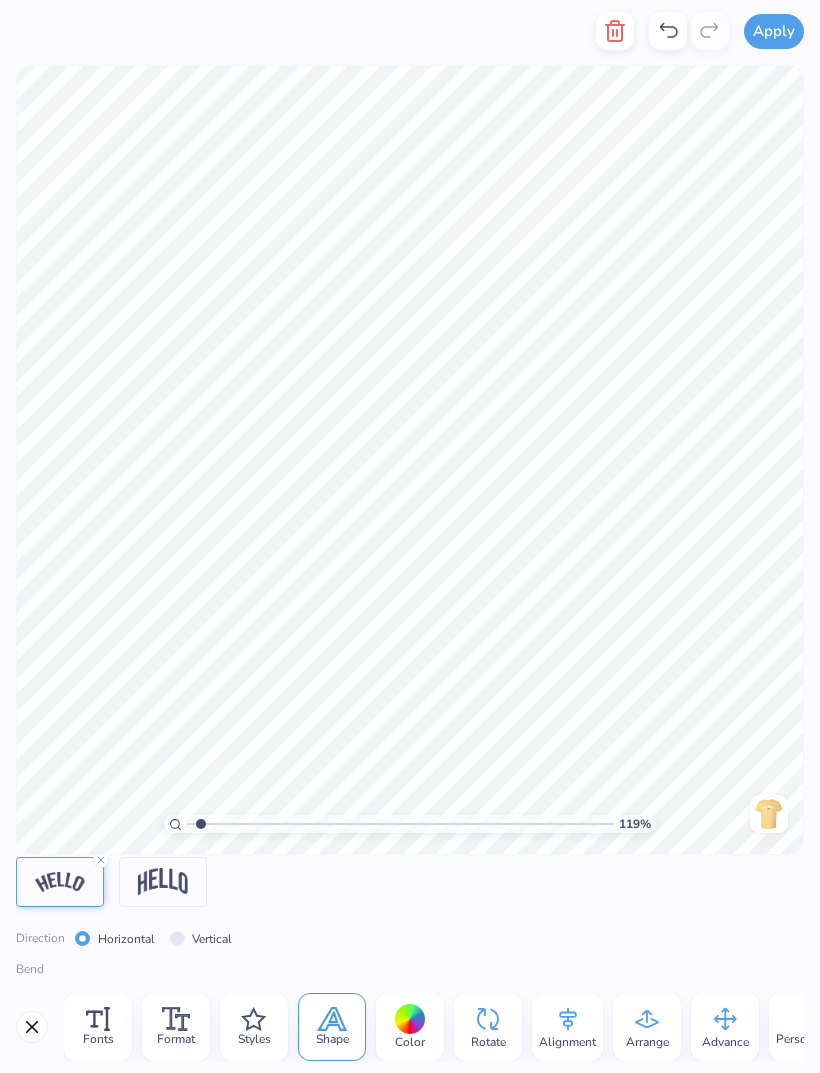 click 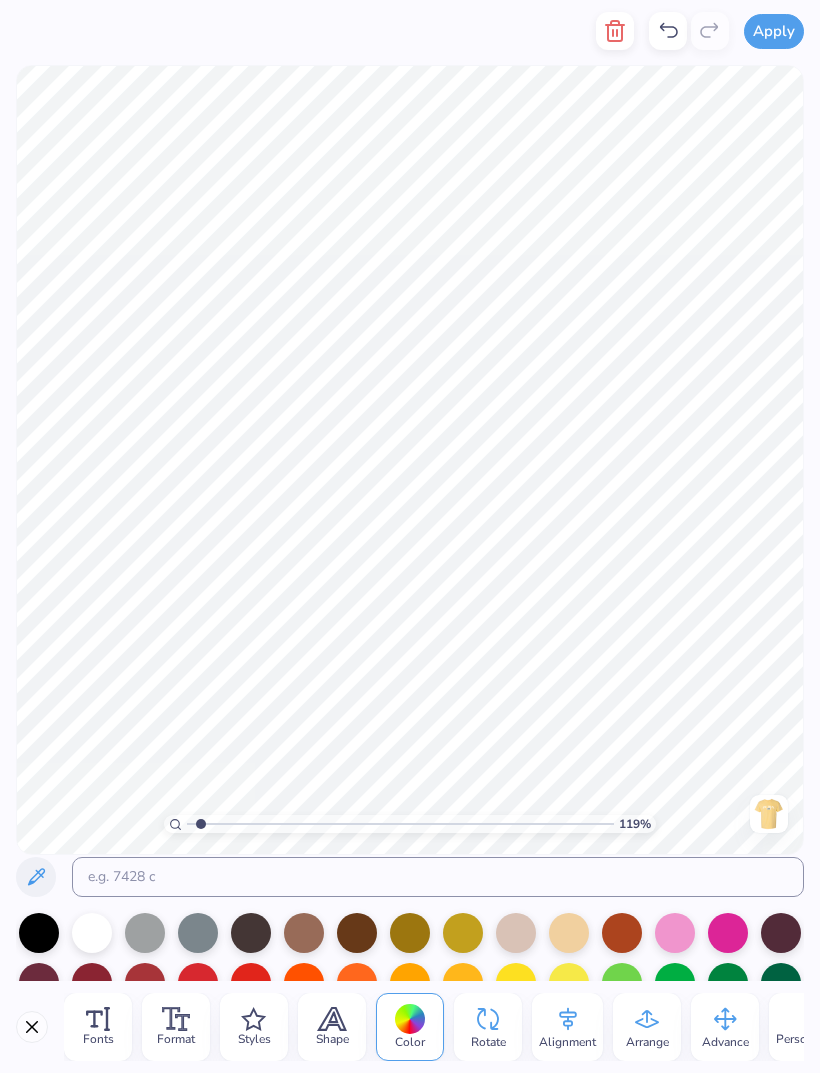 click 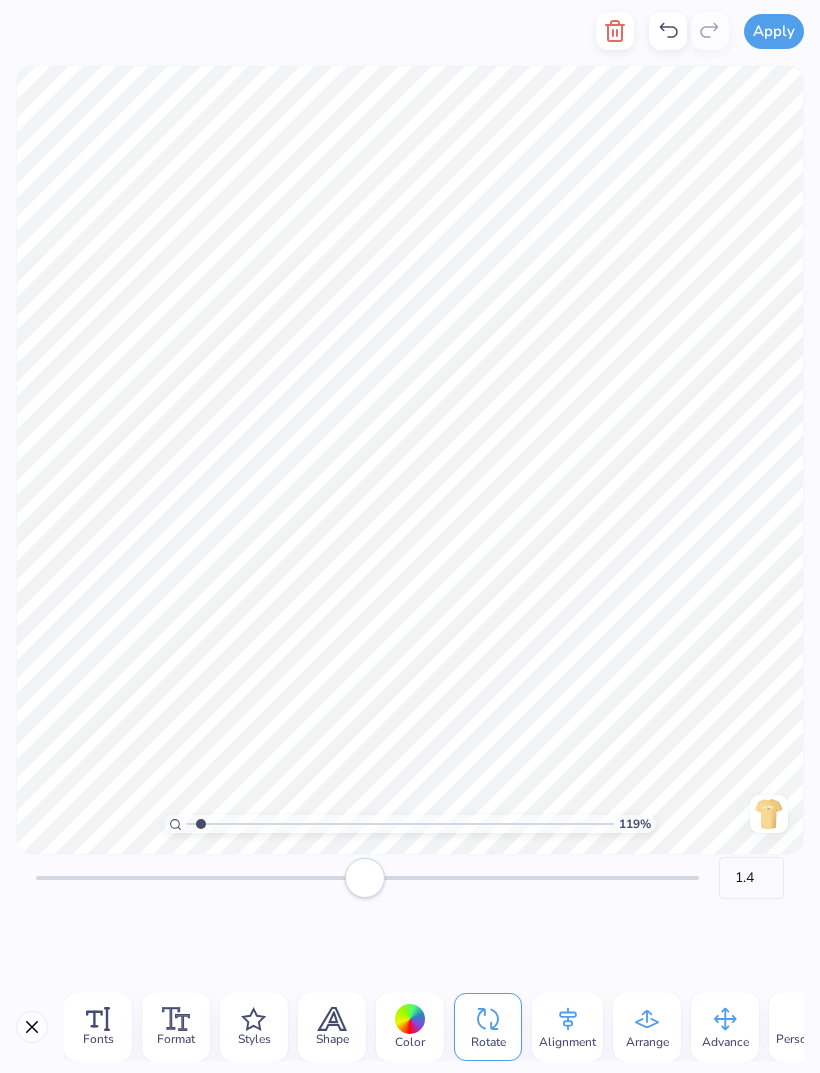 type on "1.9" 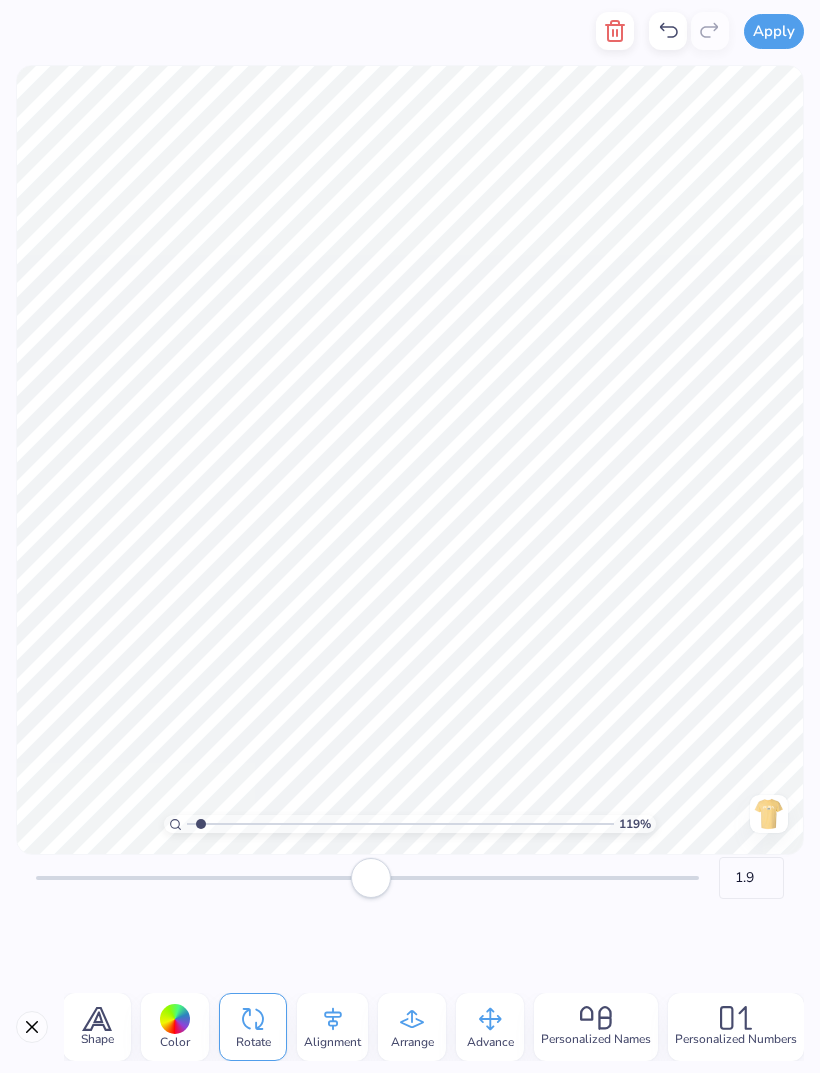 scroll, scrollTop: 0, scrollLeft: 235, axis: horizontal 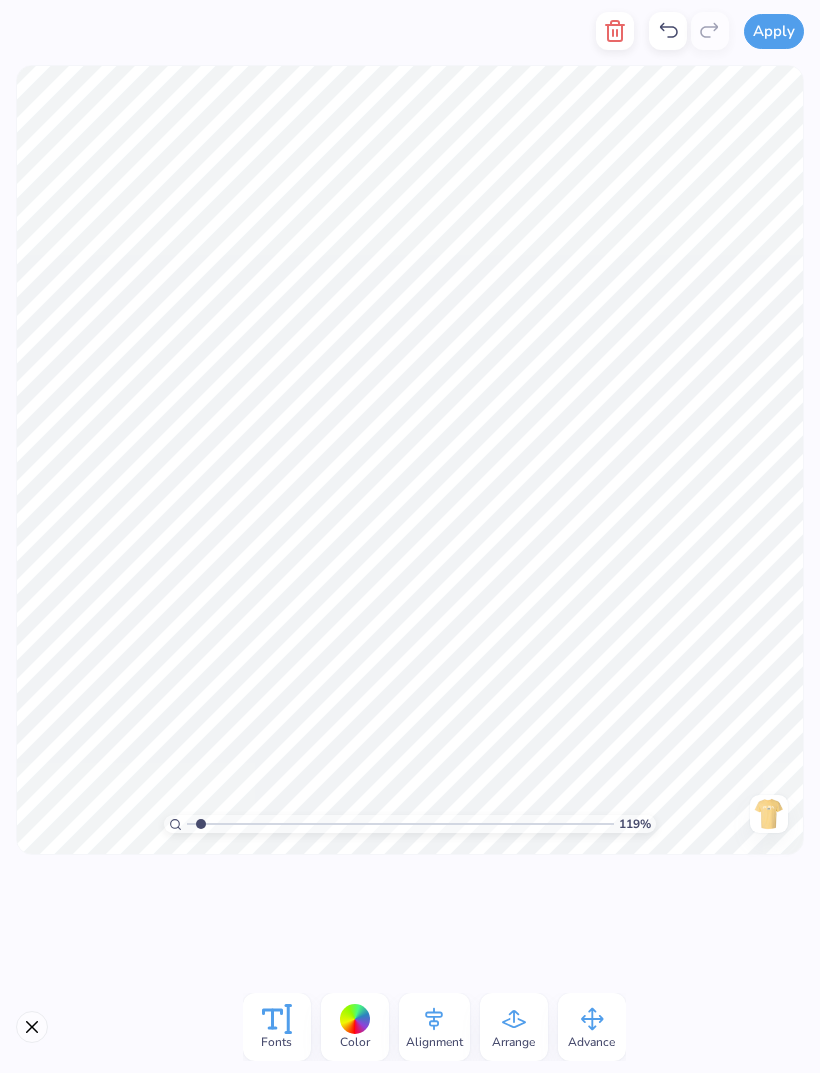 click on "Advance" at bounding box center [592, 1027] 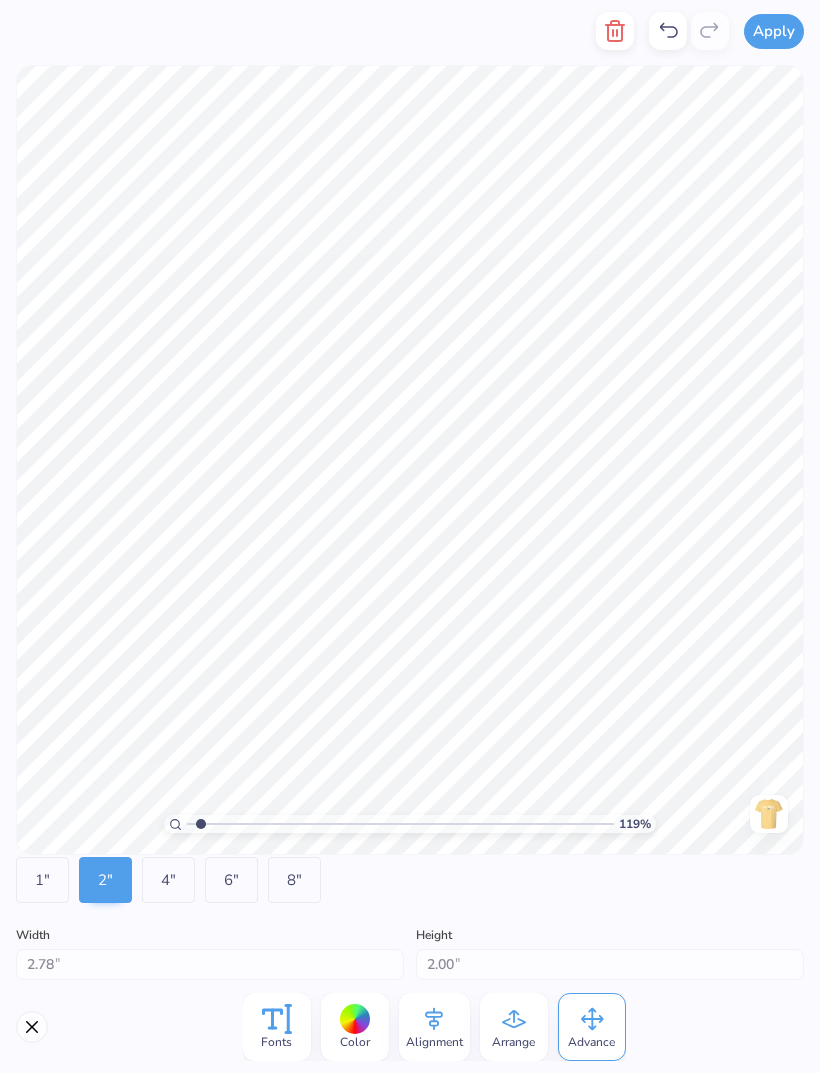 click on "Size 1 " 2 " 4 " 6 " 8 " Width 2.78 2.78 " Height 2.00 2.00 " Distance from Collar 12.75 12.75 "" at bounding box center (410, 953) 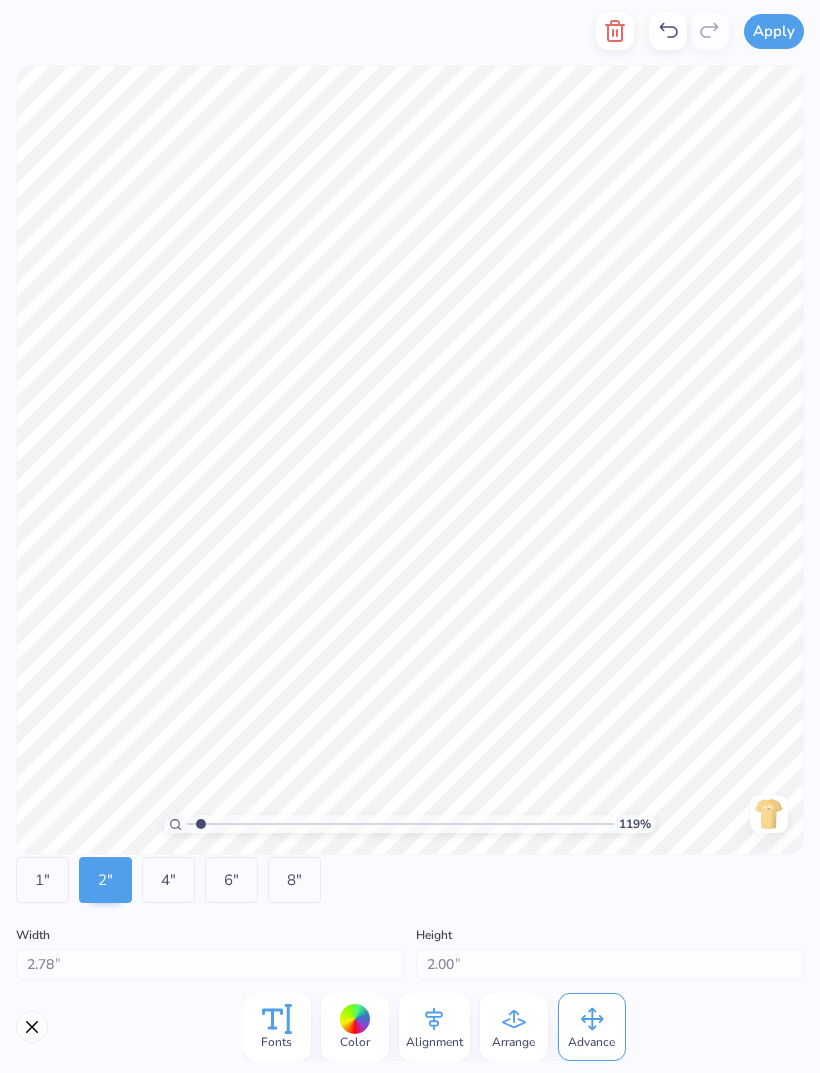 click 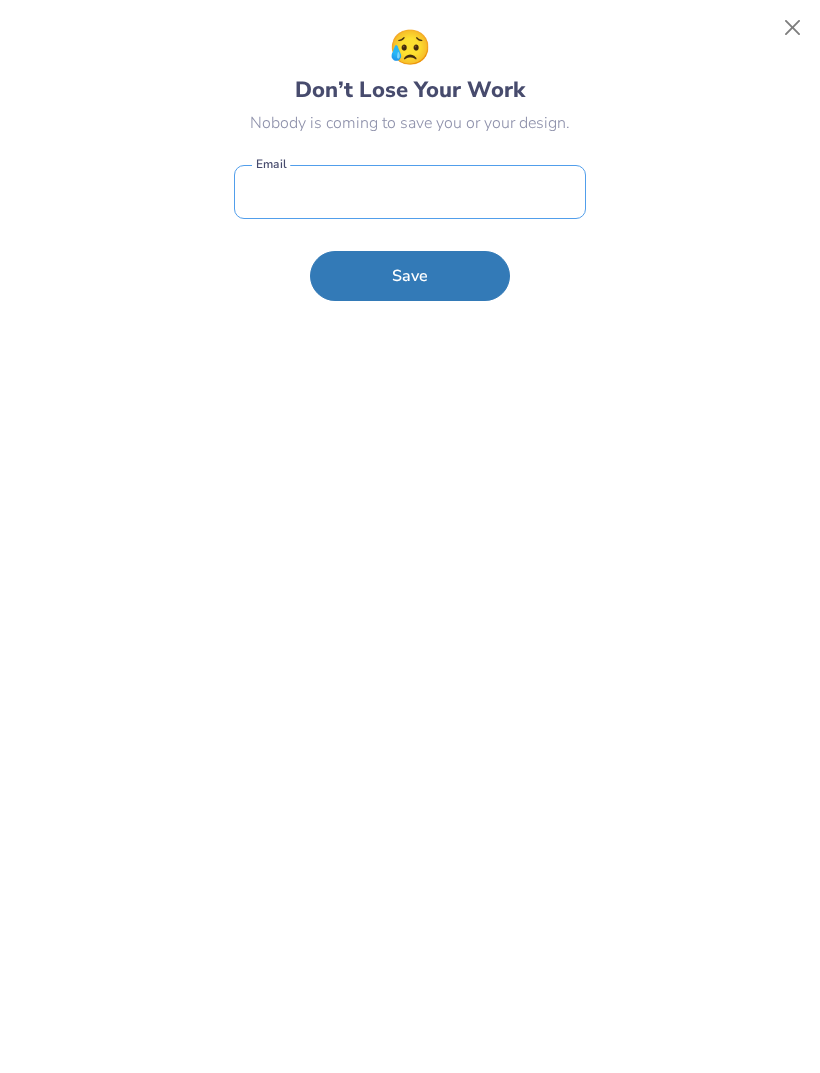 click at bounding box center [410, 192] 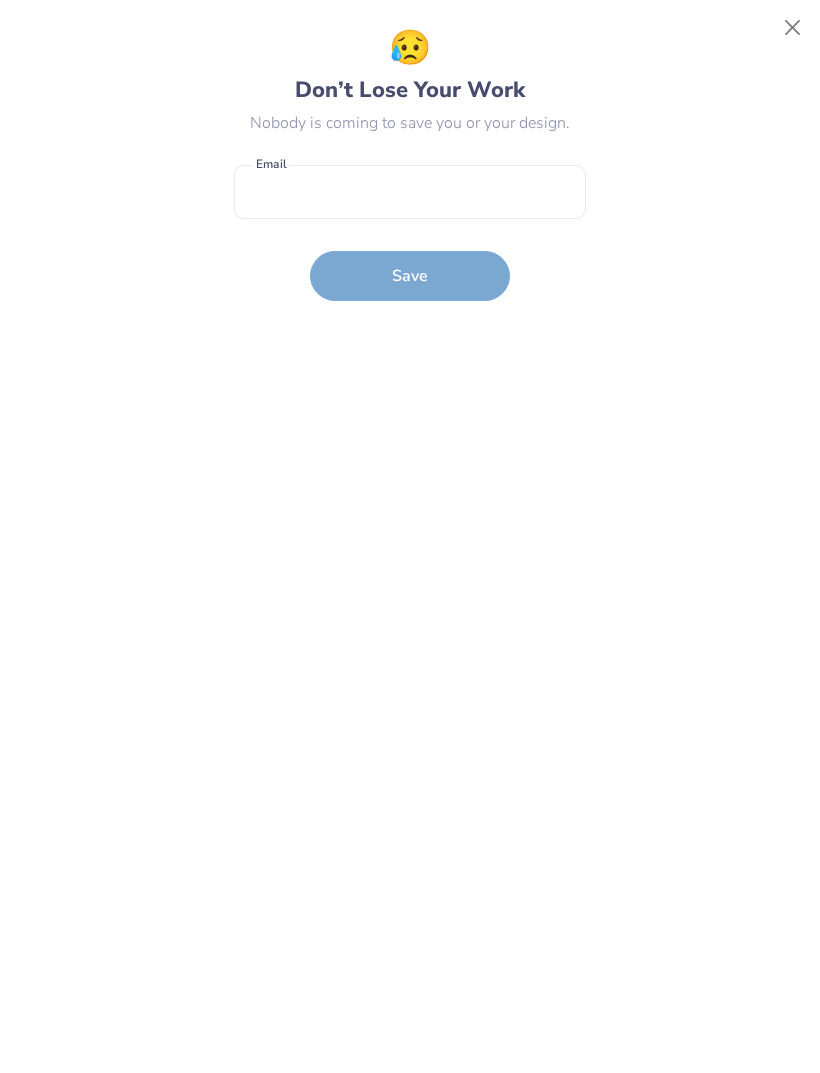 click at bounding box center (793, 28) 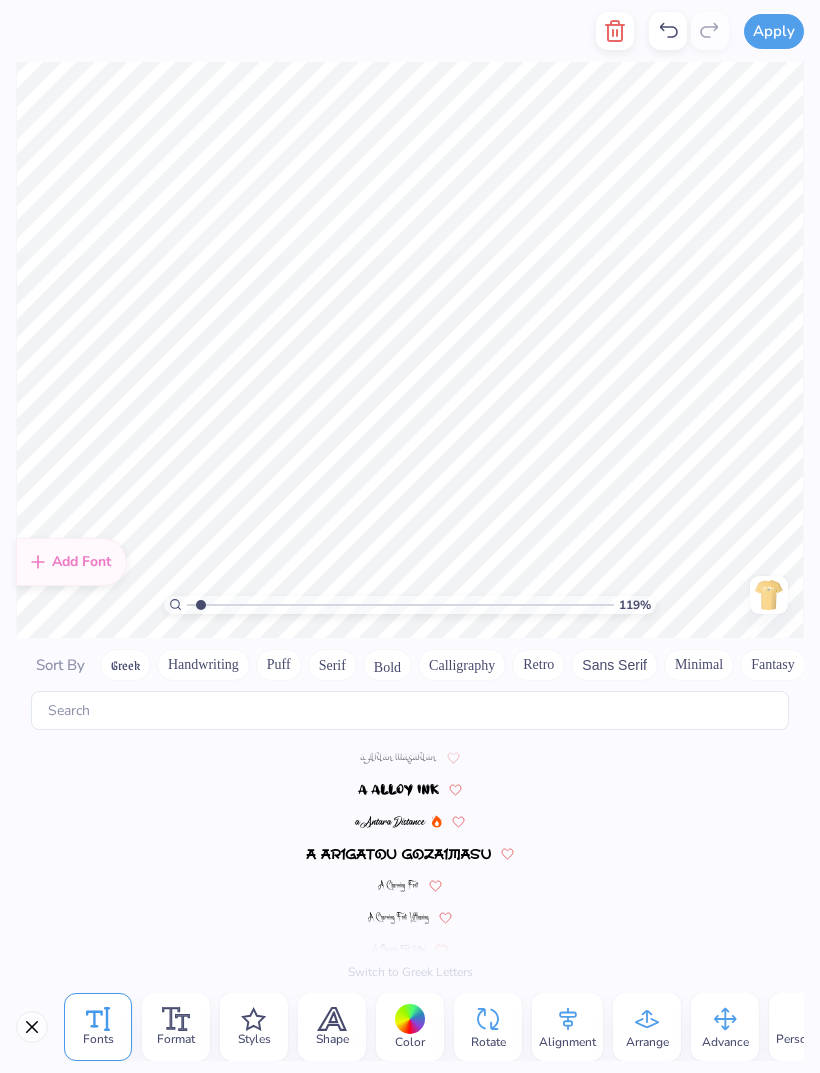 scroll, scrollTop: 8720, scrollLeft: 0, axis: vertical 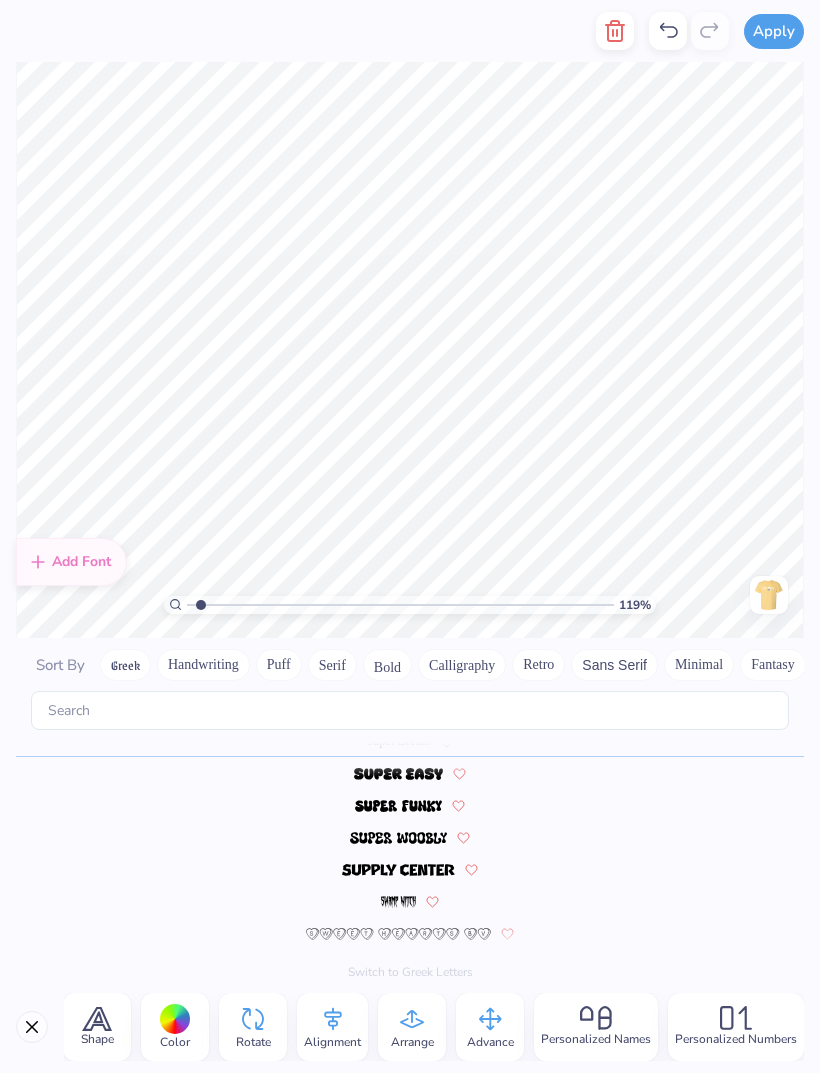 click 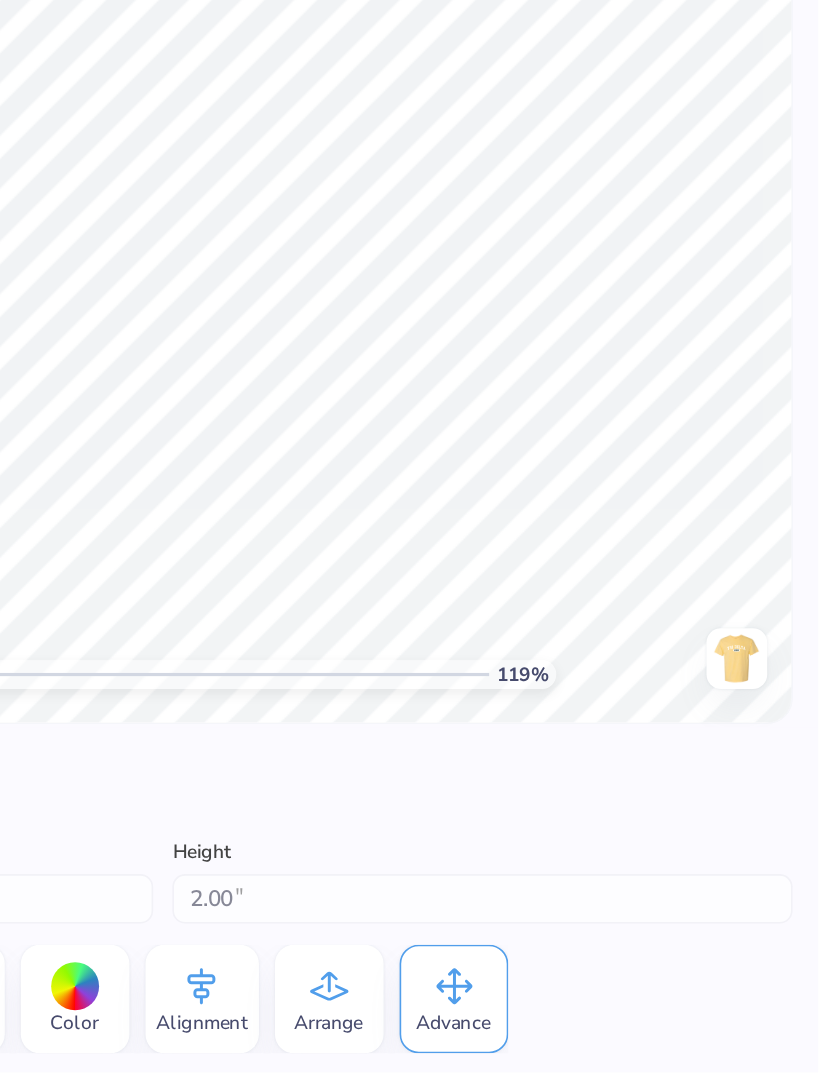 scroll, scrollTop: 0, scrollLeft: 1, axis: horizontal 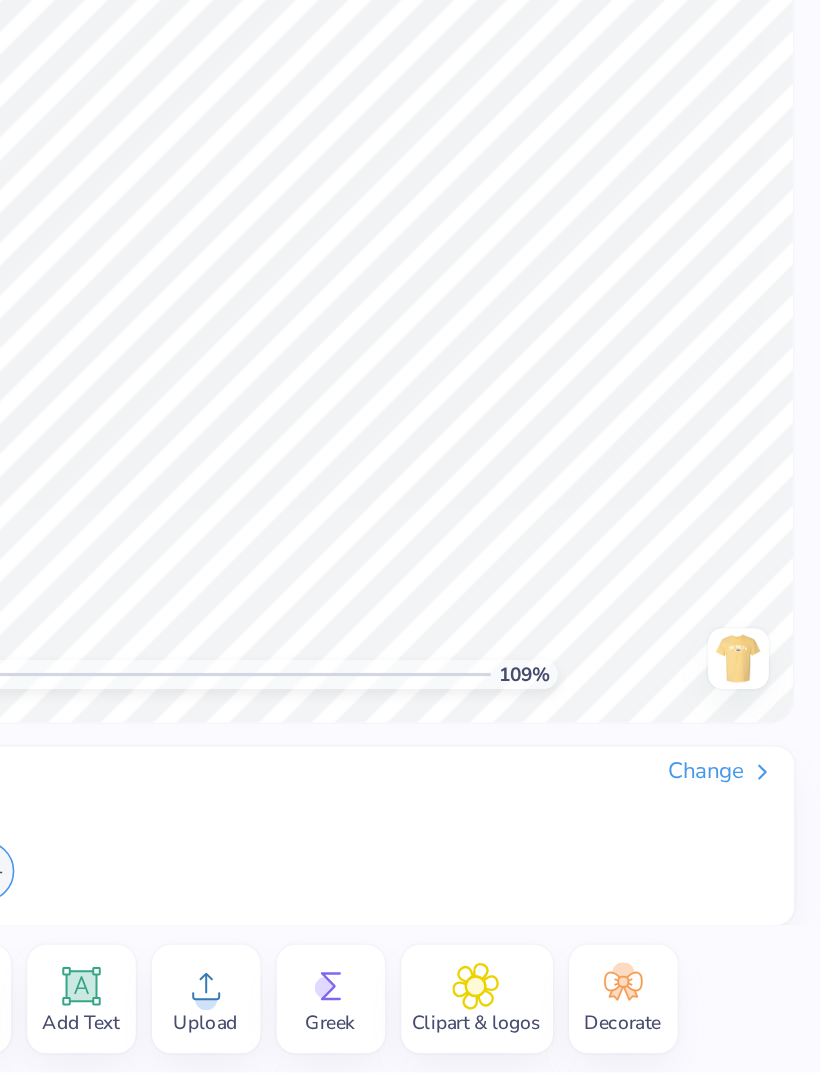 type on "1" 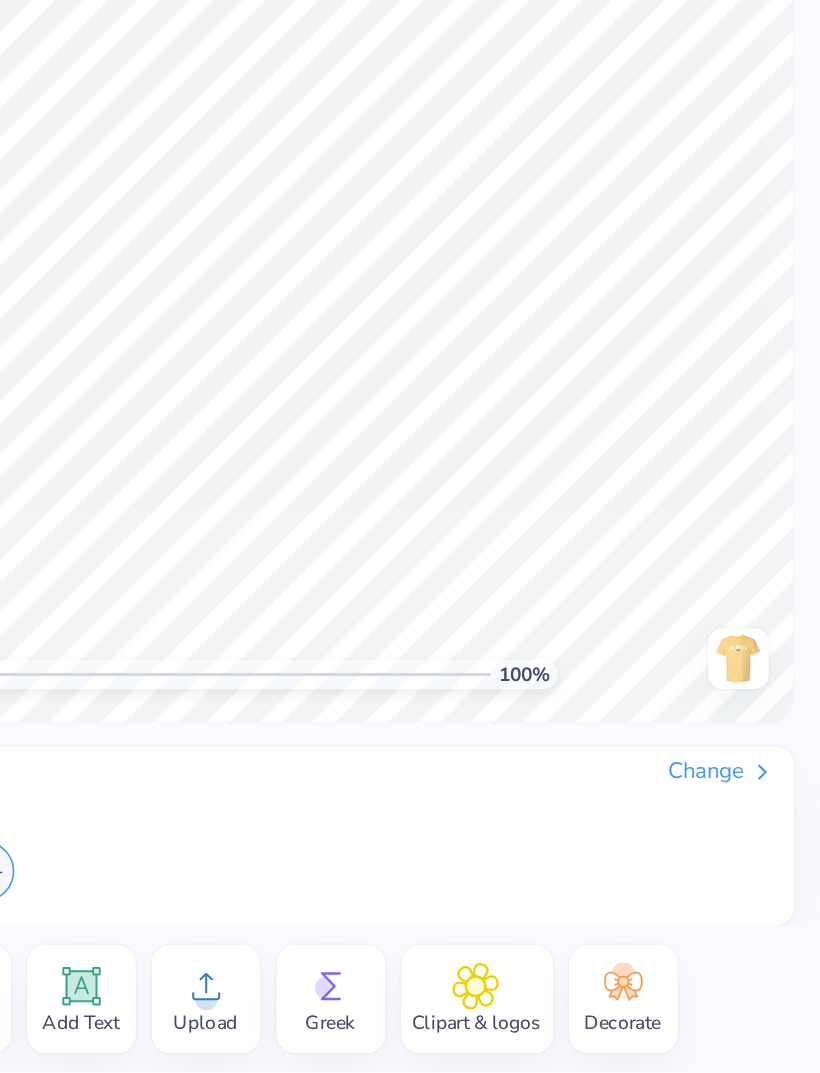 click on "Image AI Stuck? Designs Add Text Upload Greek Clipart & logos Decorate" at bounding box center (410, 1027) 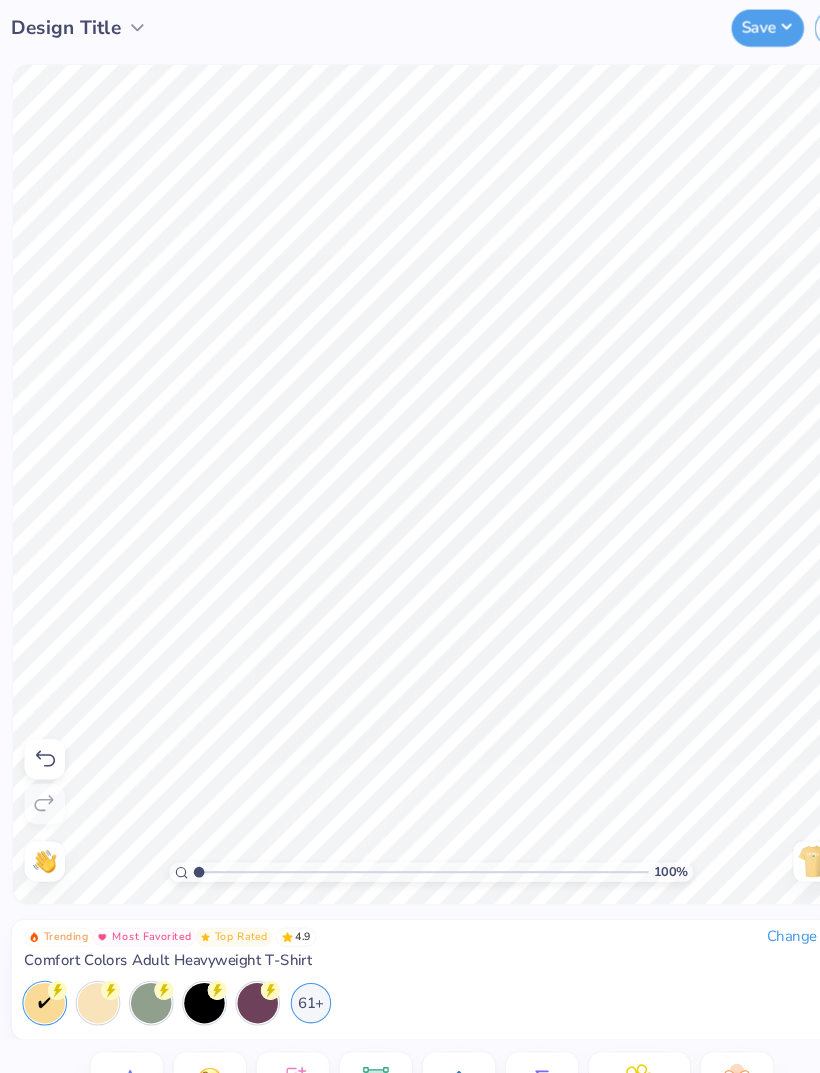 click 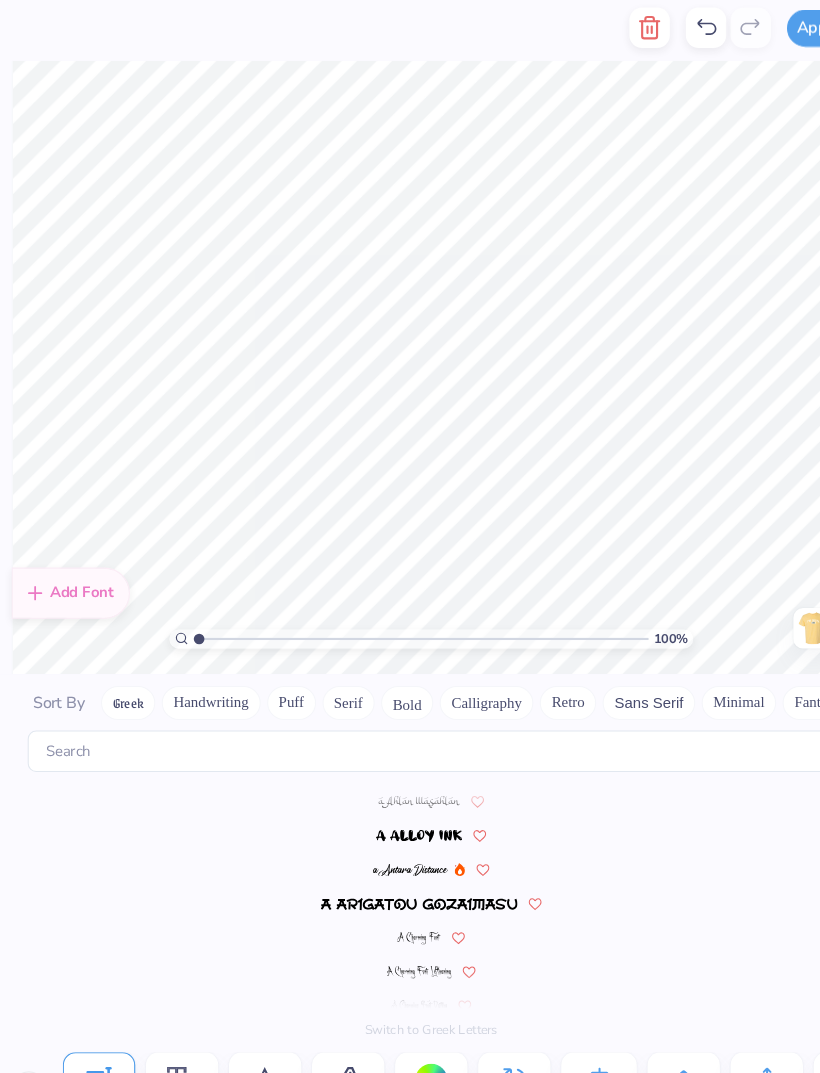 scroll, scrollTop: 8720, scrollLeft: 0, axis: vertical 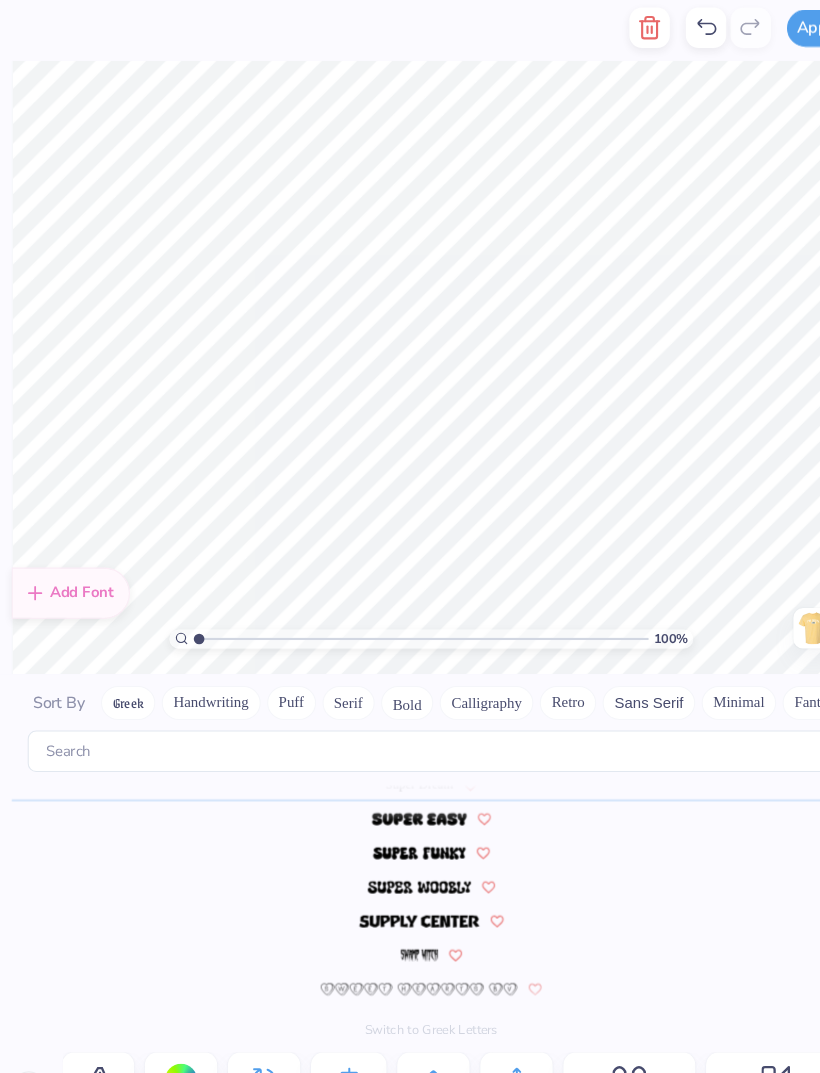 click on "Personalized Names" at bounding box center (596, 1027) 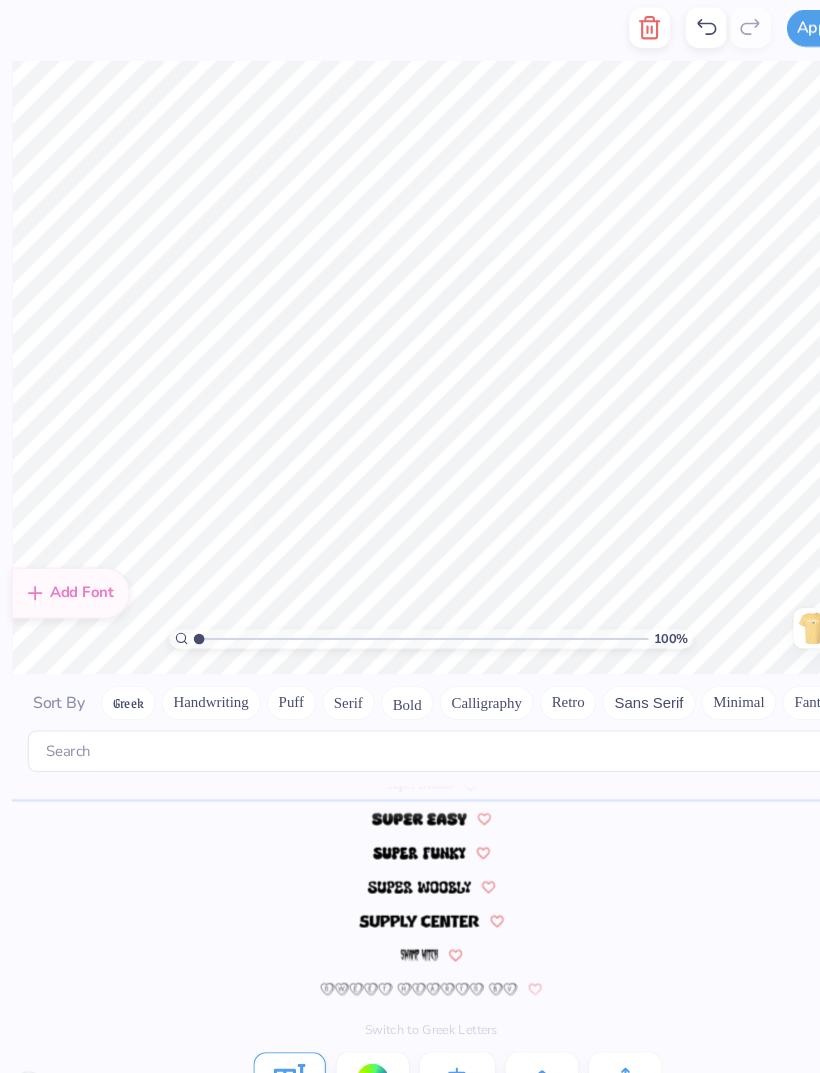 scroll, scrollTop: 0, scrollLeft: 0, axis: both 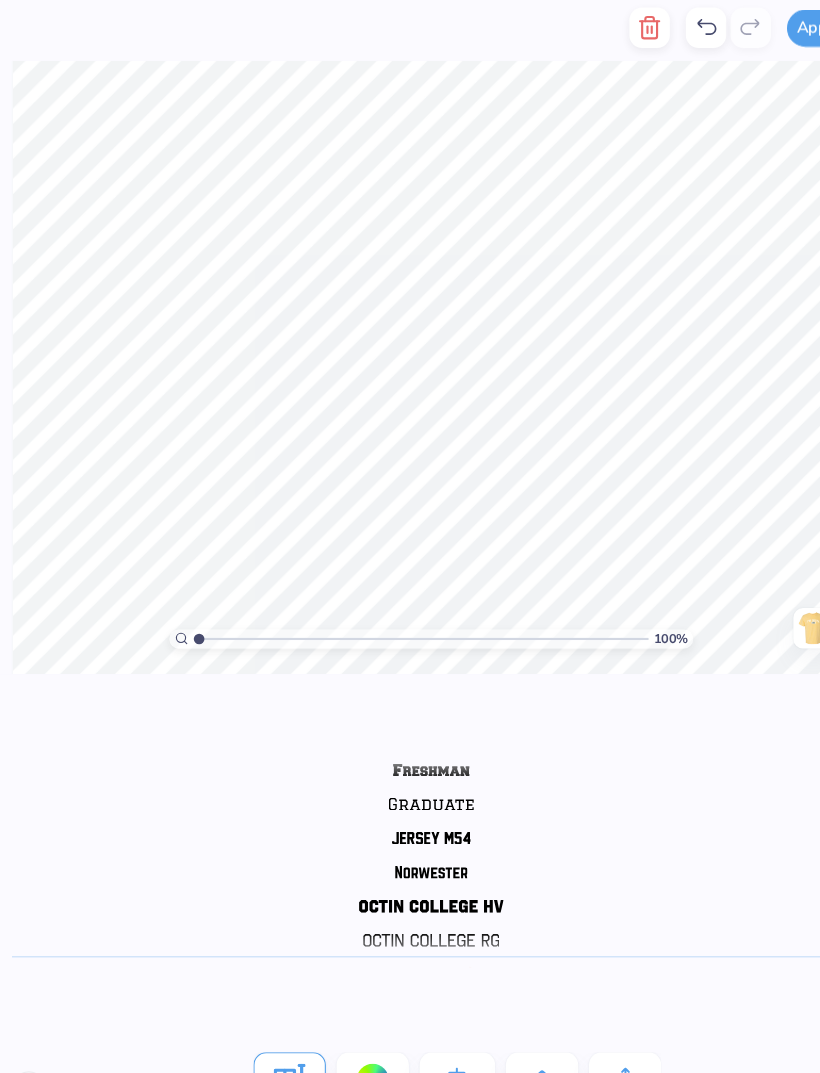 click at bounding box center (410, 791) 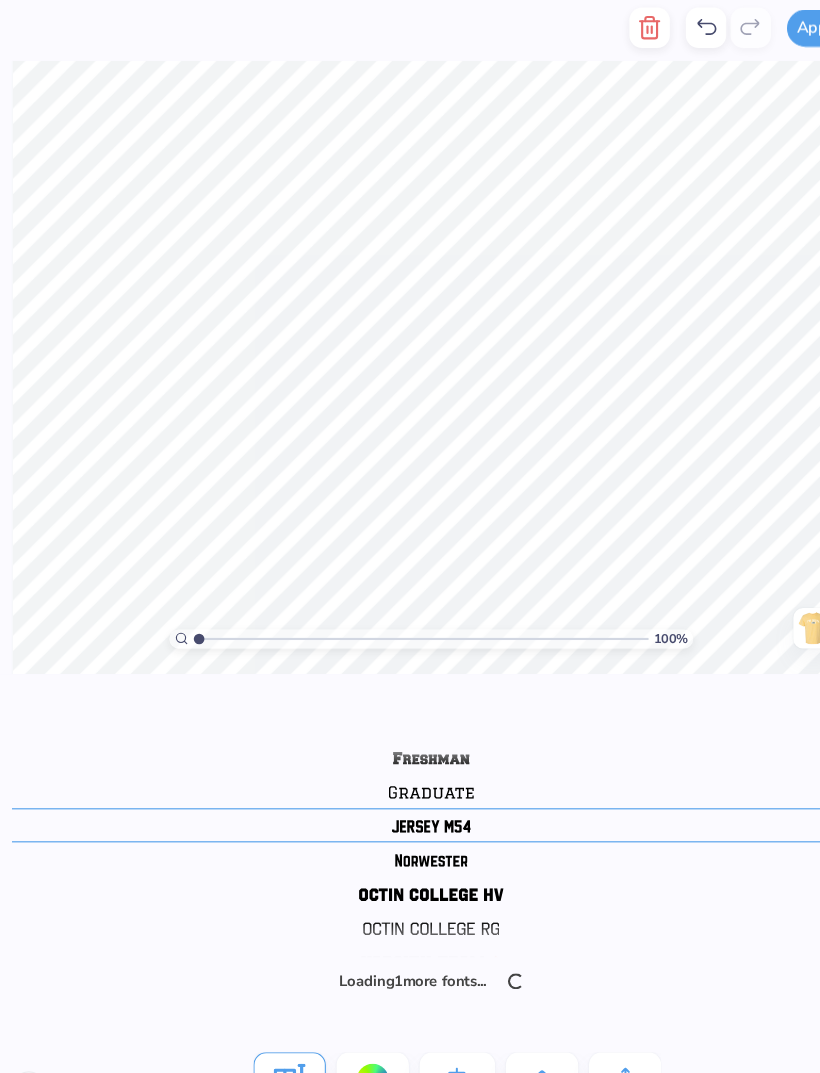 click at bounding box center [410, 780] 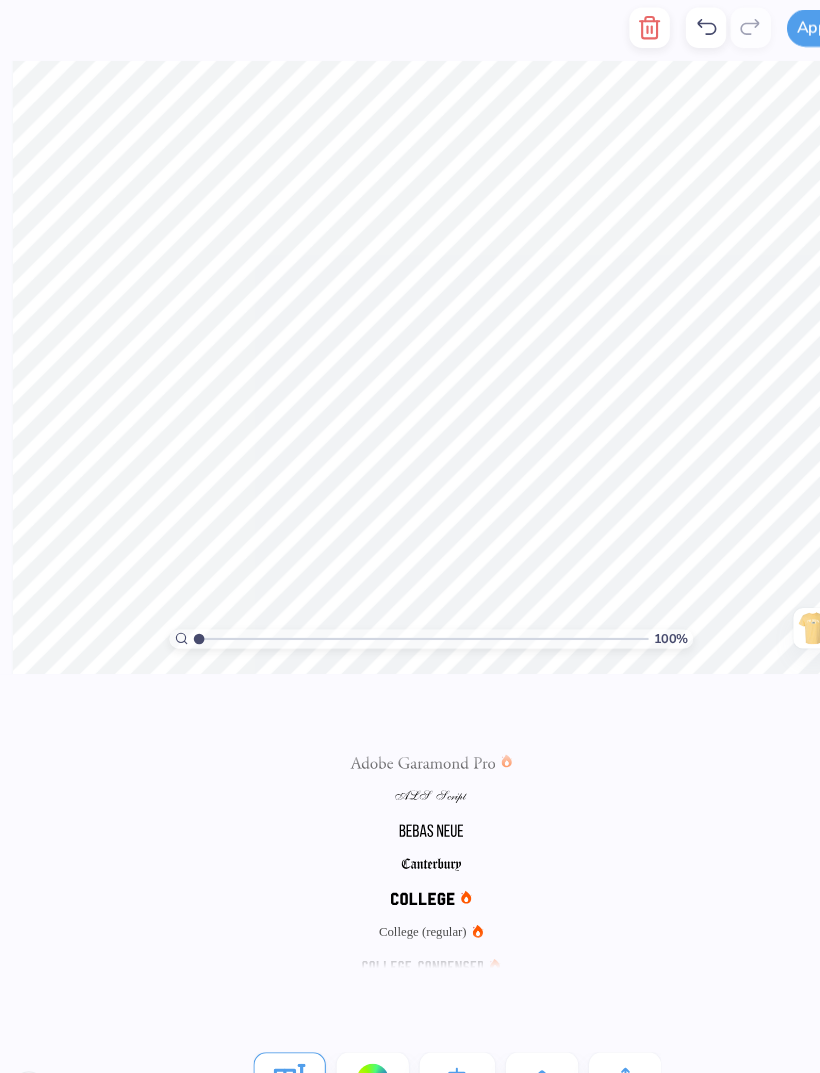 scroll, scrollTop: 0, scrollLeft: 0, axis: both 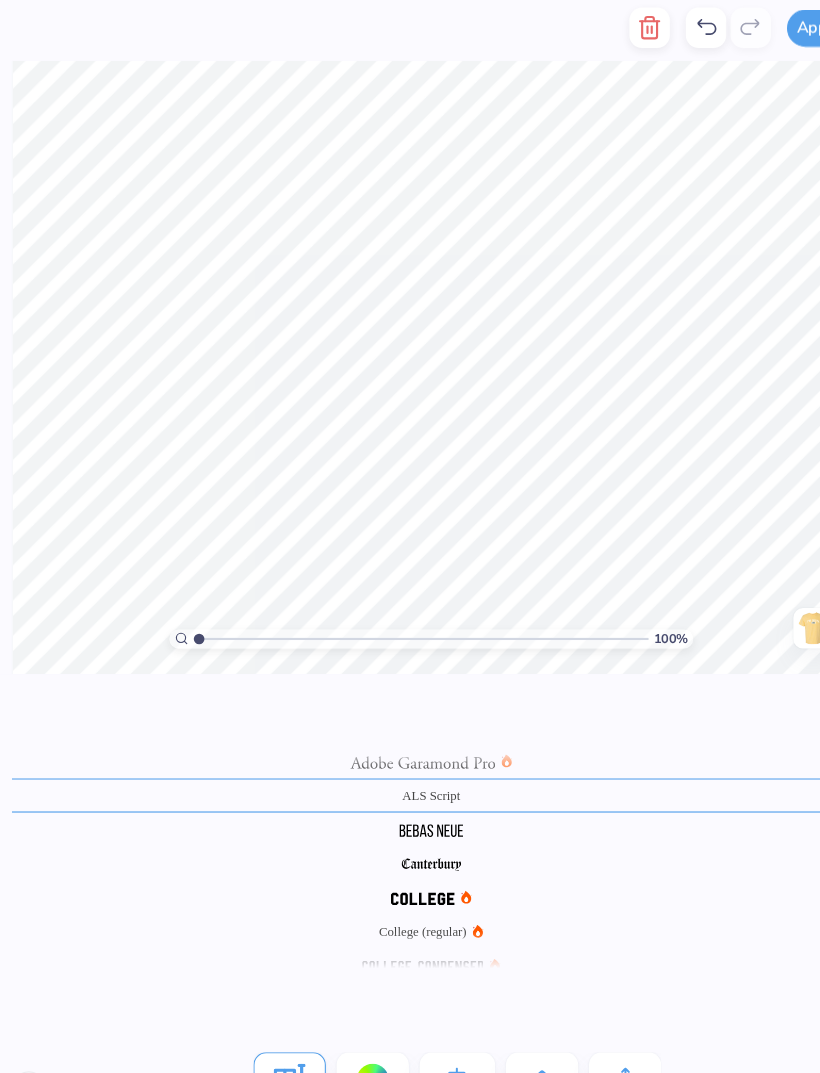 click 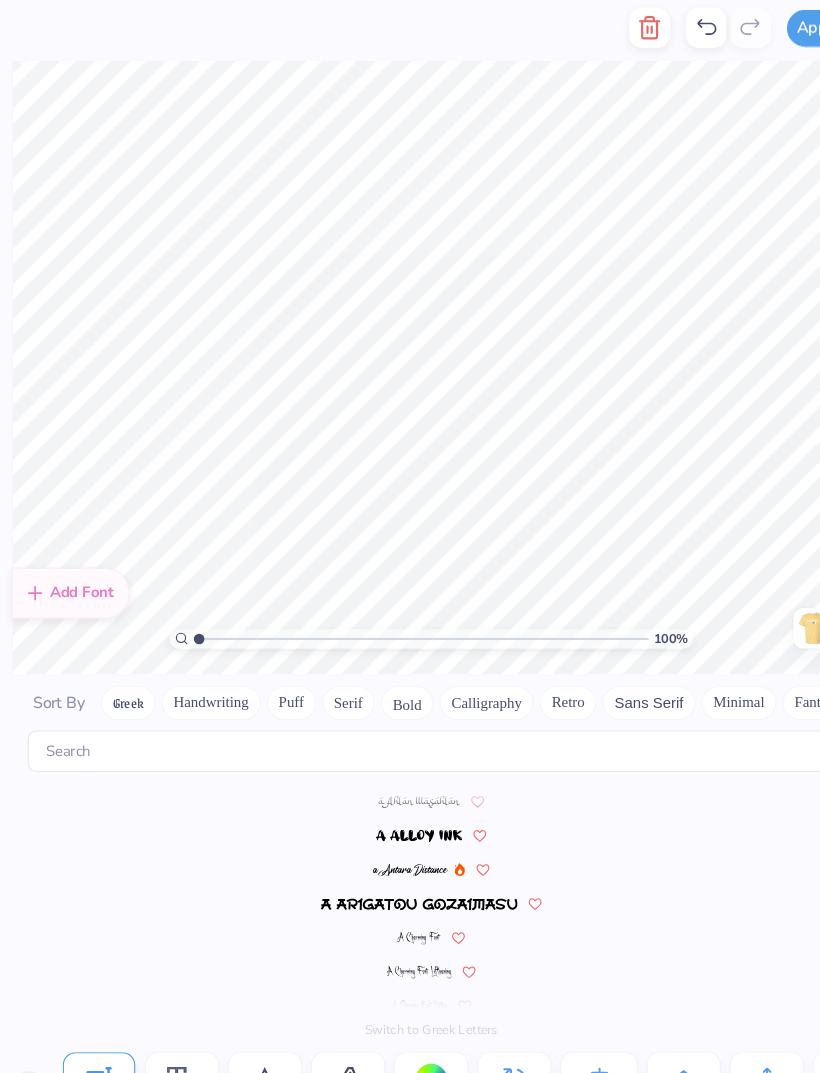 scroll, scrollTop: 8720, scrollLeft: 0, axis: vertical 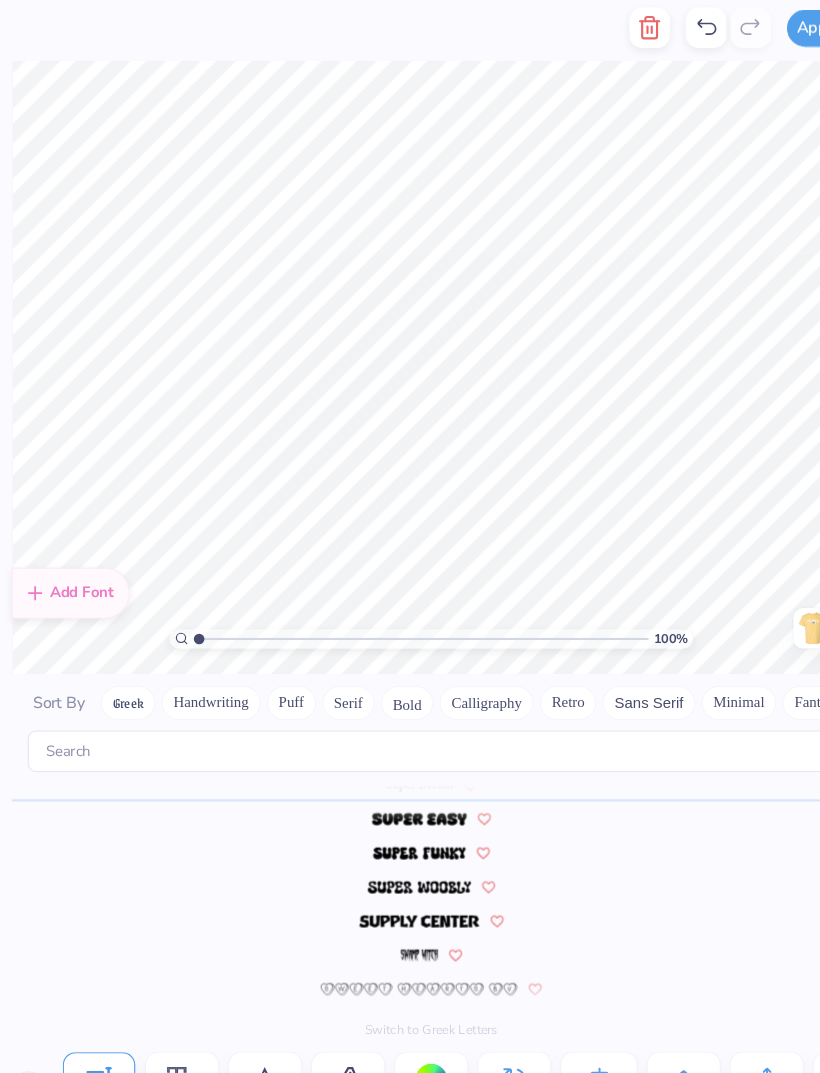 click 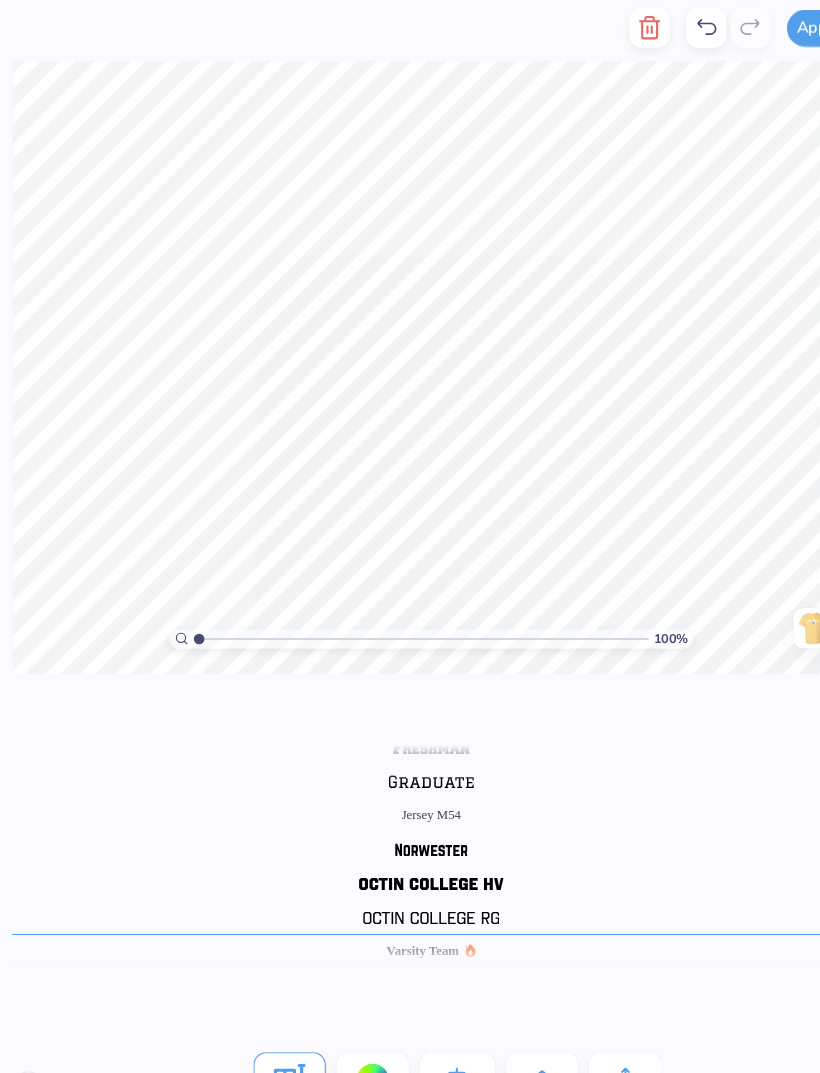 scroll, scrollTop: 441, scrollLeft: 0, axis: vertical 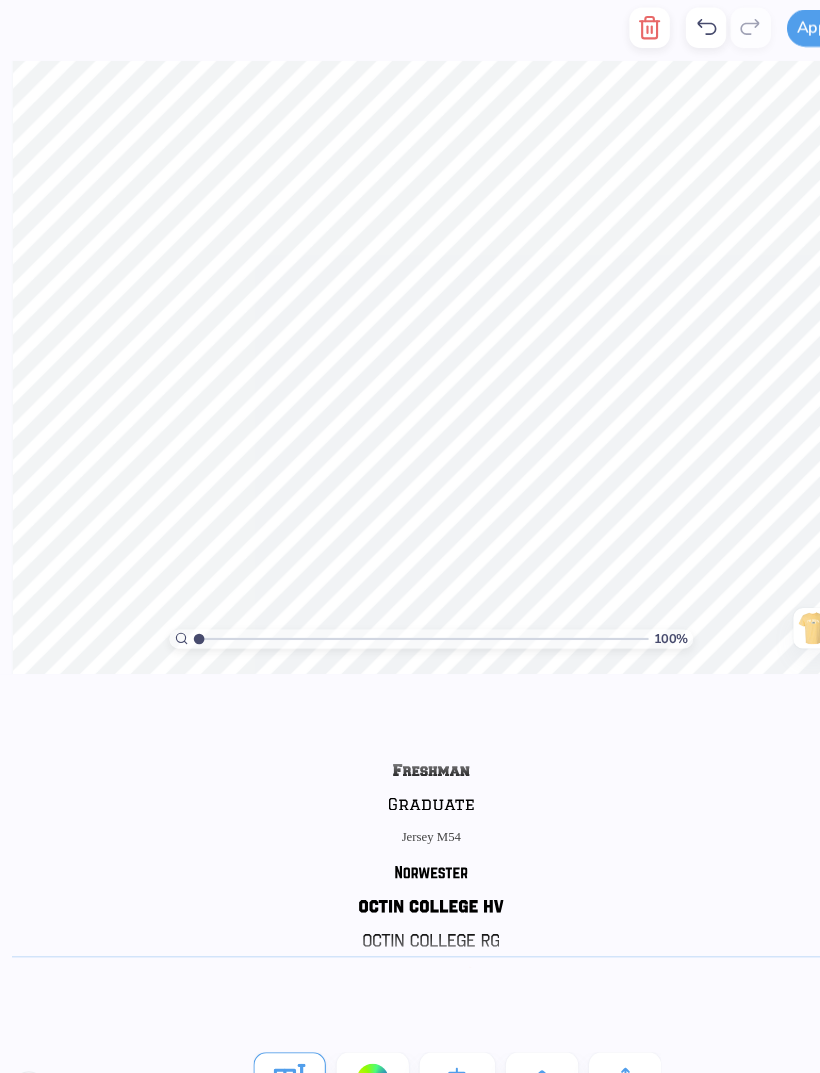 click 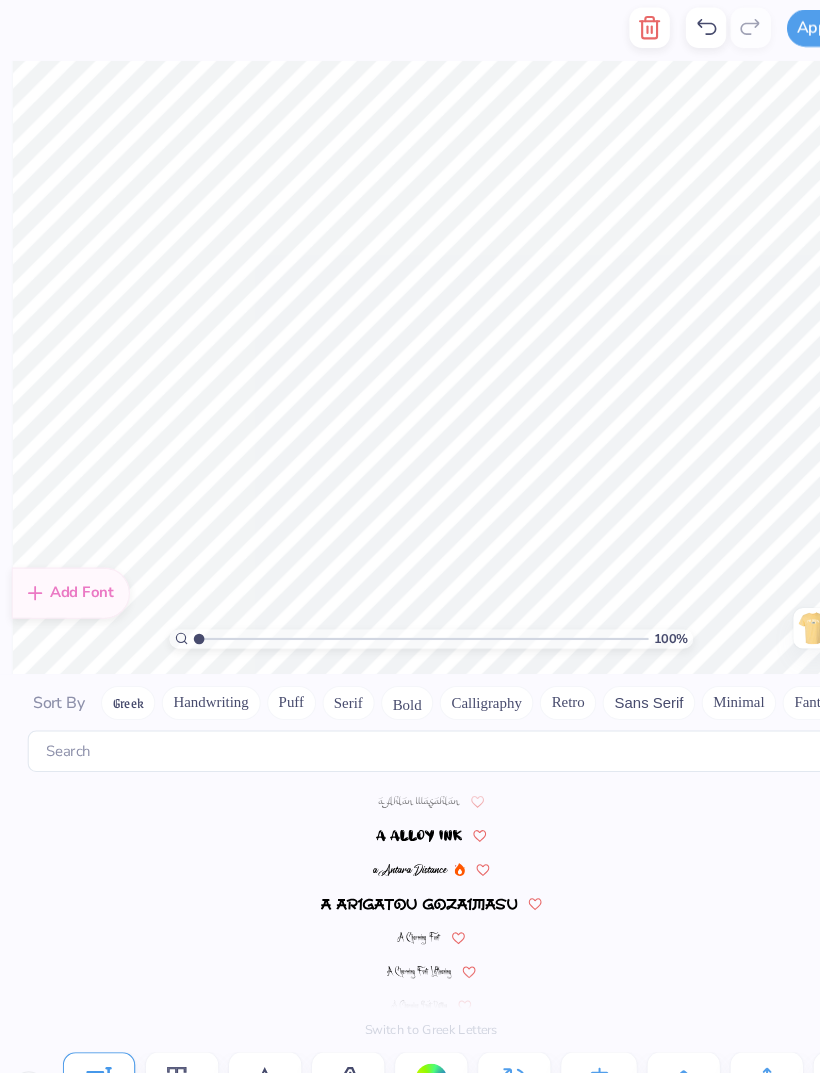 scroll, scrollTop: 8720, scrollLeft: 0, axis: vertical 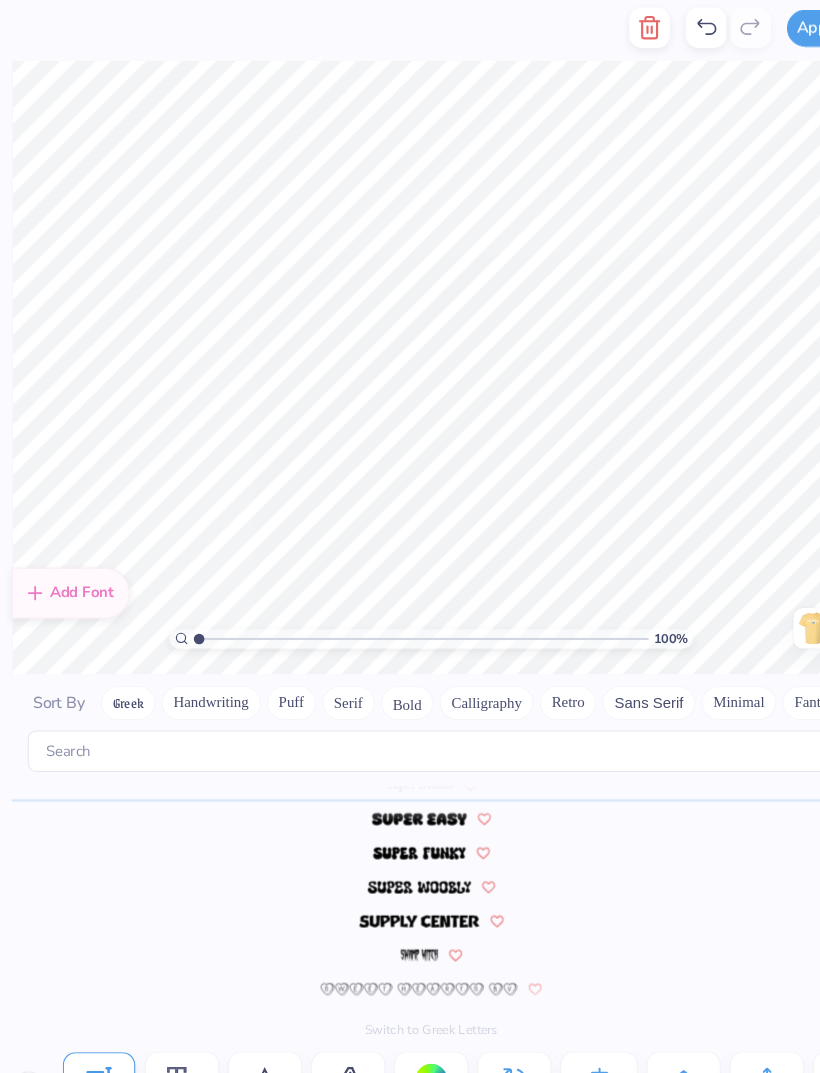 click 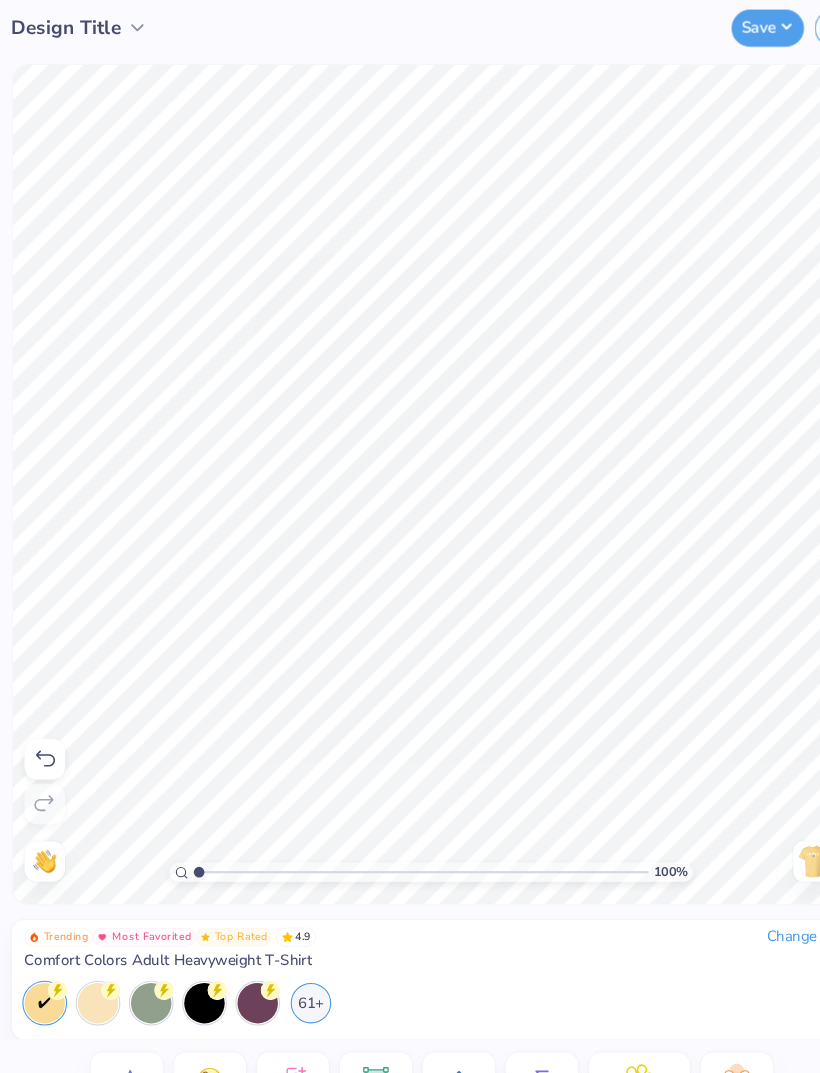 click at bounding box center [769, 814] 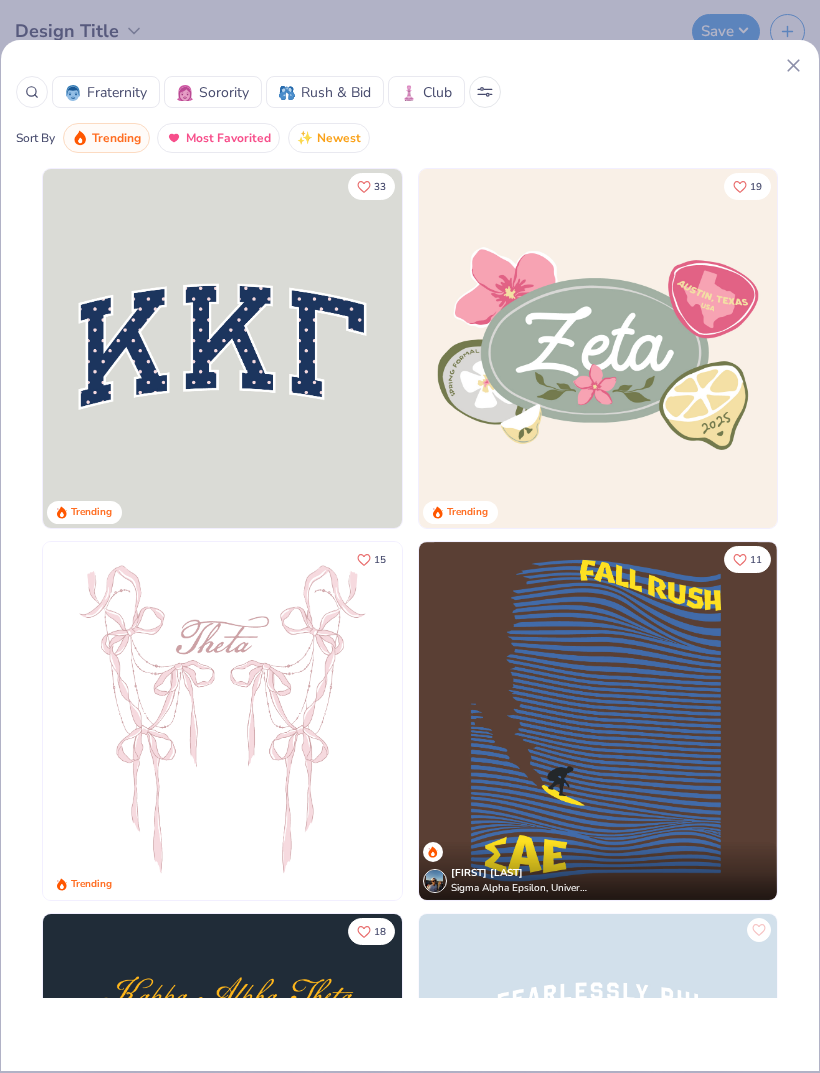 scroll, scrollTop: 67, scrollLeft: 5, axis: both 